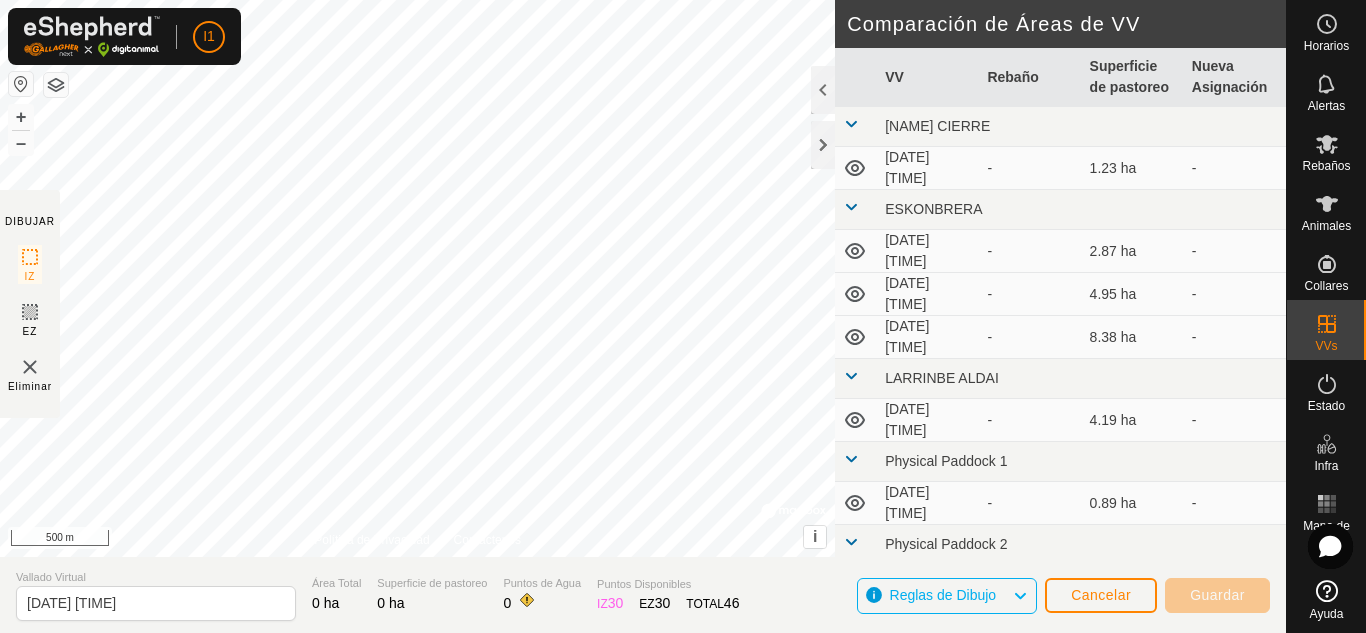 scroll, scrollTop: 0, scrollLeft: 0, axis: both 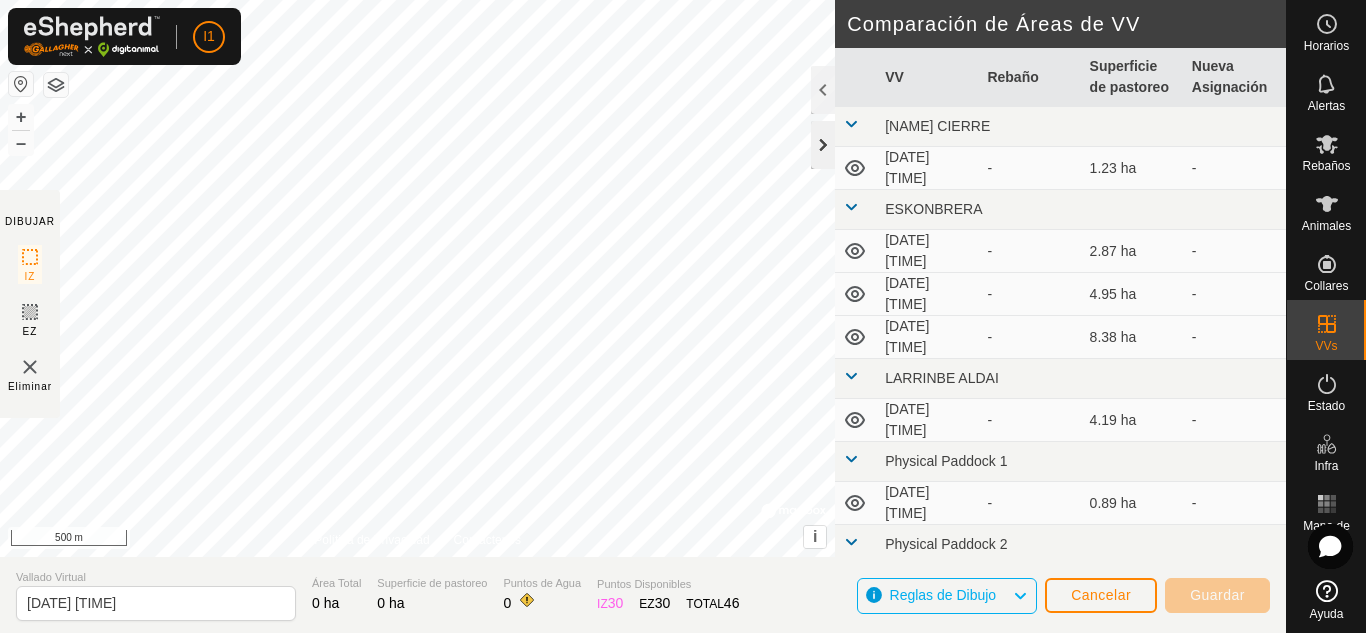 click 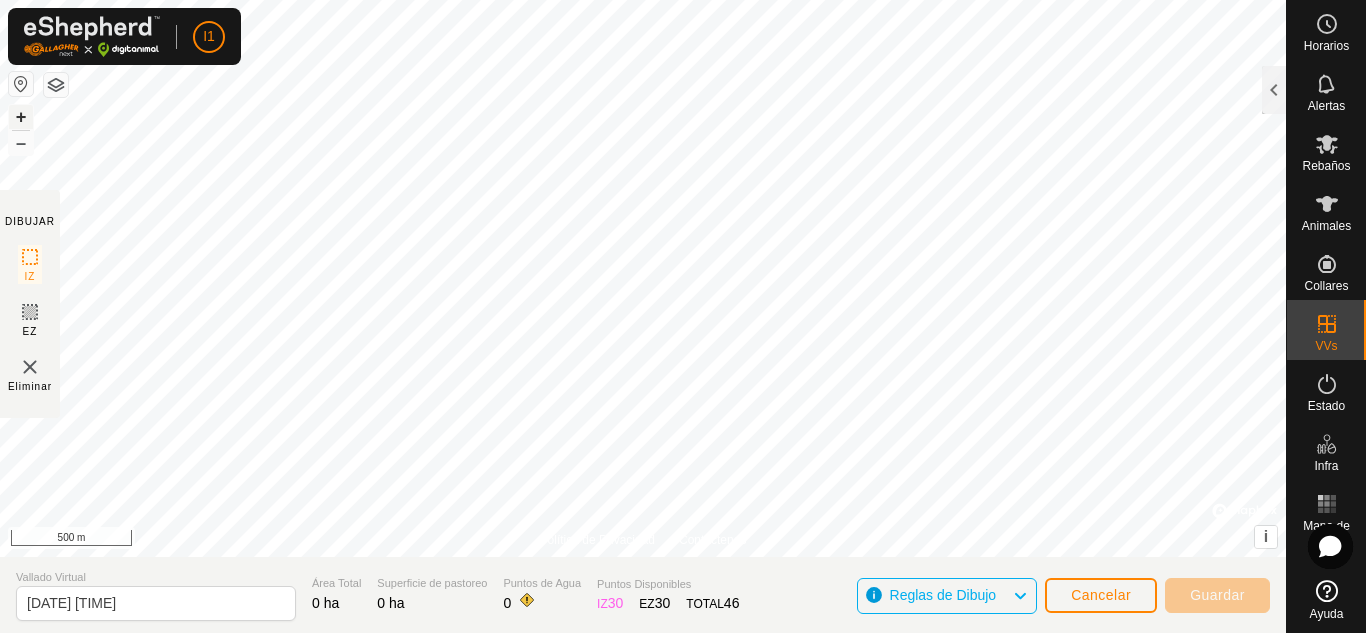click on "+" at bounding box center [21, 117] 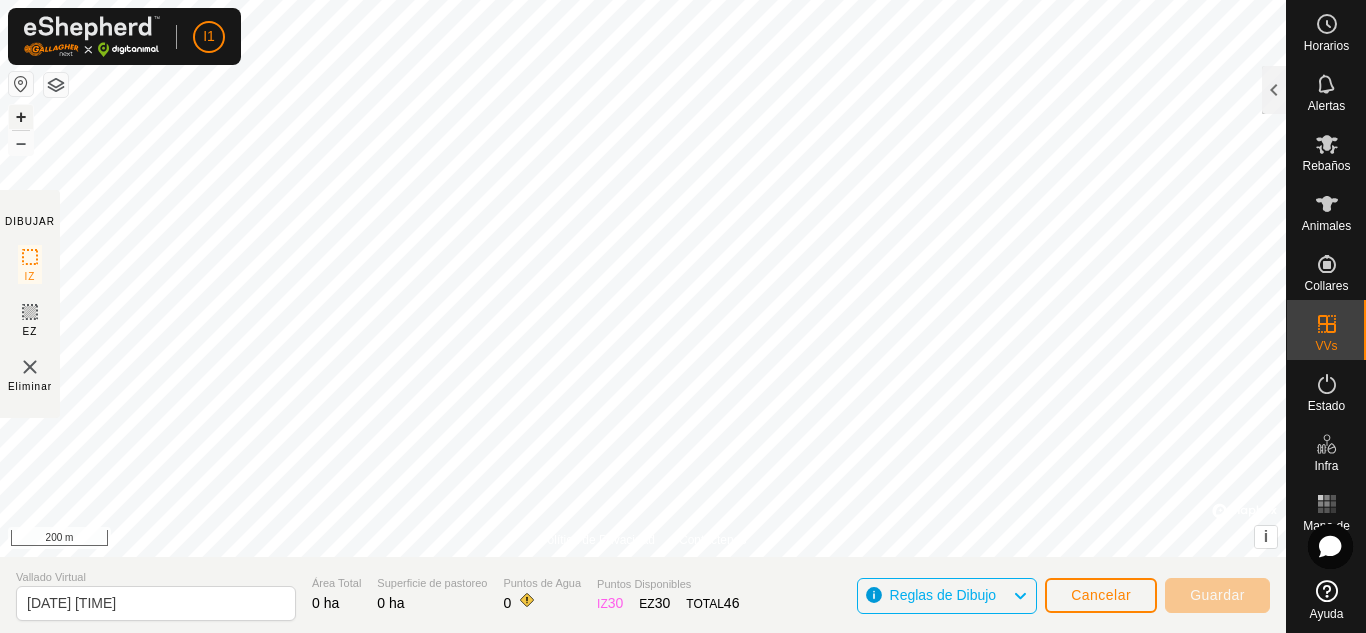 click on "+" at bounding box center (21, 117) 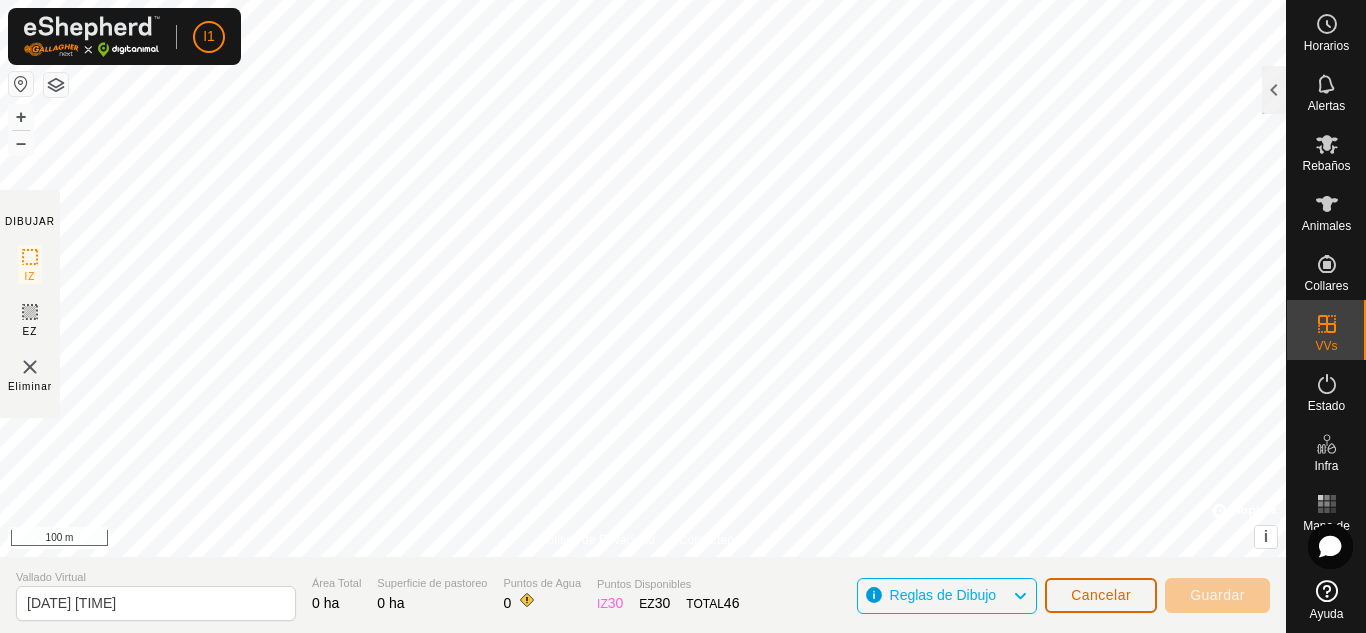 click on "Cancelar" 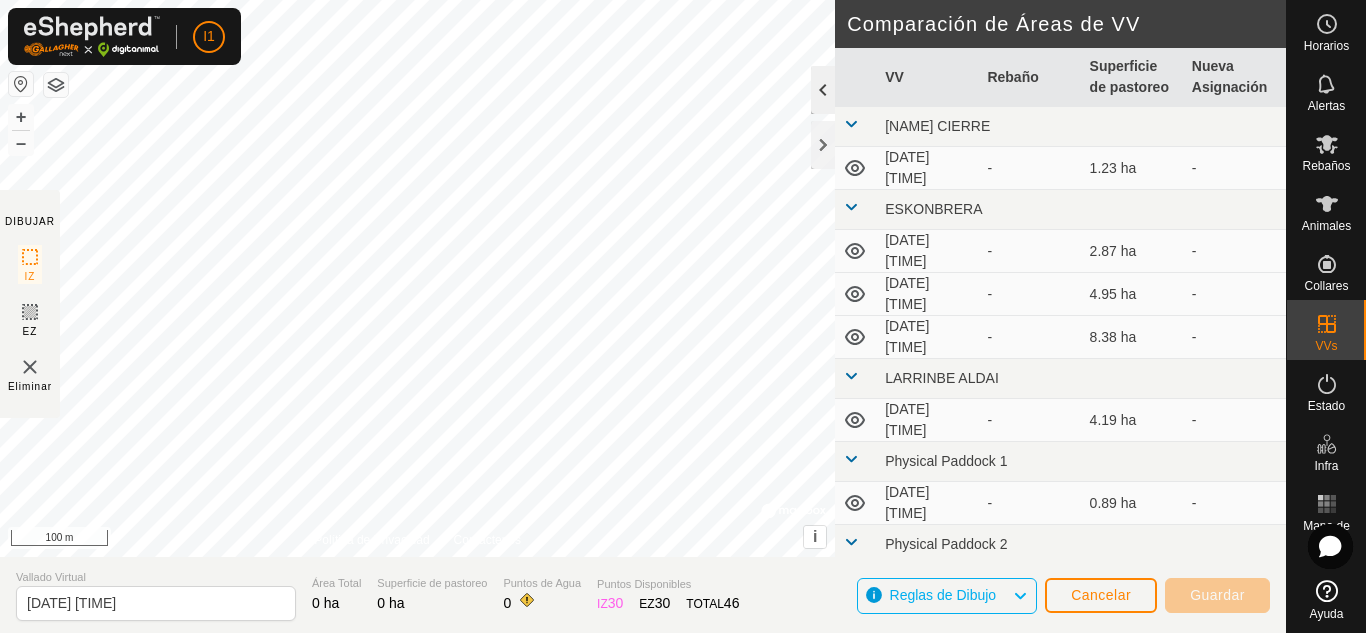 click 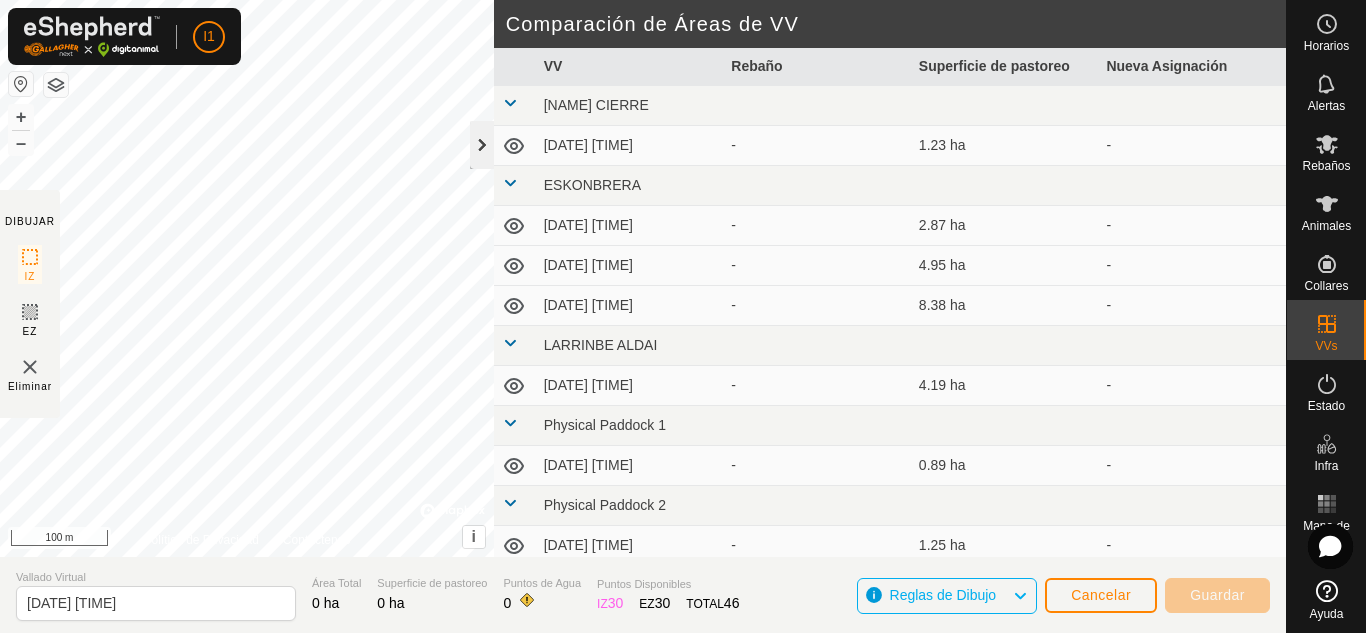 click 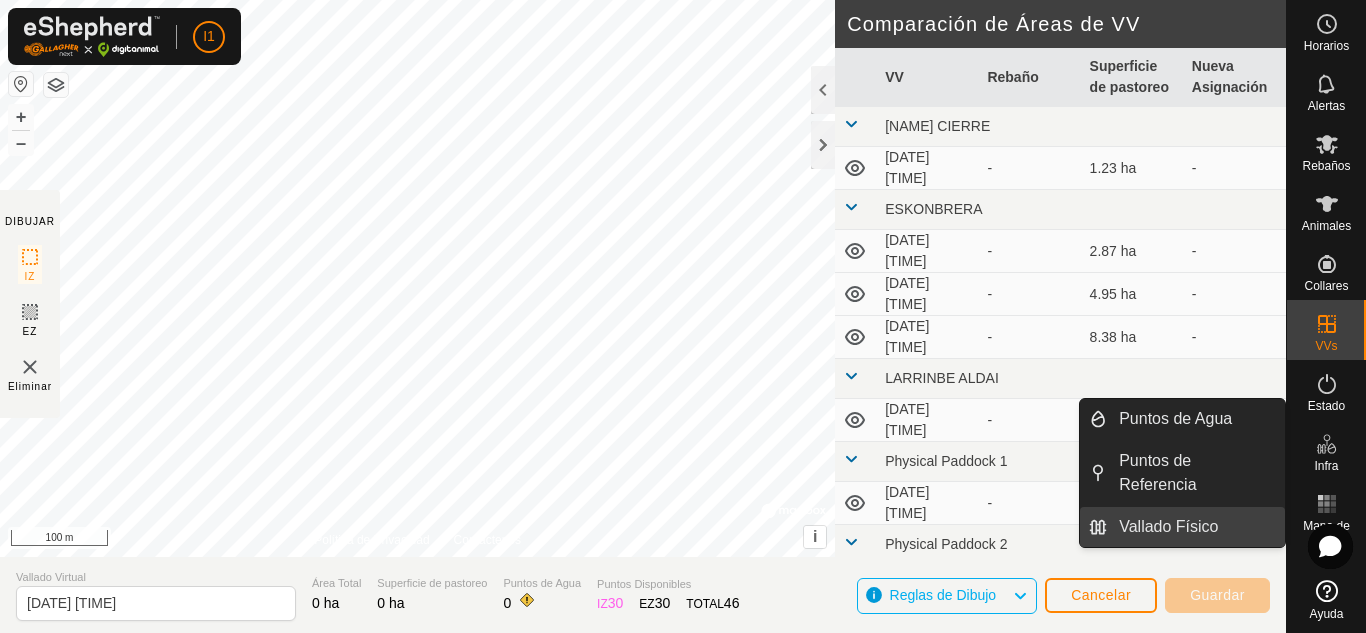 click on "Vallado Físico" at bounding box center (1196, 527) 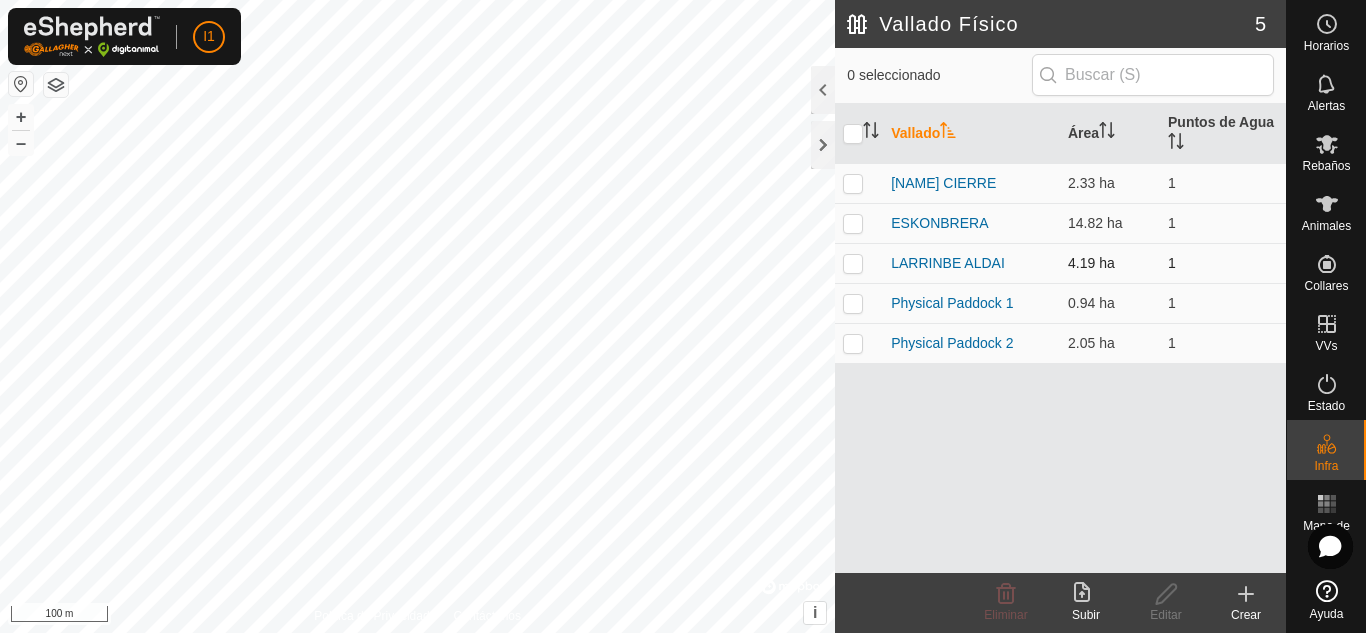 click on "Vallado Físico 5 0 seleccionado  Vallado   Área   Puntos de Agua   ERROTABARRI CIERRE   2.33 ha   1   ESKONBRERA   14.82 ha   1   LARRINBE ALDAI   4.19 ha   1   Physical Paddock 1   0.94 ha   1   Physical Paddock 2   2.05 ha   1  Eliminar  Subir   Editar   Crear  Política de Privacidad Contáctenos + – ⇧ i ©  Mapbox , ©  OpenStreetMap ,  Improve this map 100 m" 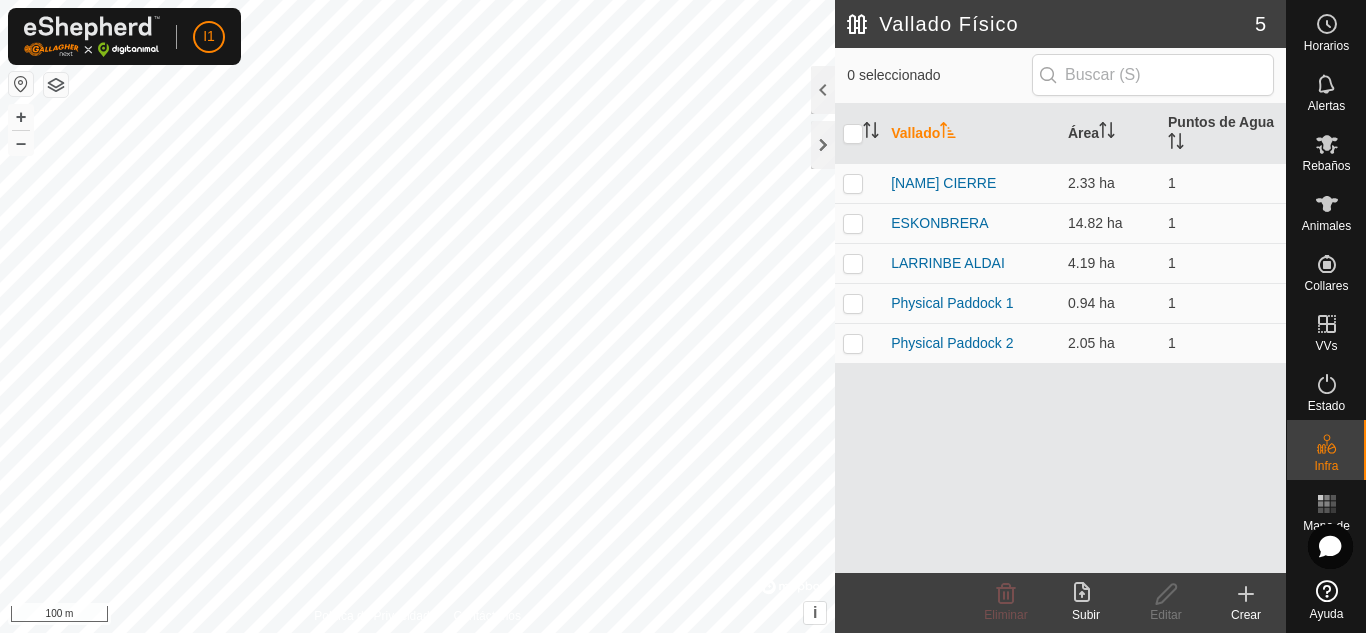 click on "I1 Horarios Alertas Rebaños Animales Collares VVs Estado Infra Mapa de Calor Ayuda Vallado Físico 5 0 seleccionado  Vallado   Área   Puntos de Agua   [NAME] CIERRE   2.33 ha   1   [NAME]   14.82 ha   1   [NAME]   4.19 ha   1   Physical Paddock 1   0.94 ha   1   Physical Paddock 2   2.05 ha   1  Eliminar  Subir   Editar   Crear  Política de Privacidad Contáctenos + – ⇧ i ©  Mapbox , ©  OpenStreetMap ,  Improve this map 100 m" at bounding box center [683, 316] 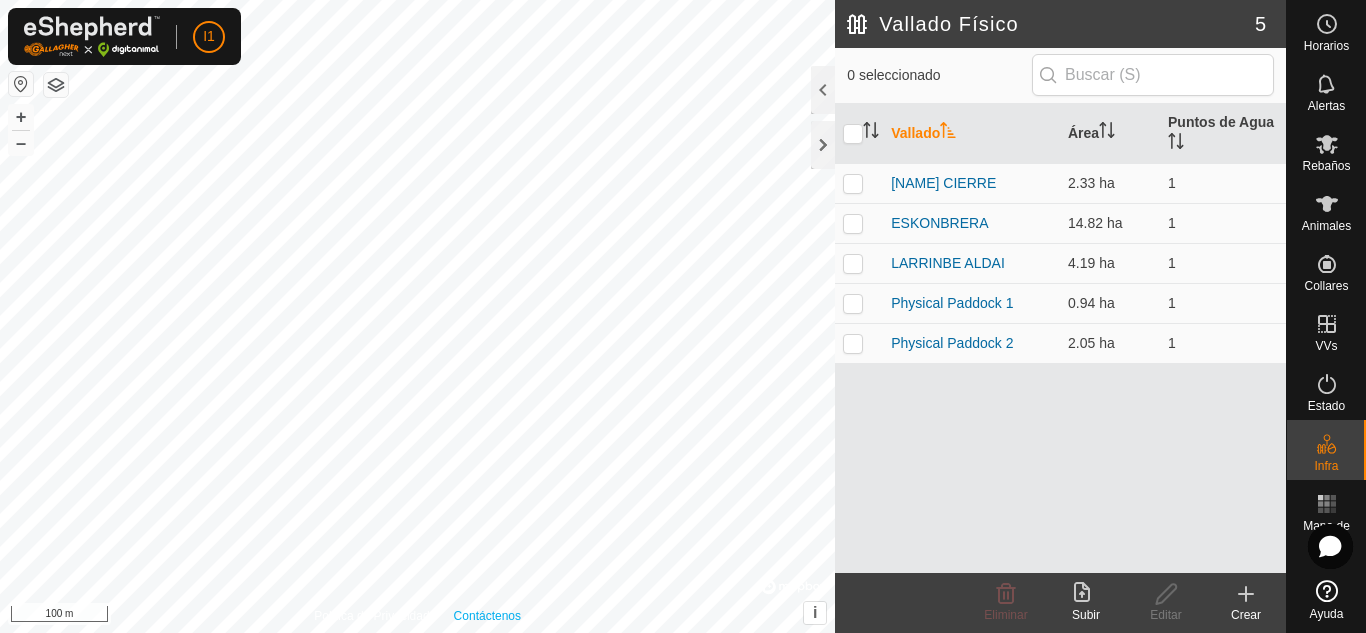 click on "Política de Privacidad Contáctenos + – ⇧ i ©  Mapbox , ©  OpenStreetMap ,  Improve this map 100 m" at bounding box center (417, 316) 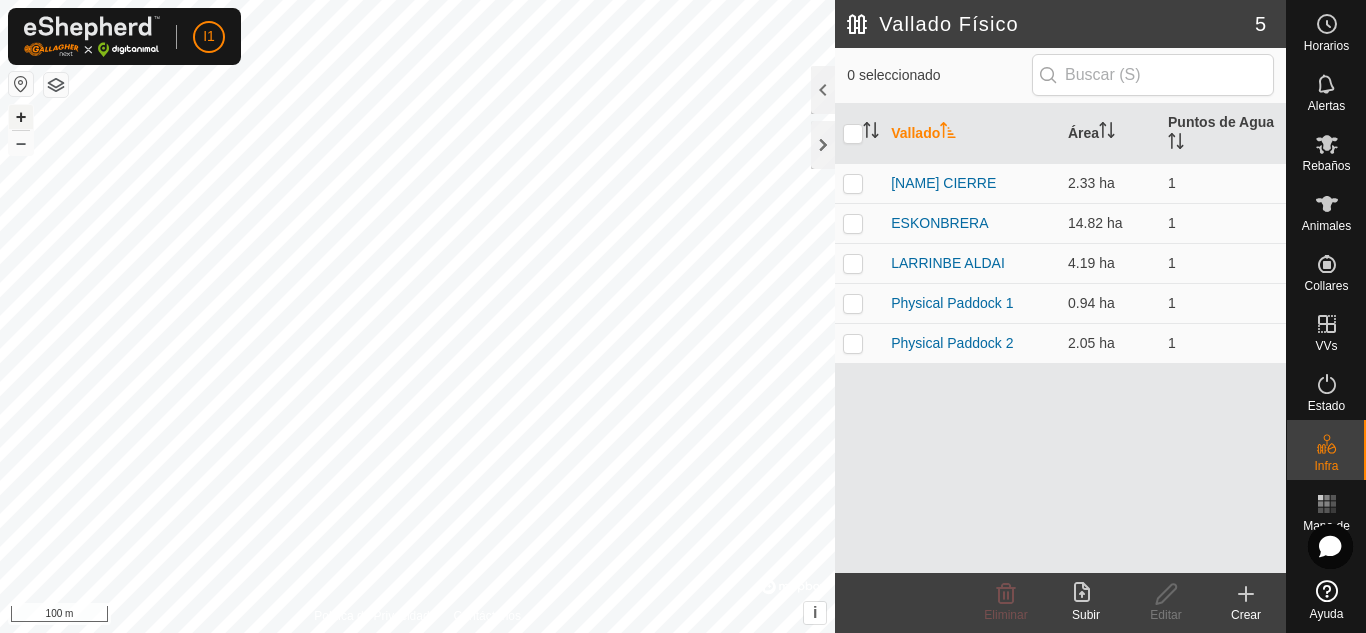 click on "+" at bounding box center (21, 117) 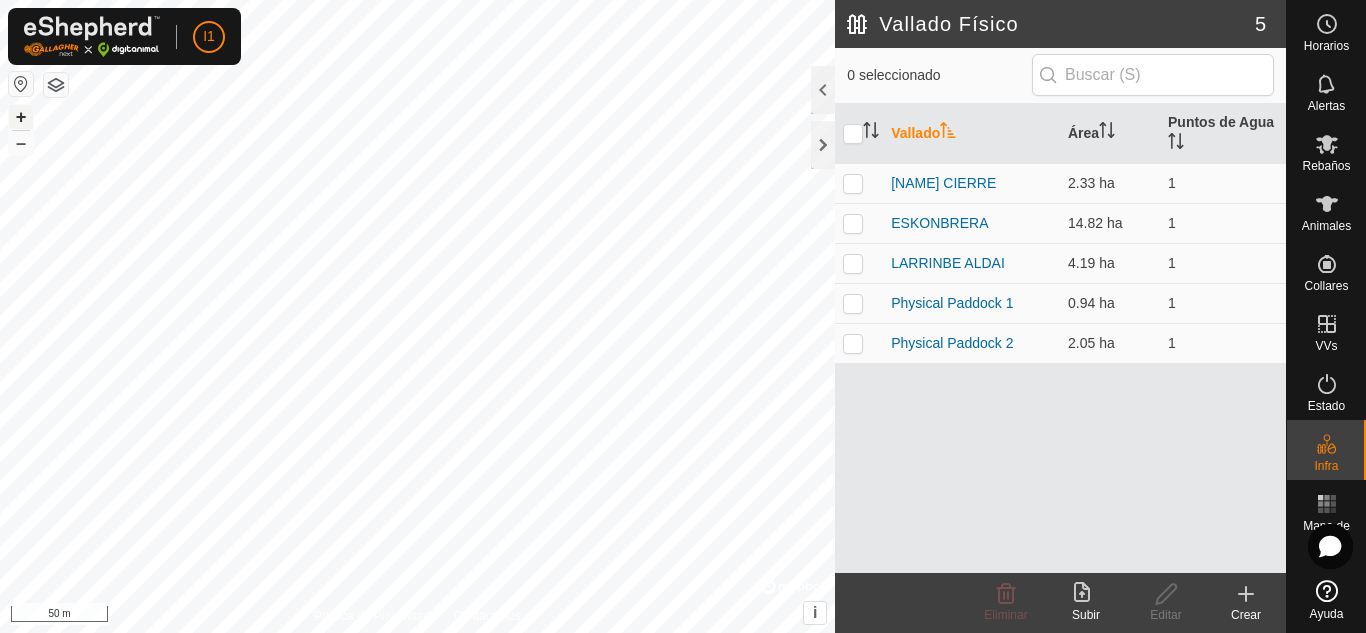click on "+" at bounding box center (21, 117) 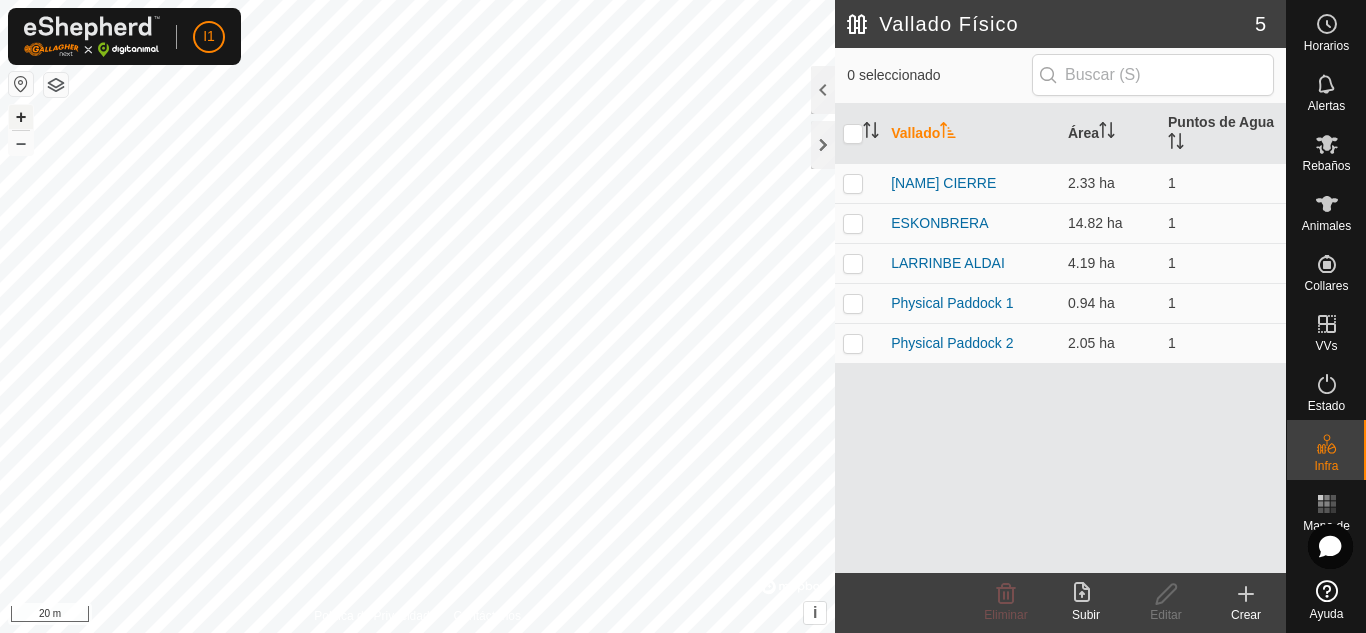click on "+" at bounding box center [21, 117] 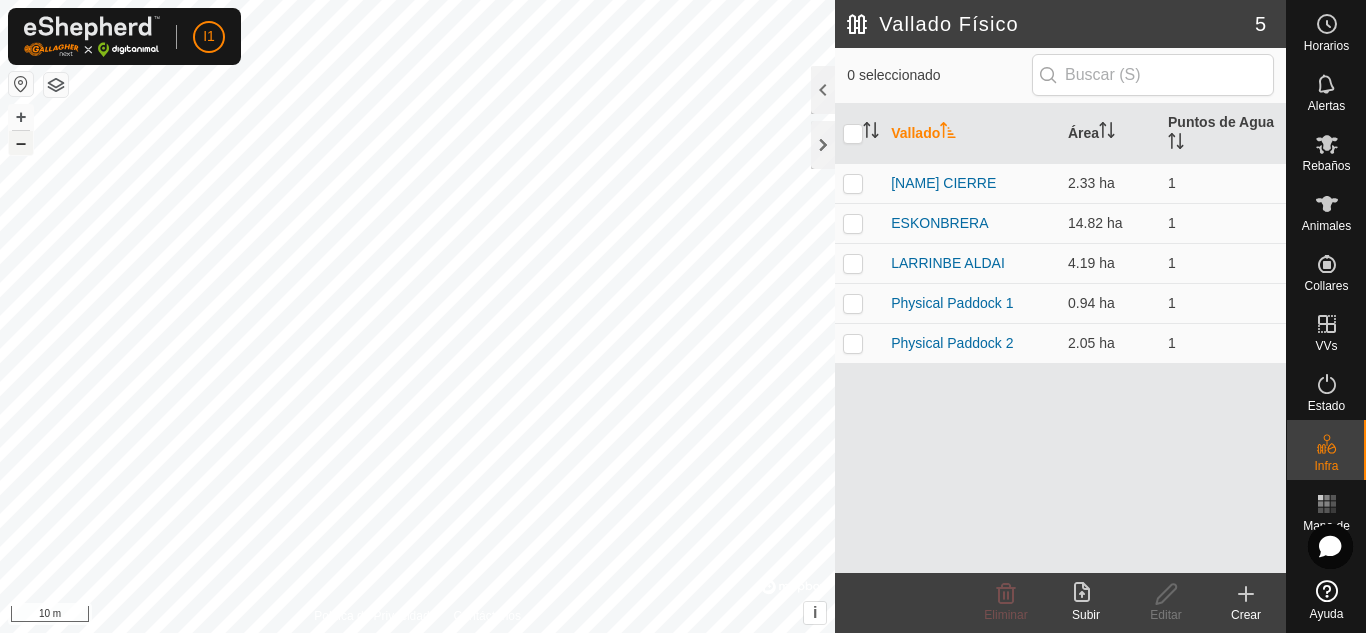 click on "–" at bounding box center [21, 143] 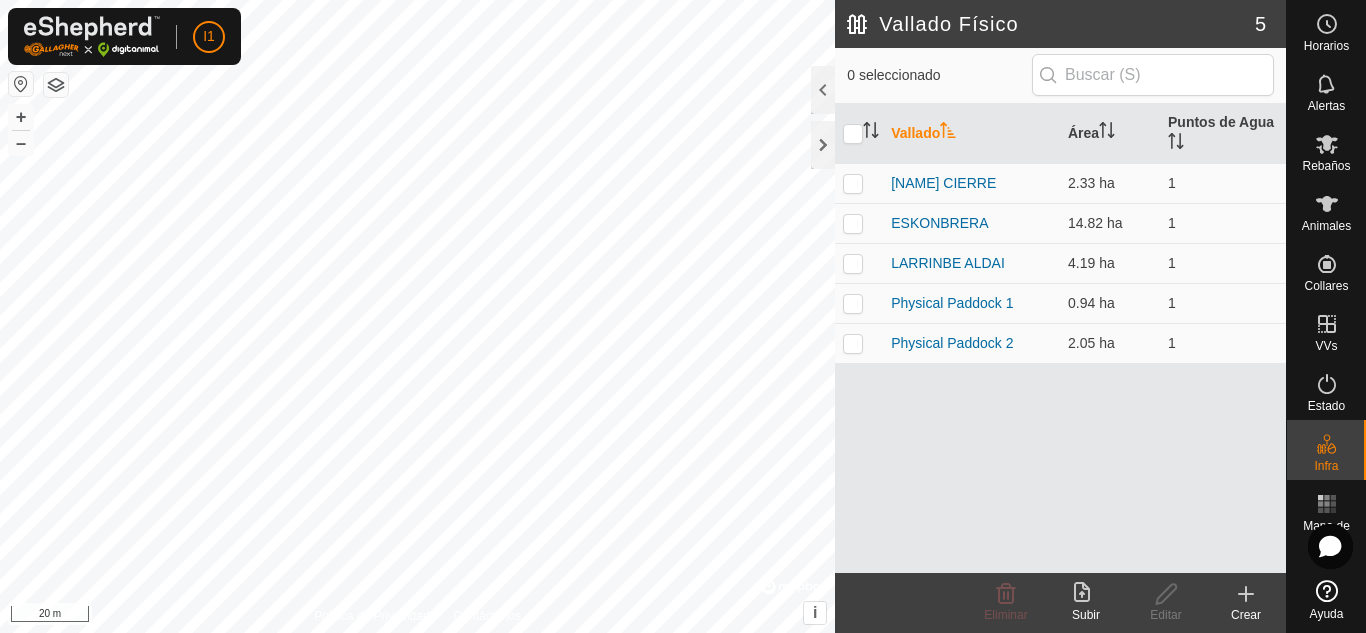 click on "Crear" 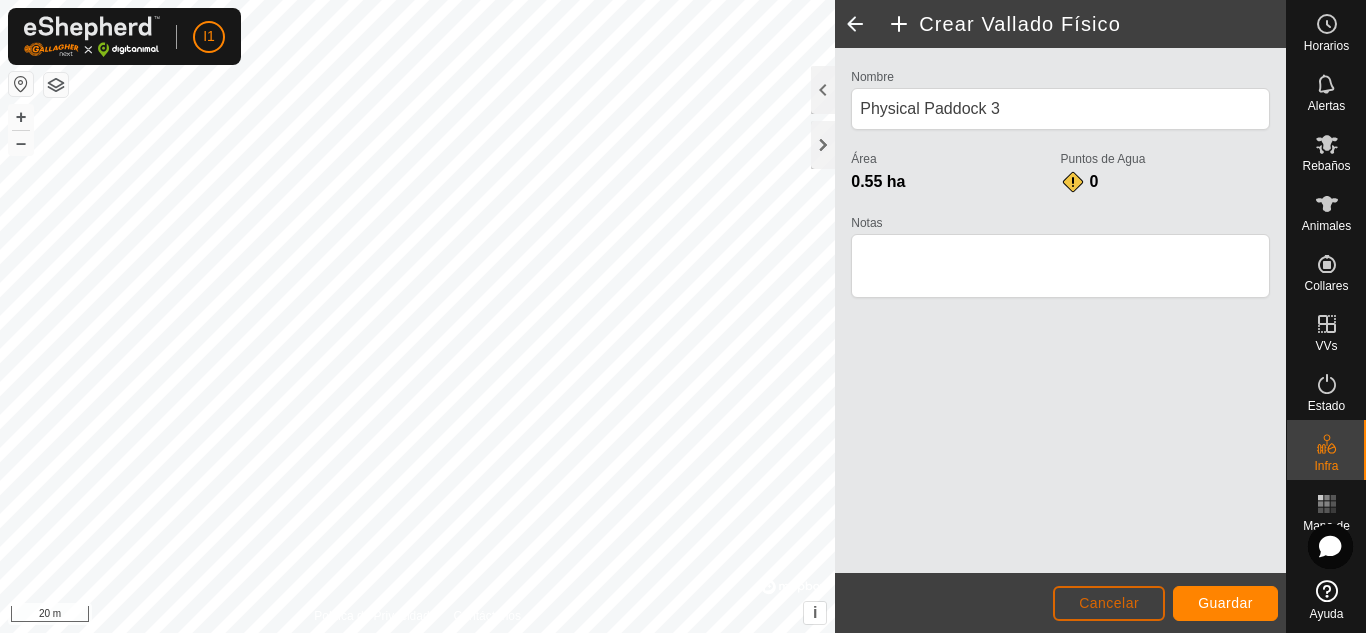 click on "Cancelar" 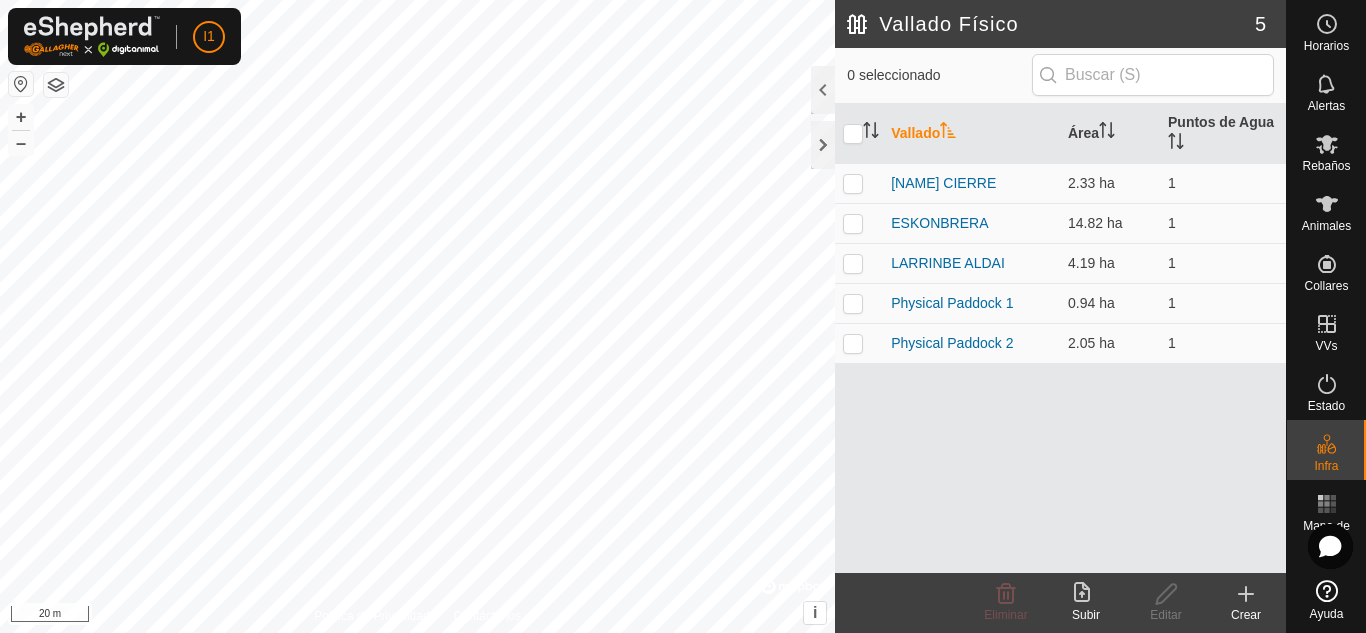 click 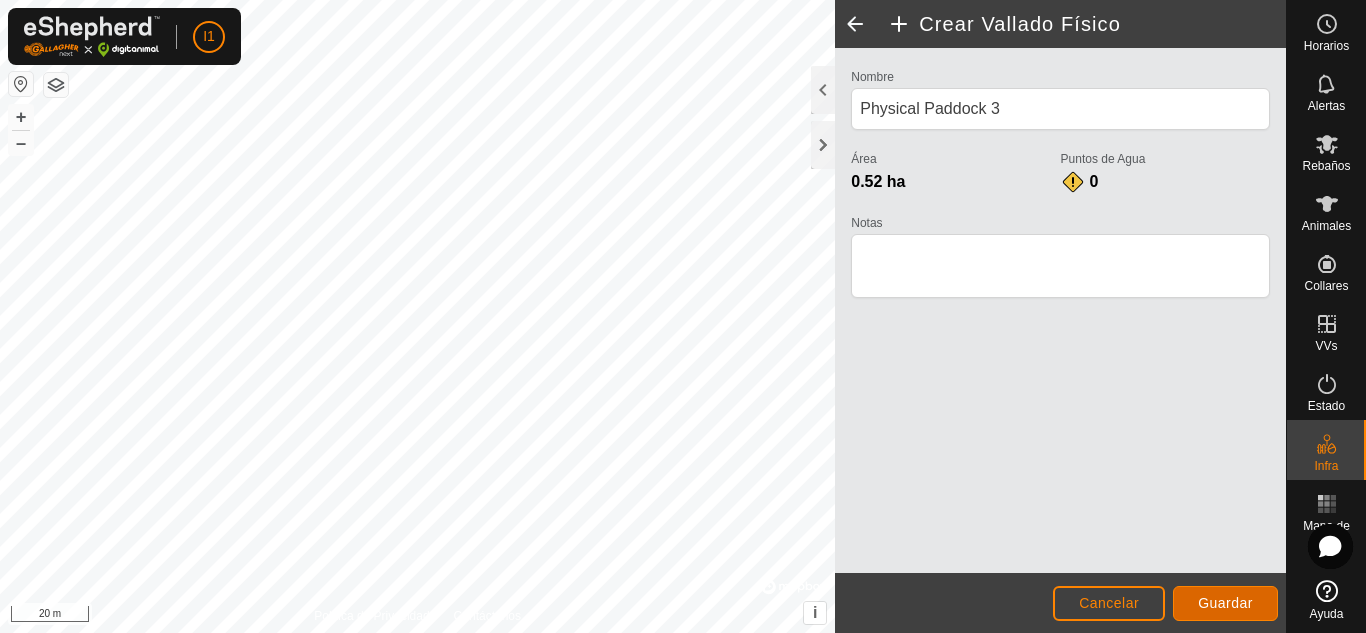 click on "Guardar" 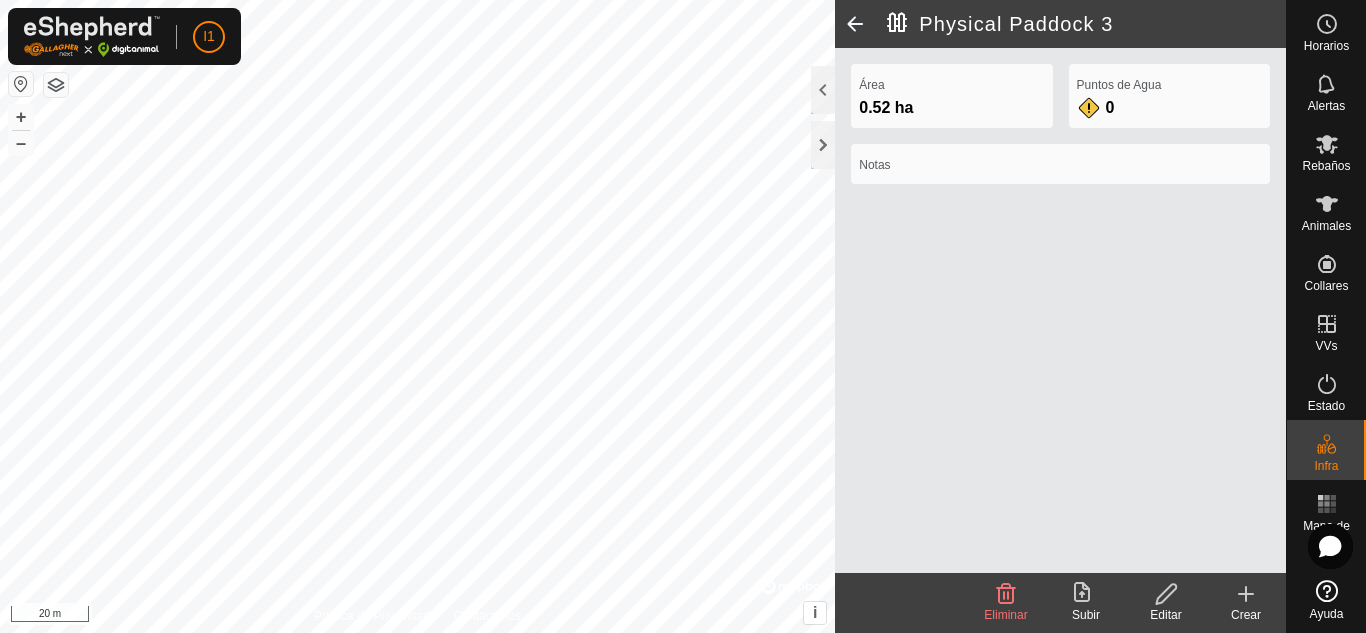 click on "Editar" 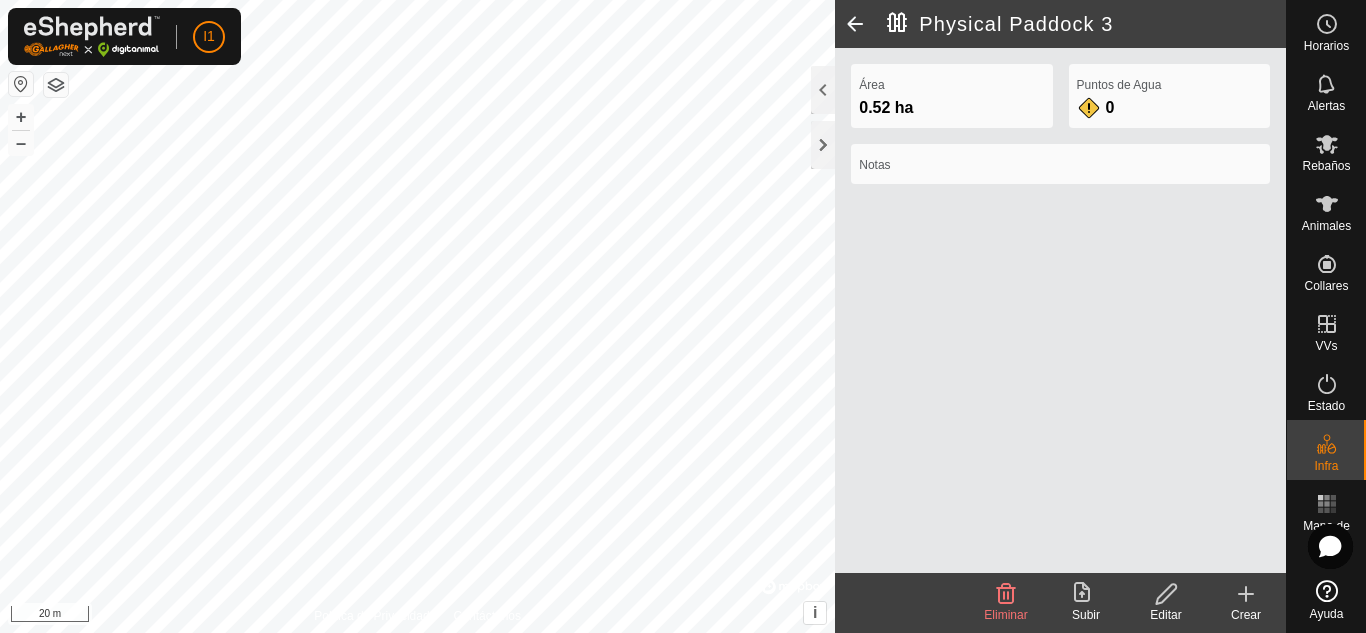 click on "Editar" 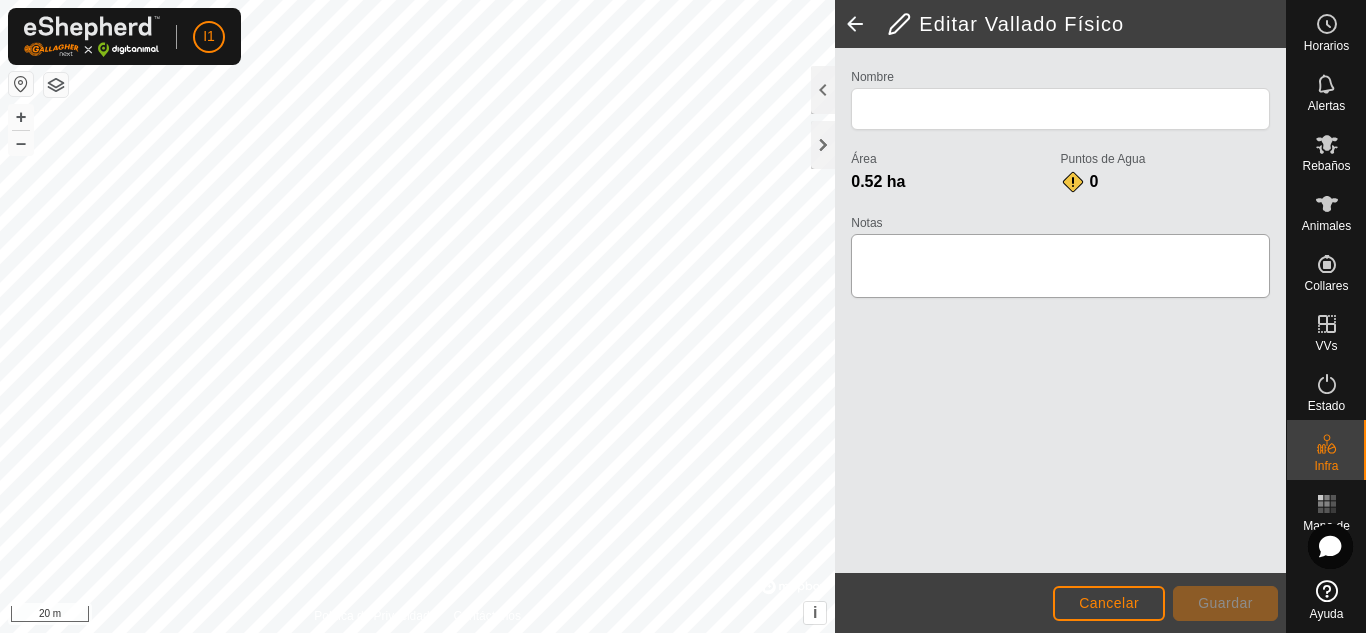 type on "Physical Paddock 3" 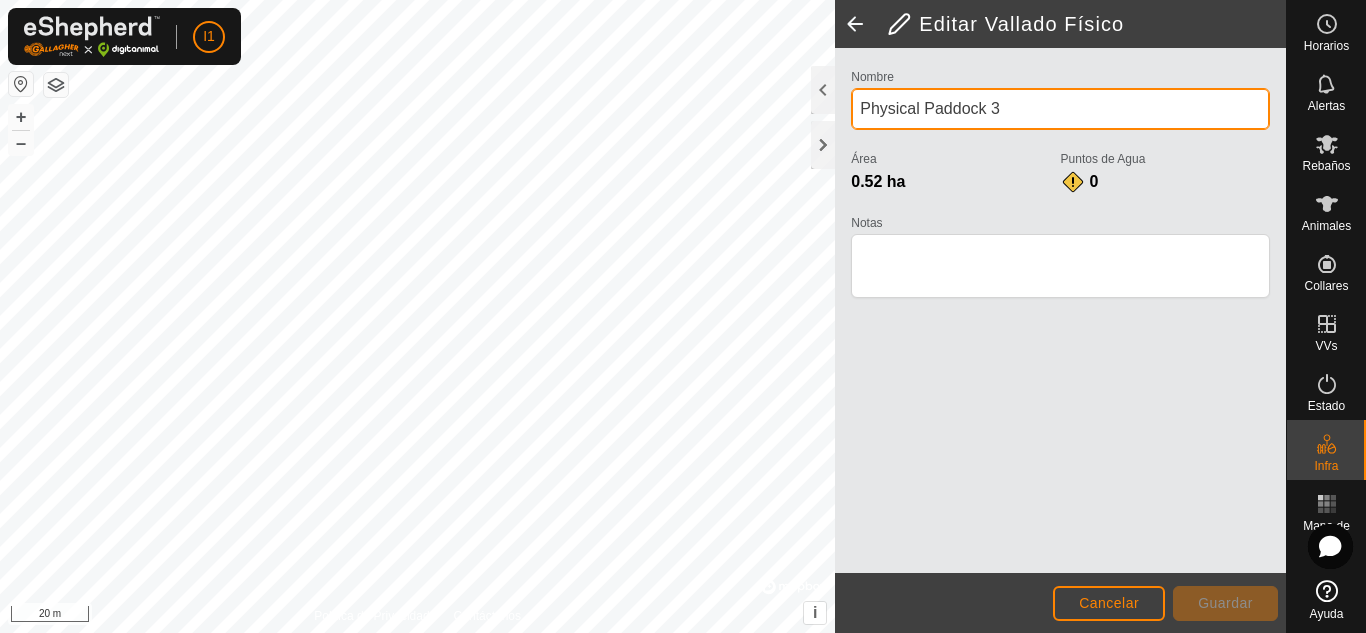 click on "Physical Paddock 3" at bounding box center [1060, 109] 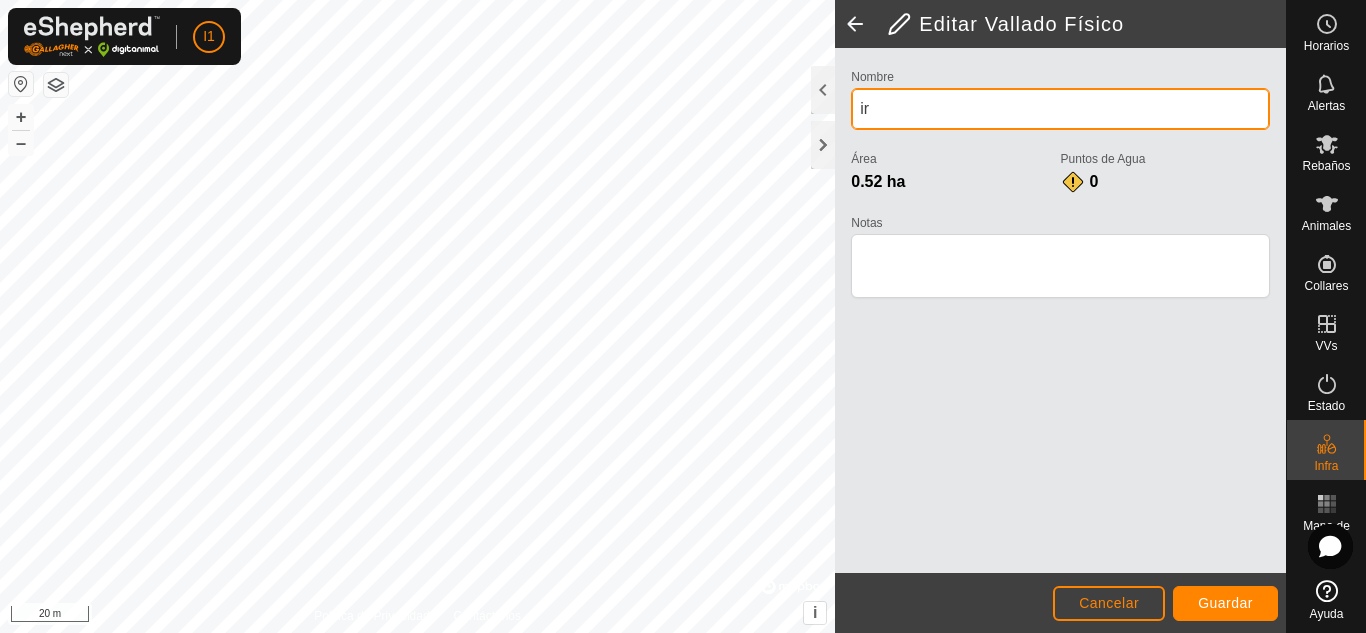 type on "i" 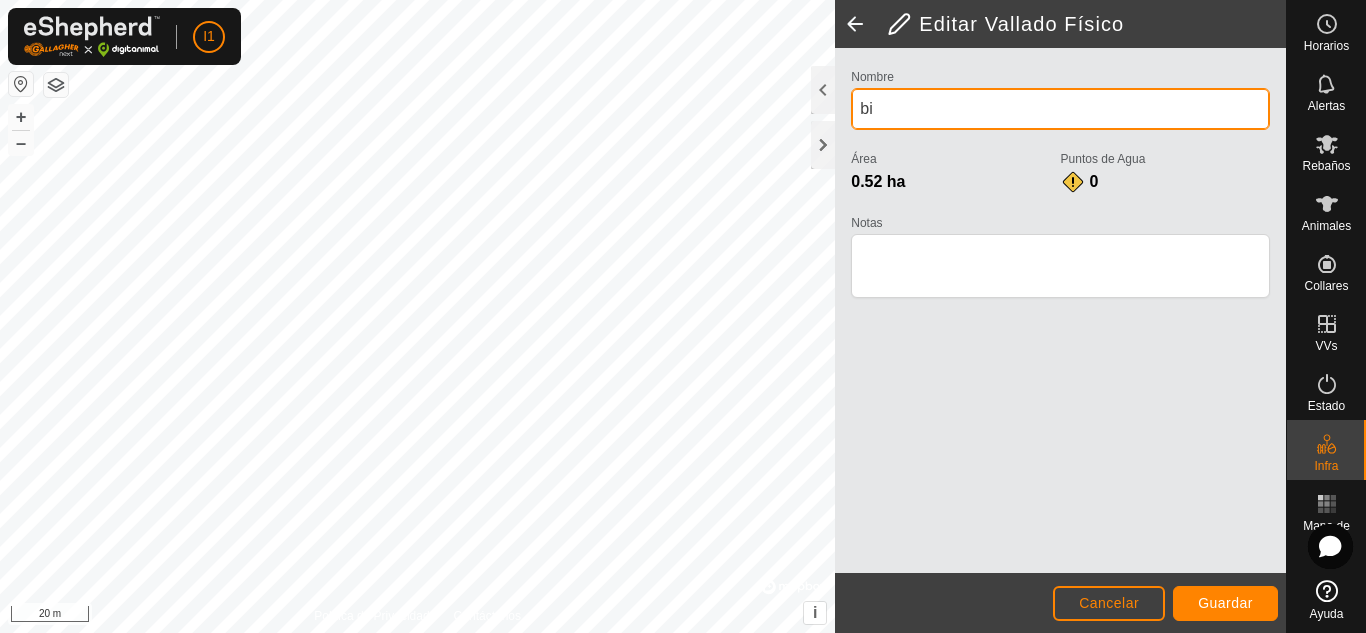 type on "b" 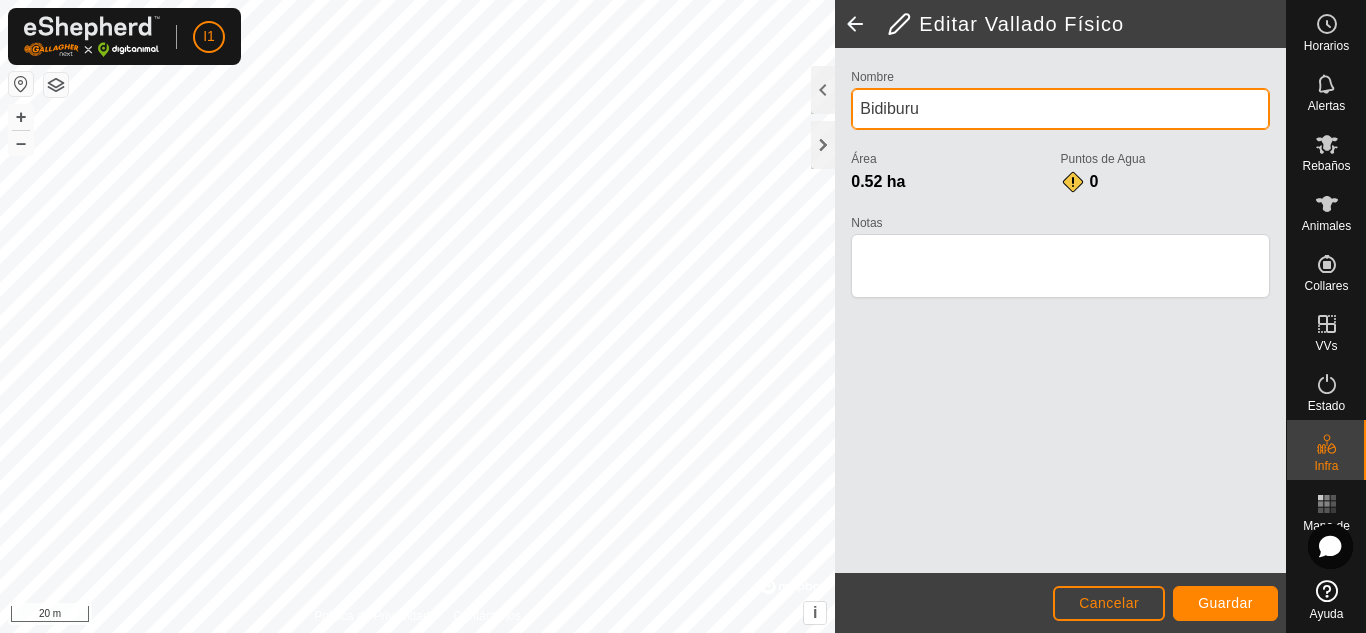 type on "Bidiburu" 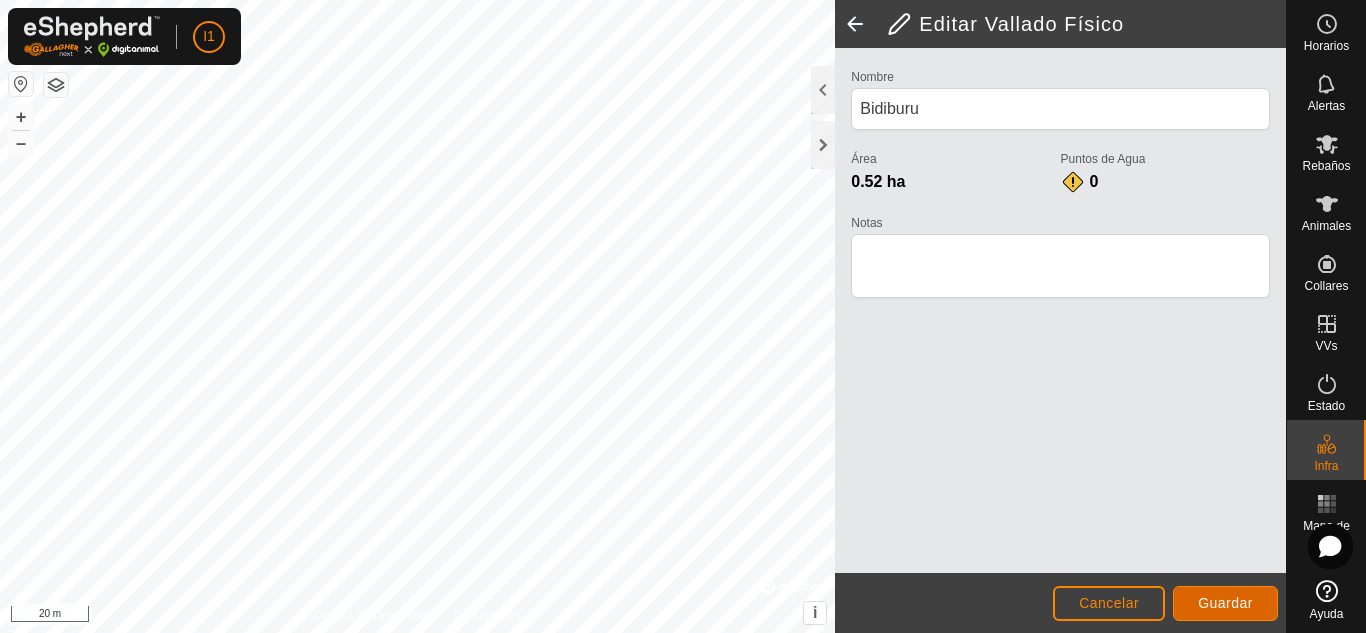 click on "Guardar" 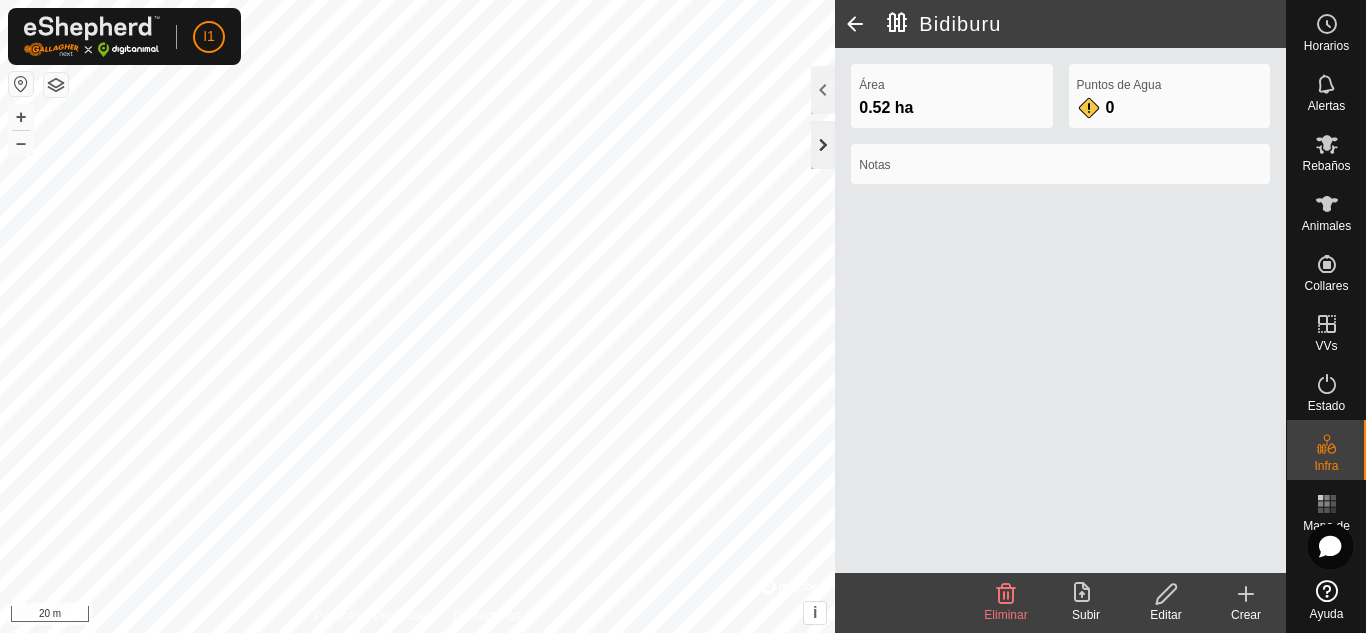 click 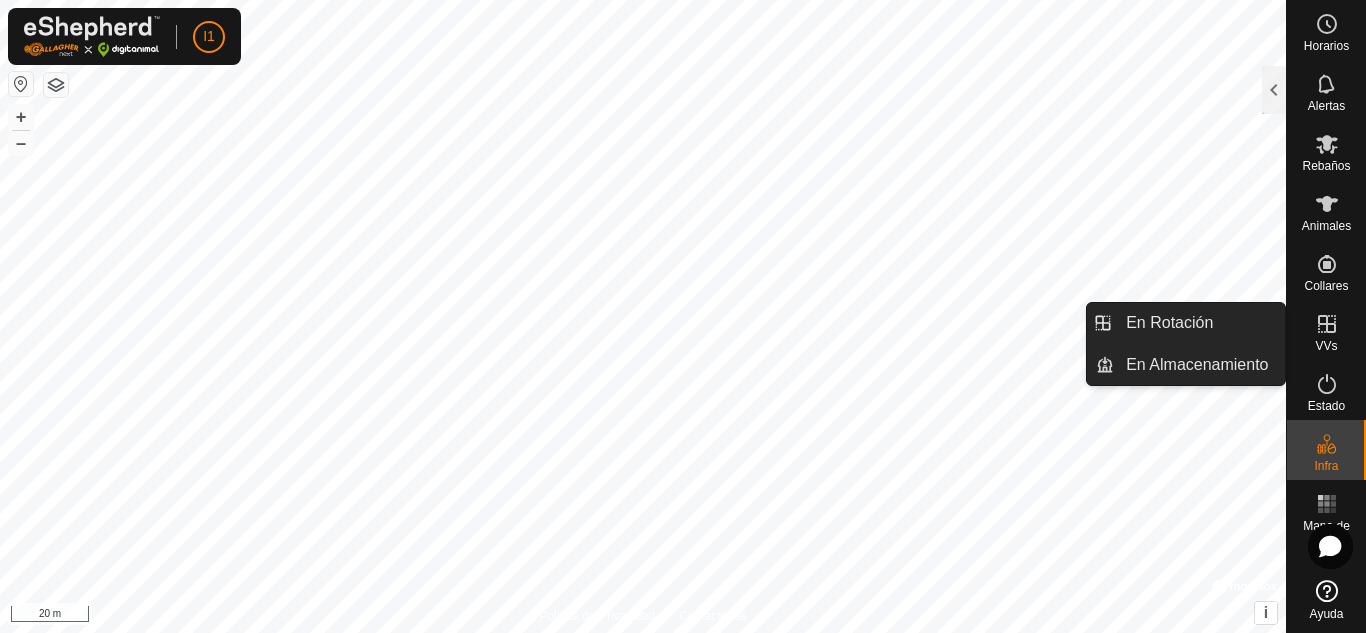 click 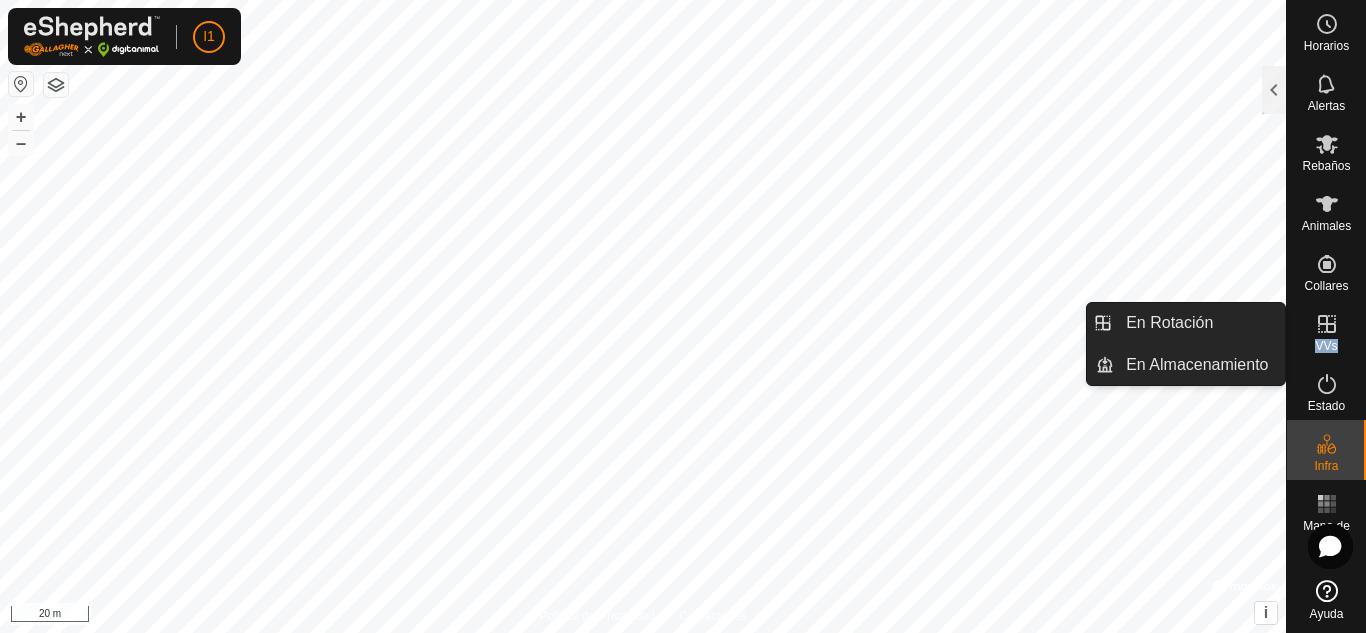 click 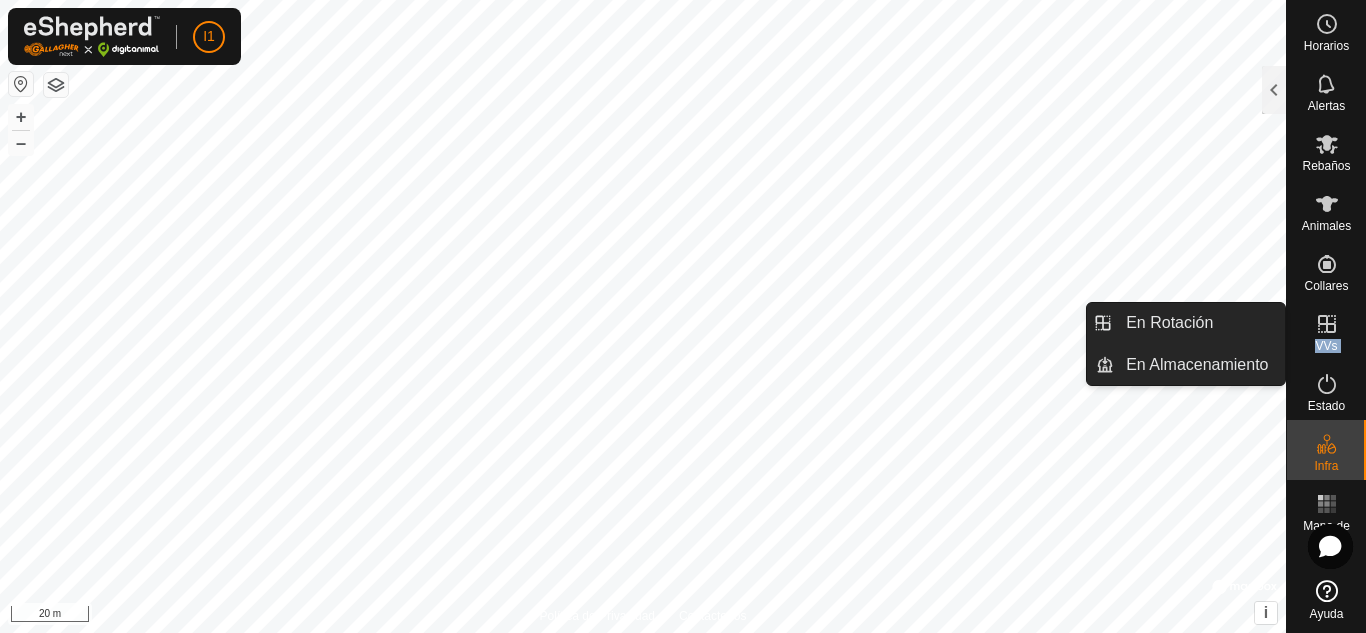 click 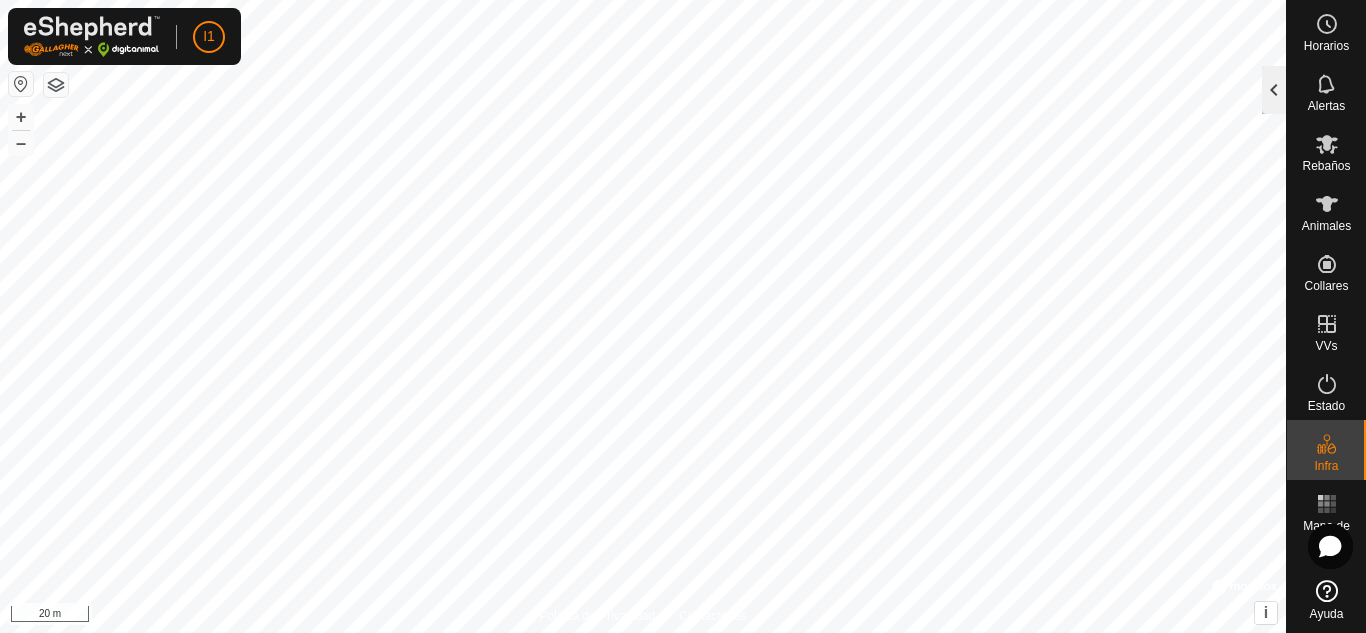 drag, startPoint x: 1327, startPoint y: 349, endPoint x: 1273, endPoint y: 79, distance: 275.34705 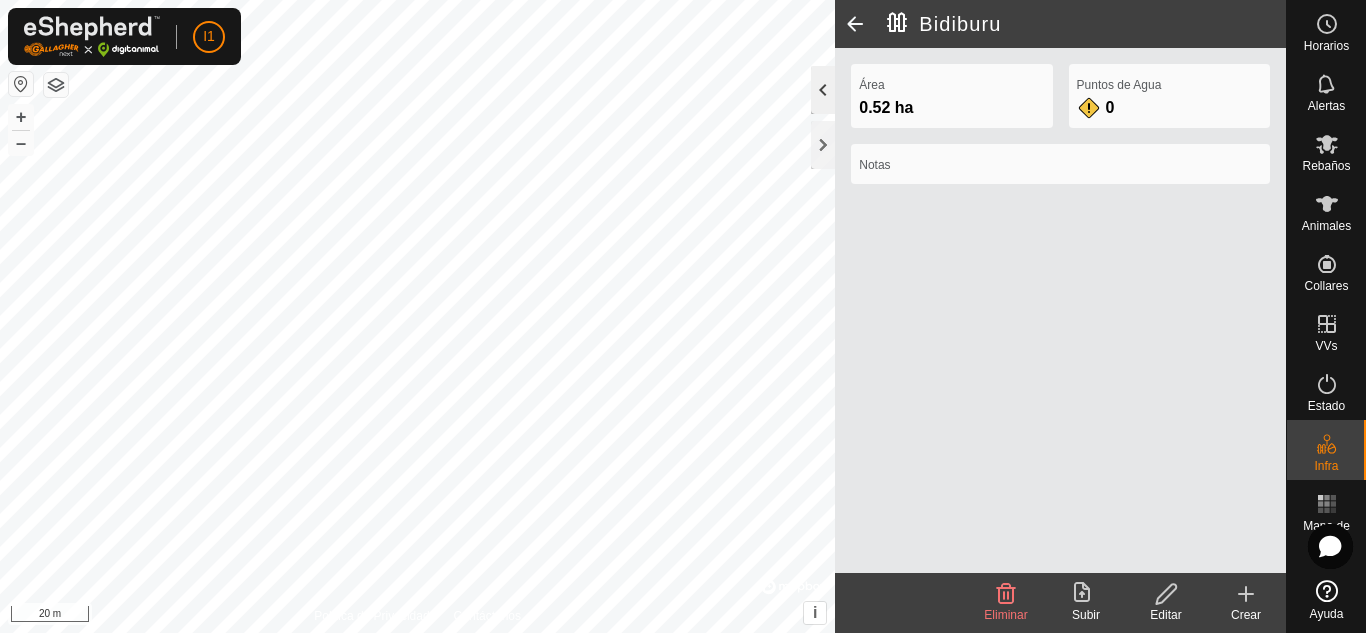 click on "Puntos de Agua 0" 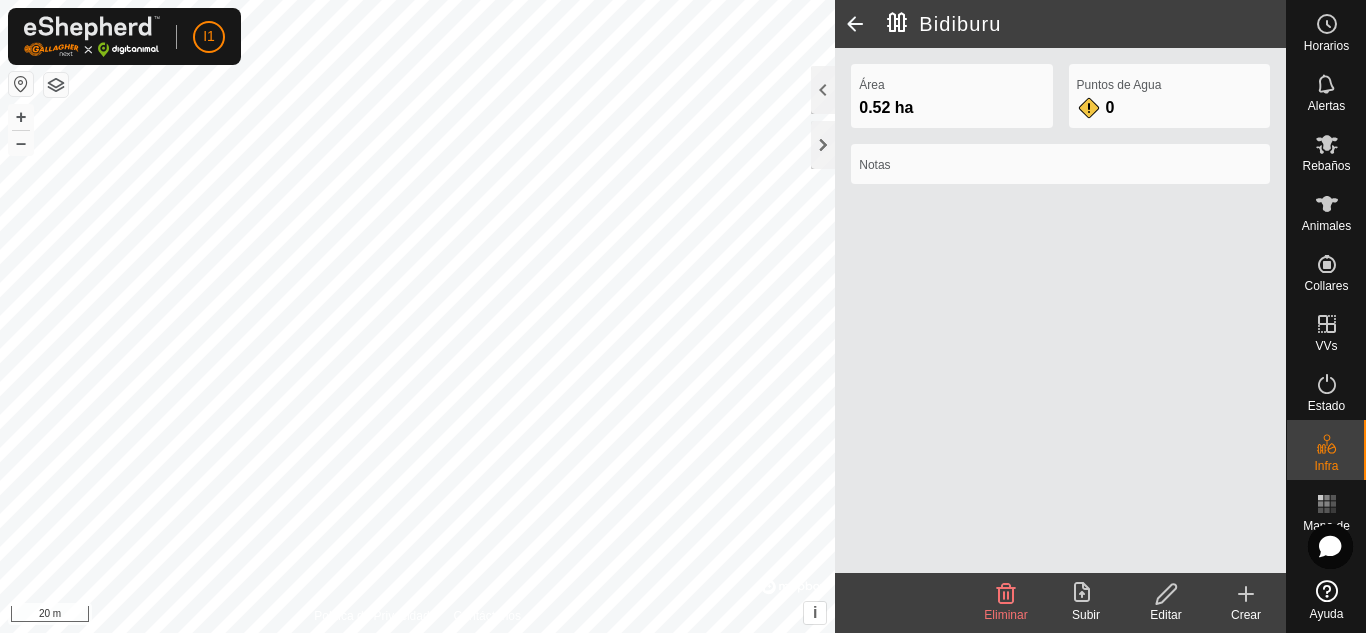 click 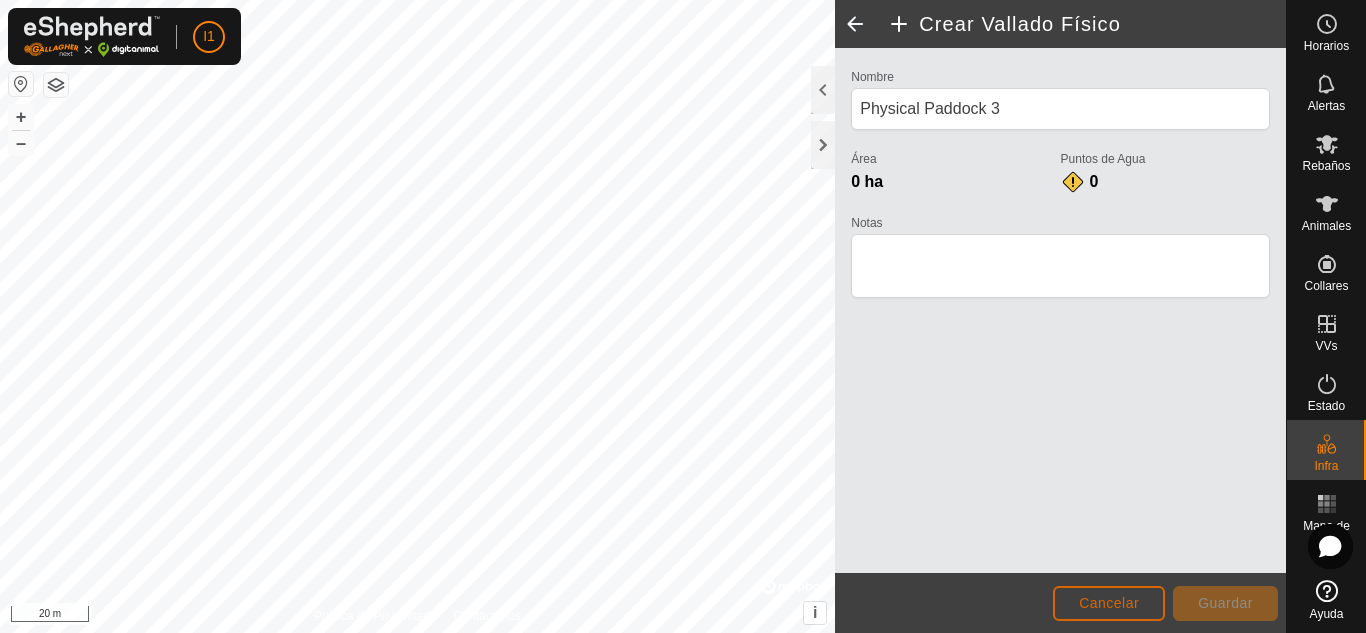 click on "Cancelar" 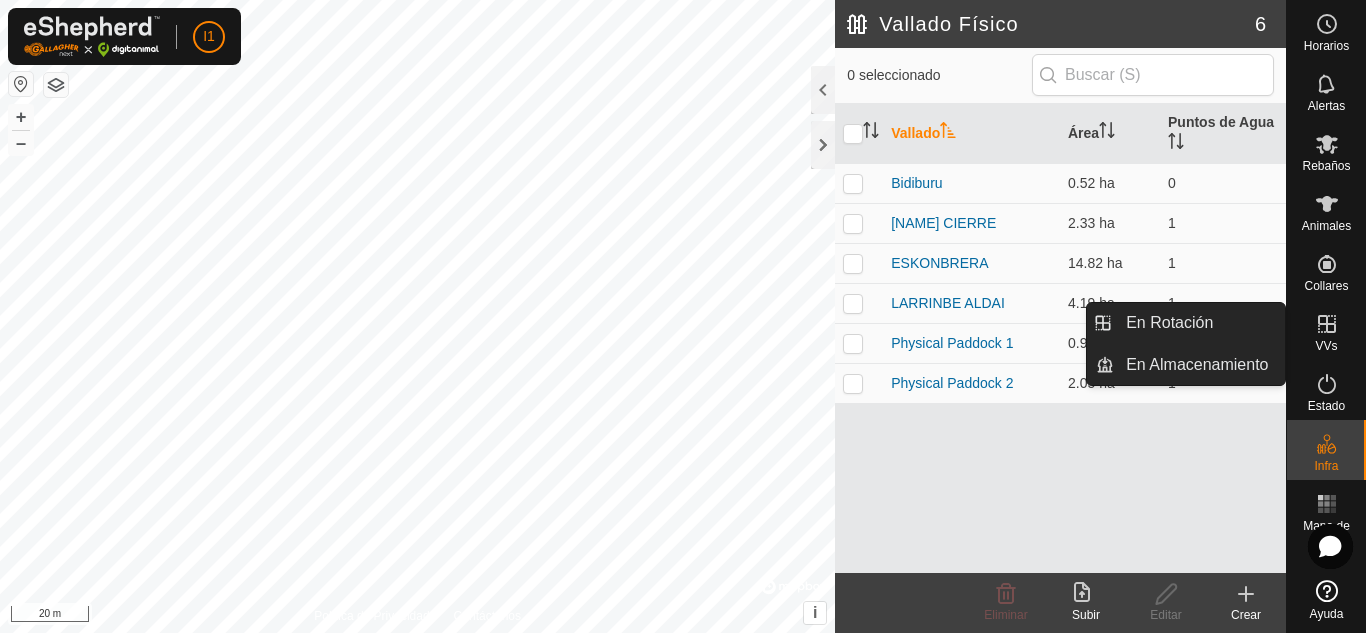 click at bounding box center (1327, 324) 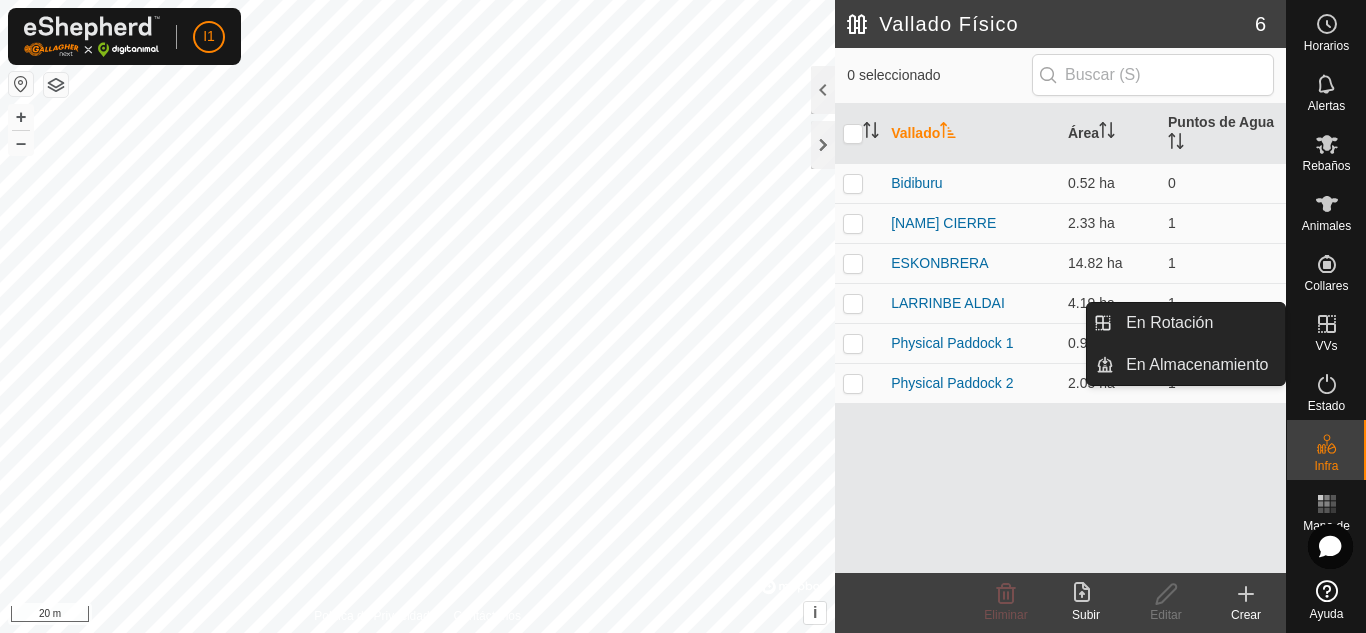 click at bounding box center (1327, 324) 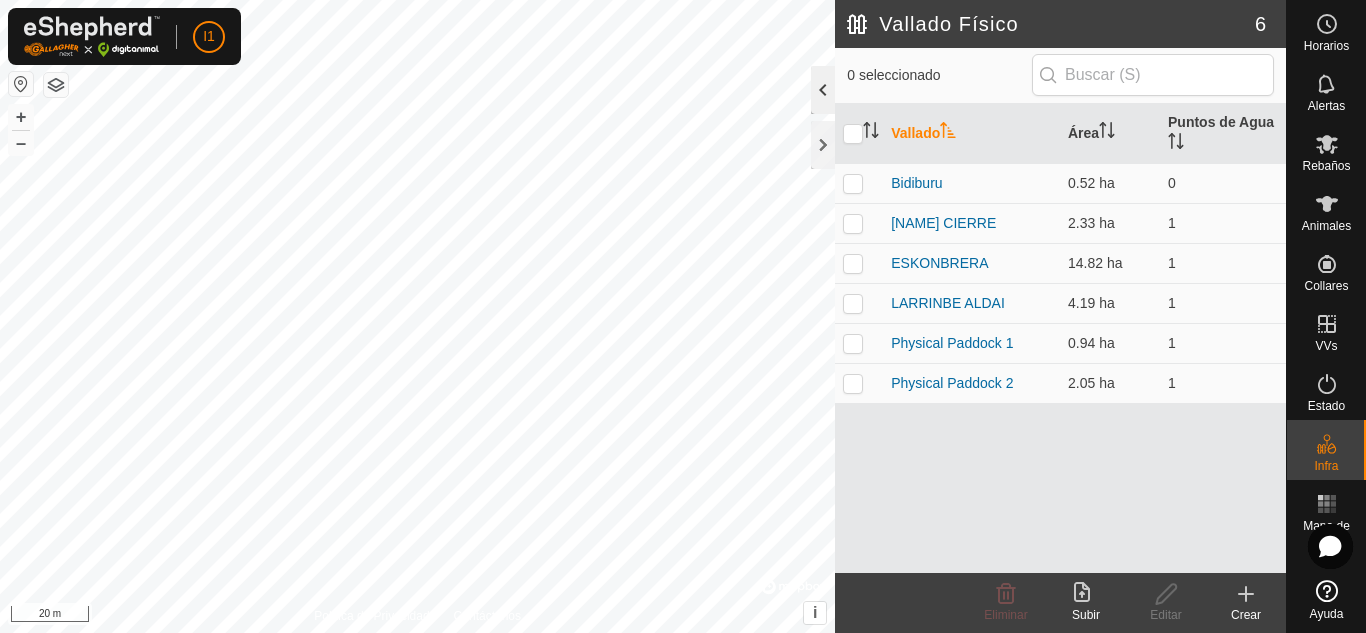click 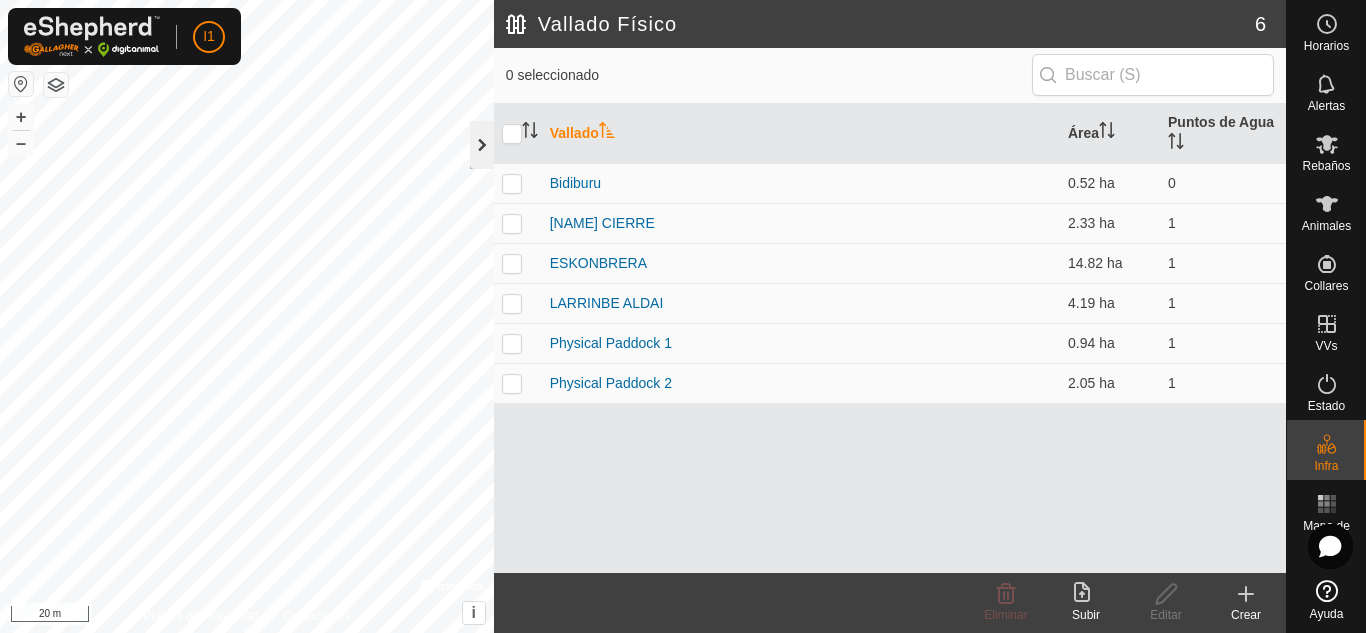 click 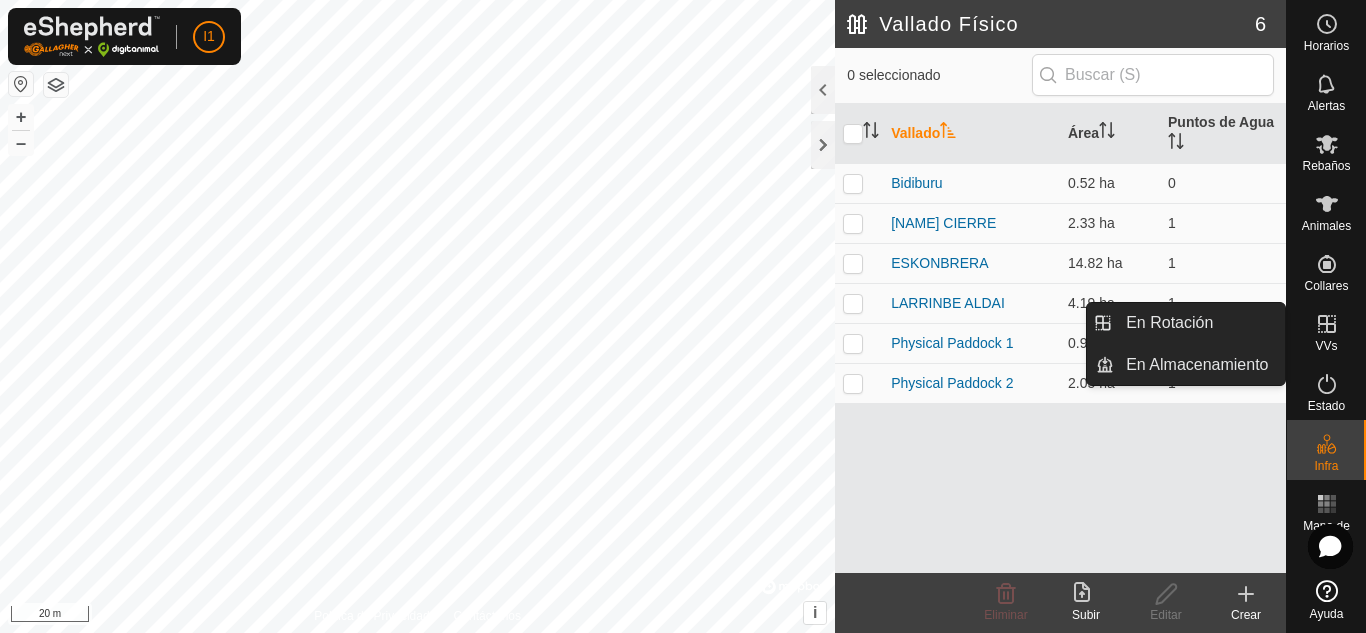 click at bounding box center [1327, 324] 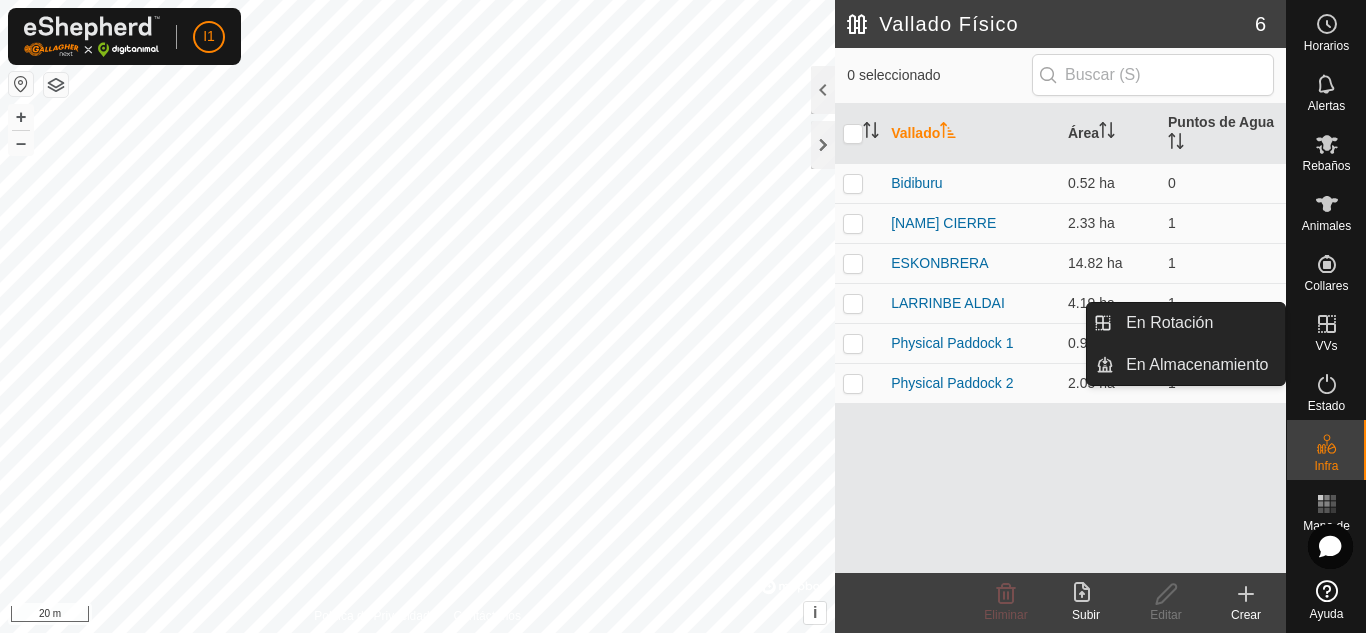 click at bounding box center (1327, 324) 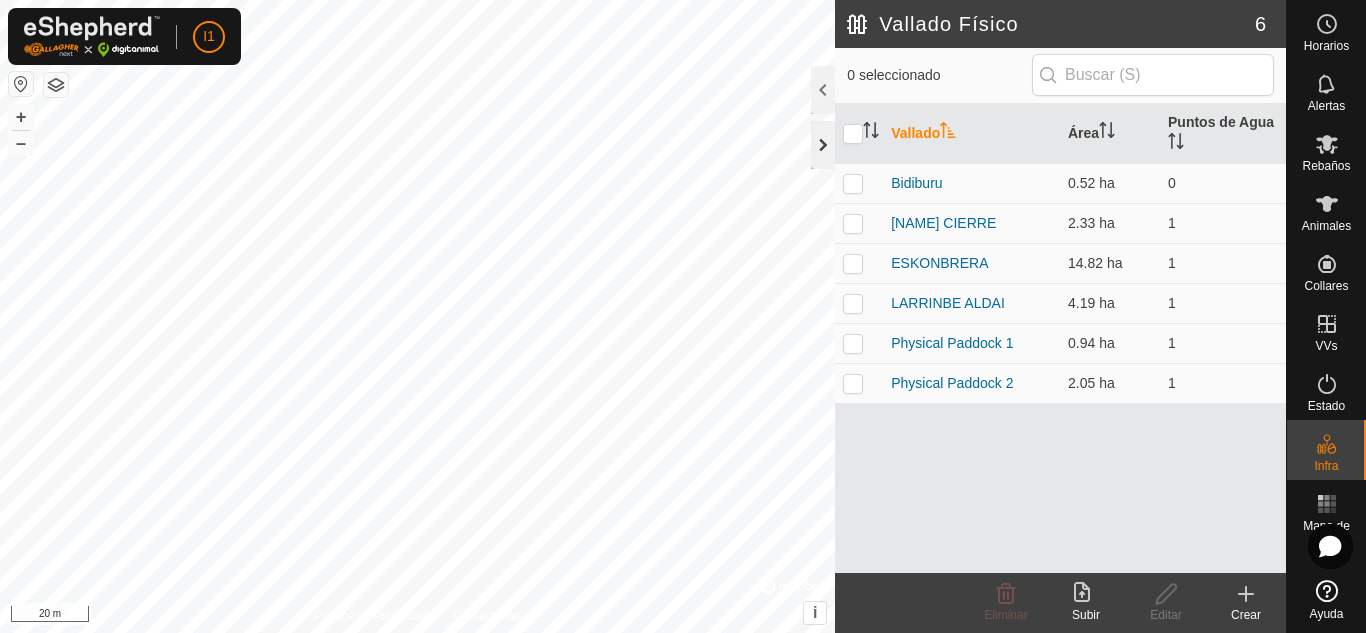 click 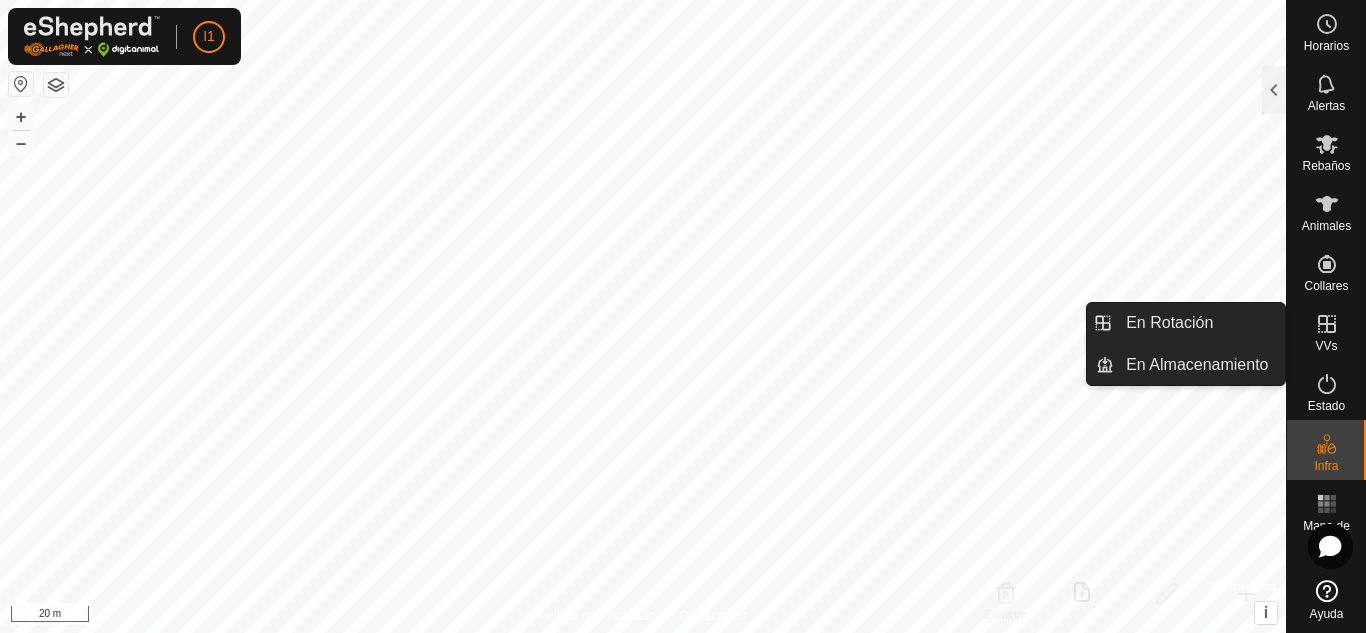 click 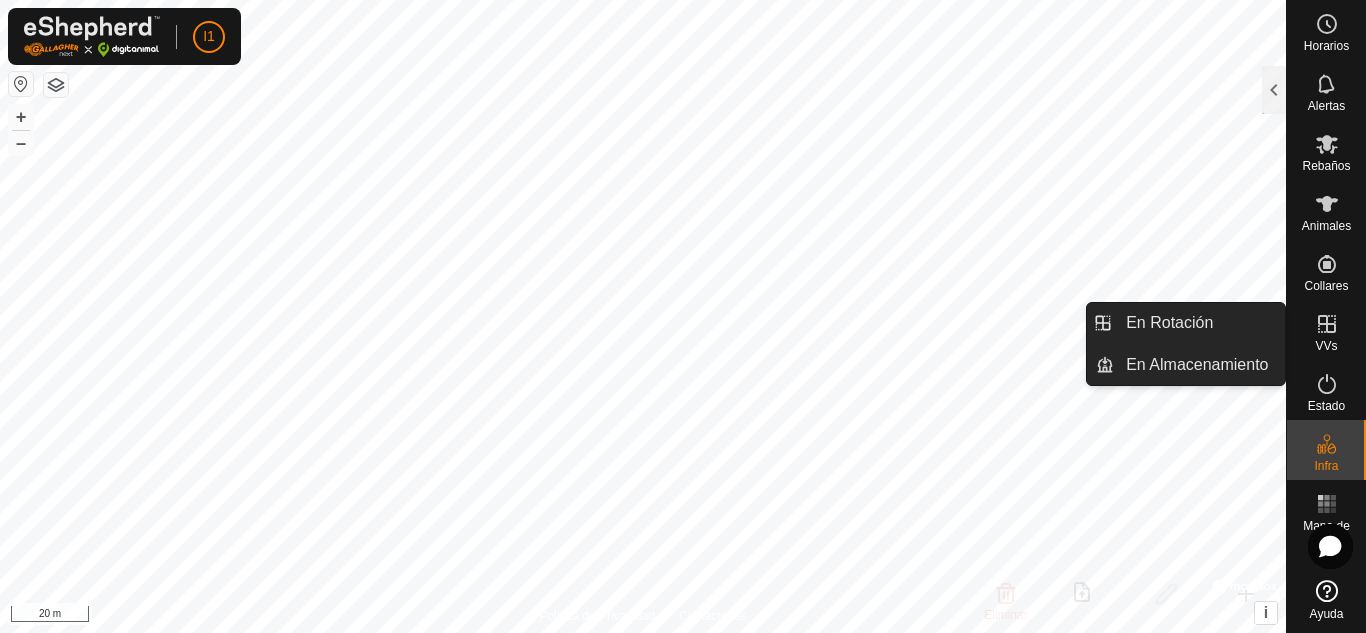 click 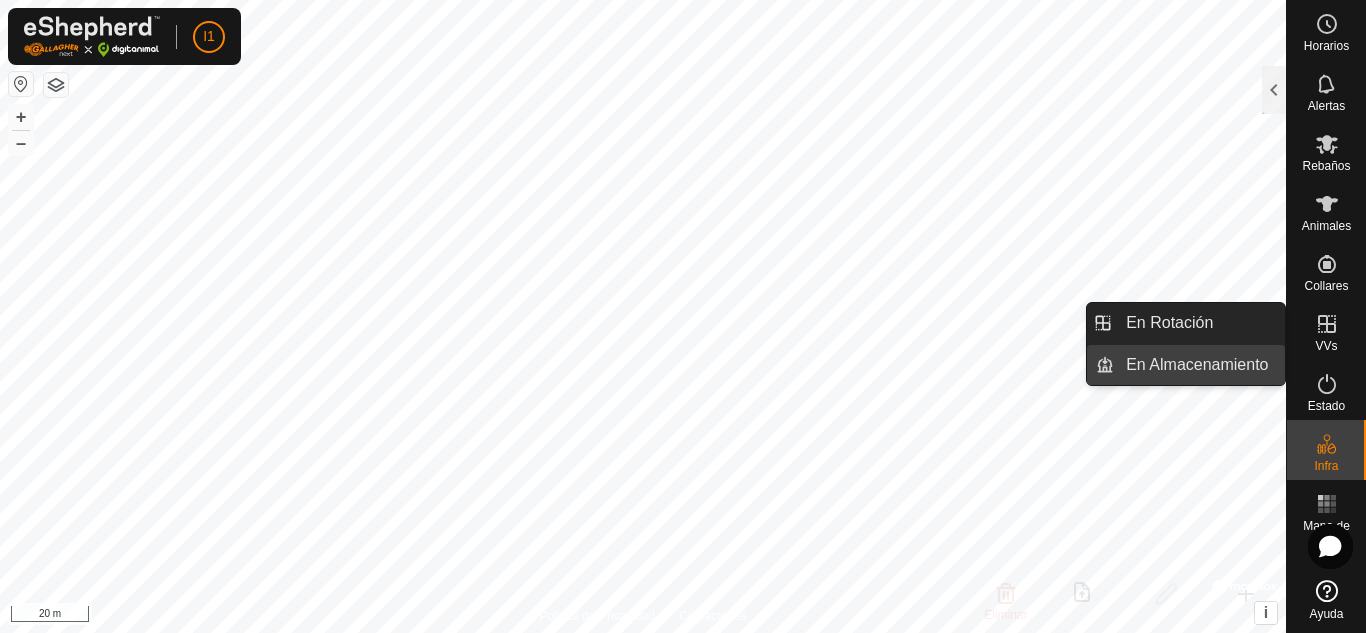 click on "En Almacenamiento" at bounding box center (1199, 365) 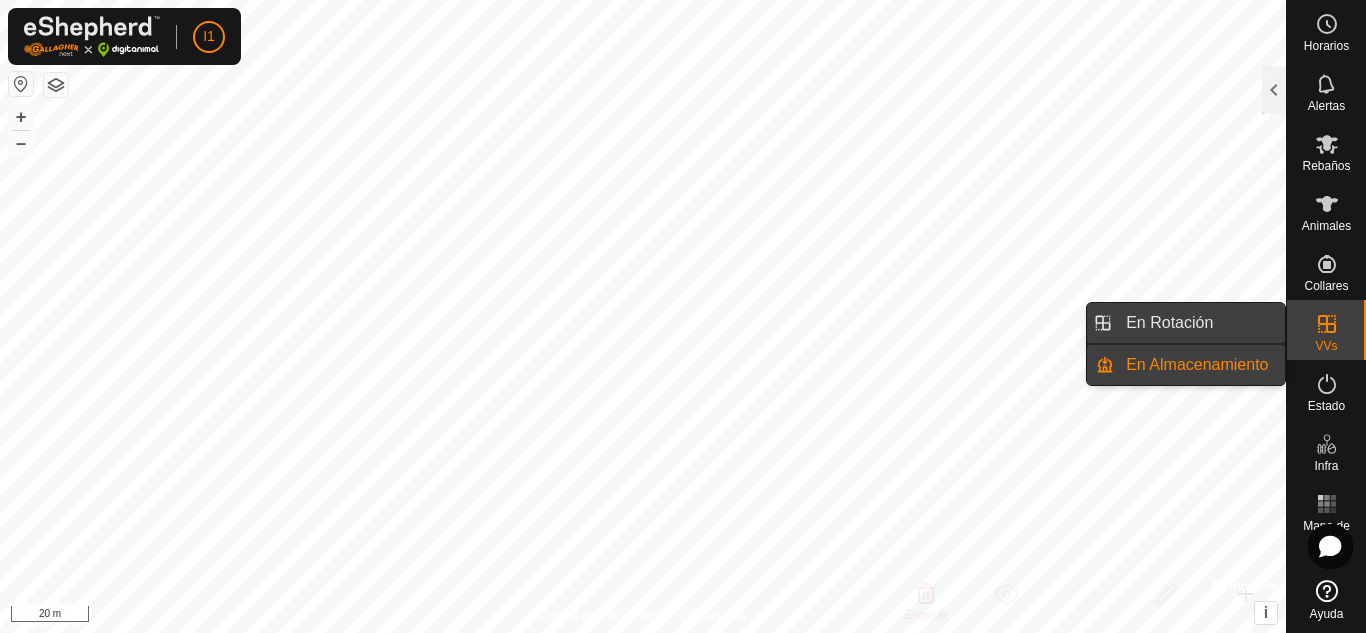 click on "En Rotación" at bounding box center (1199, 323) 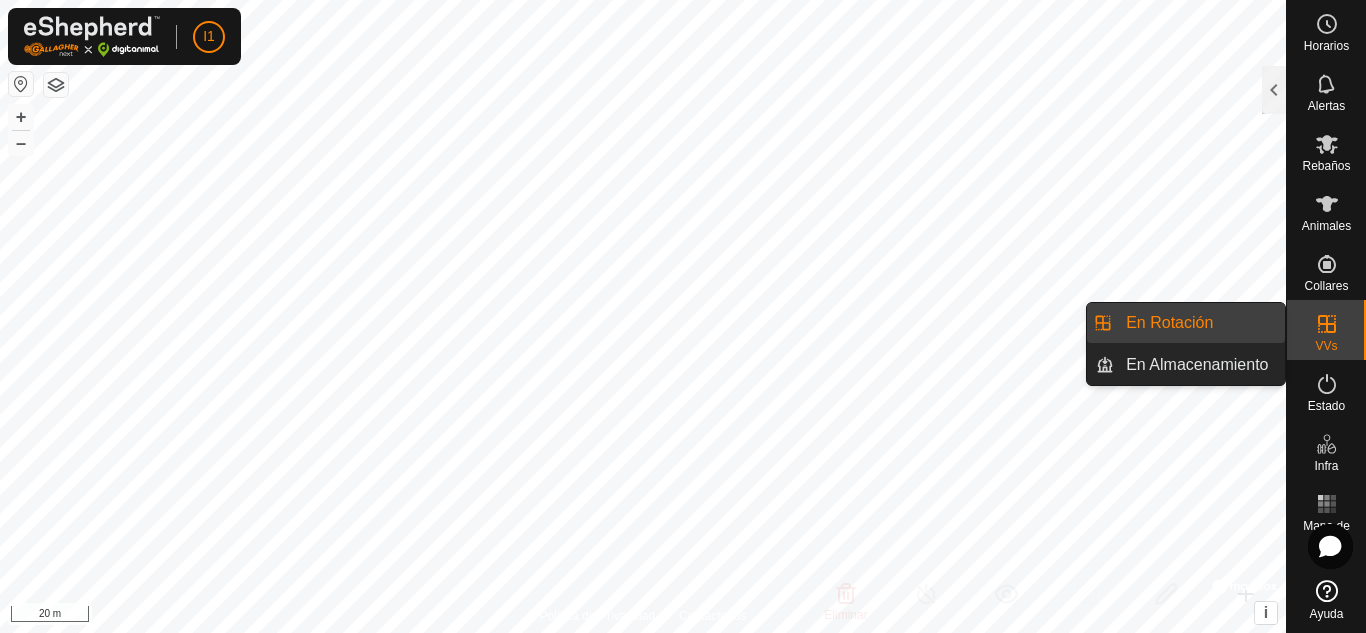 click at bounding box center (1327, 324) 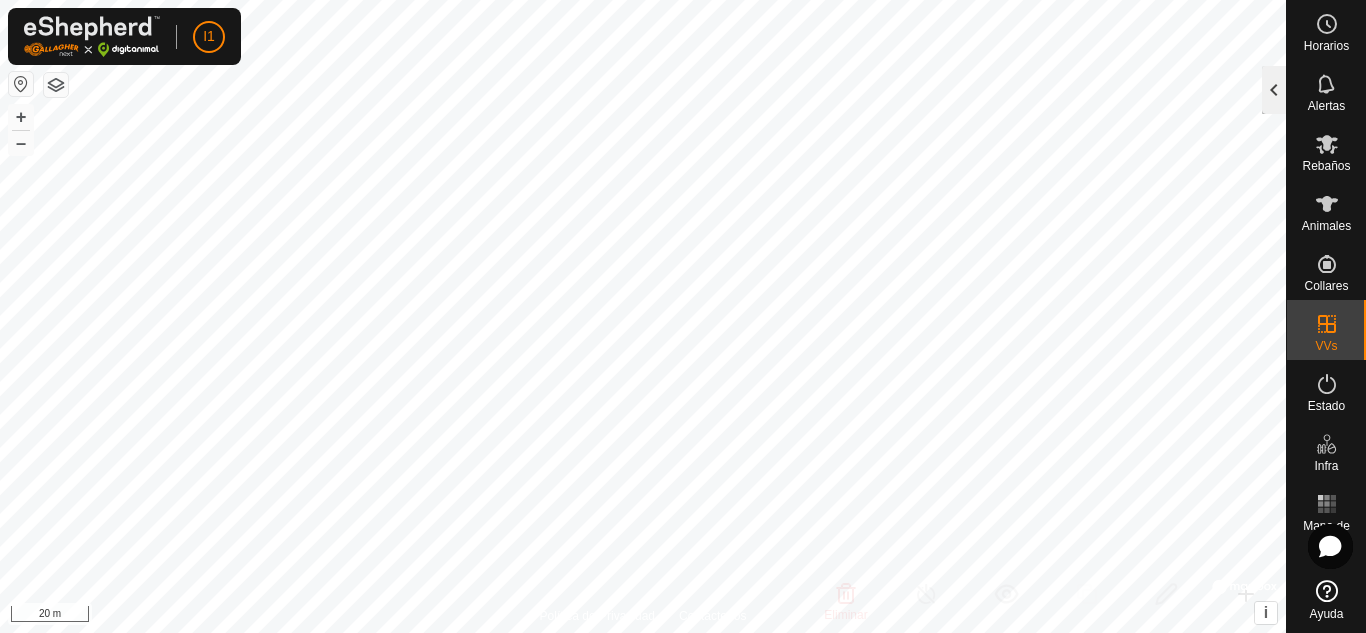 click 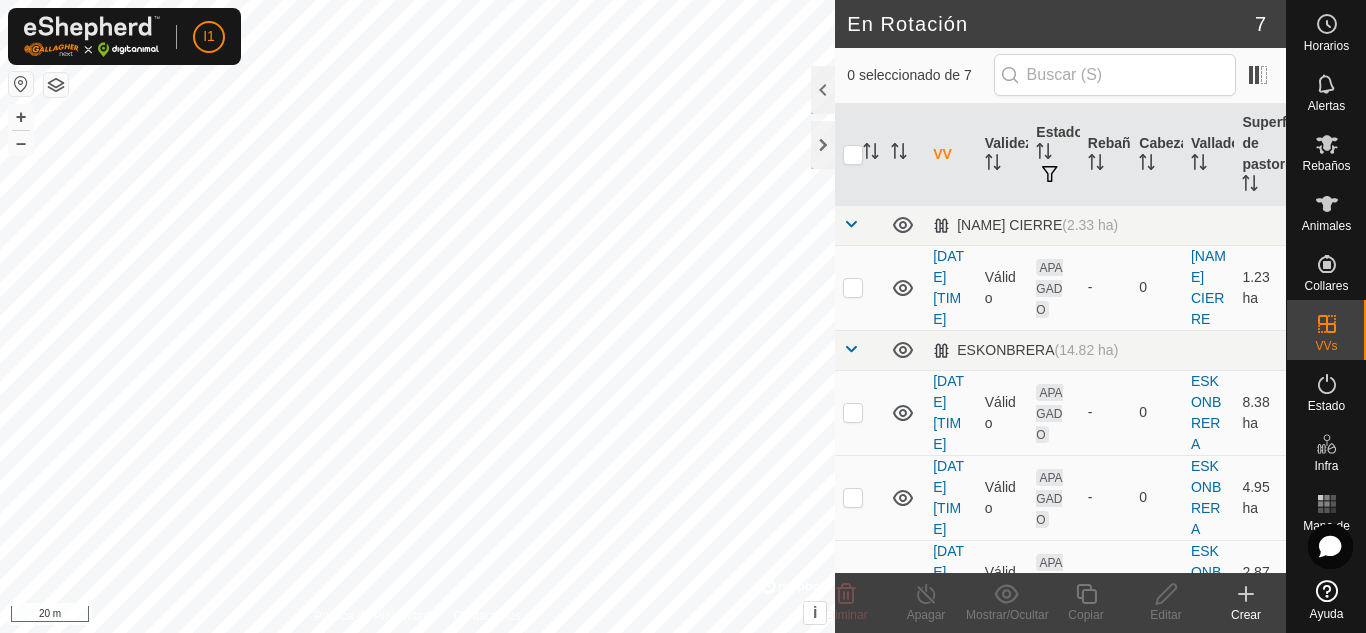 click 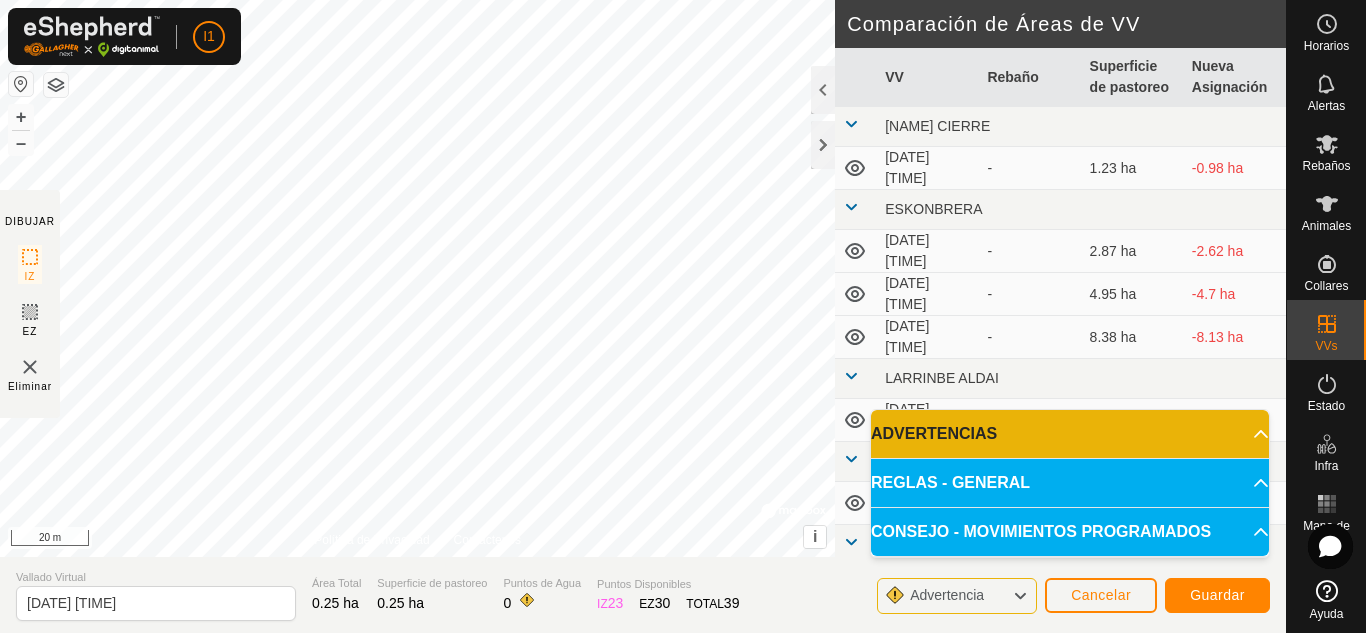 click 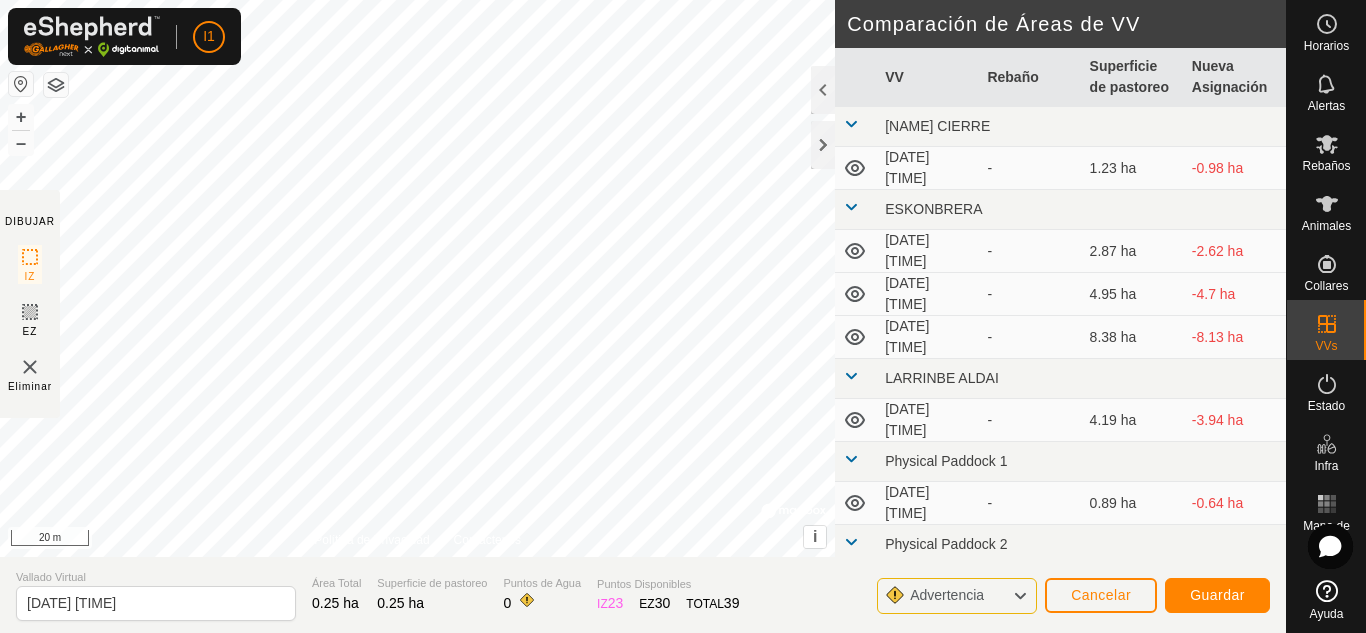 click 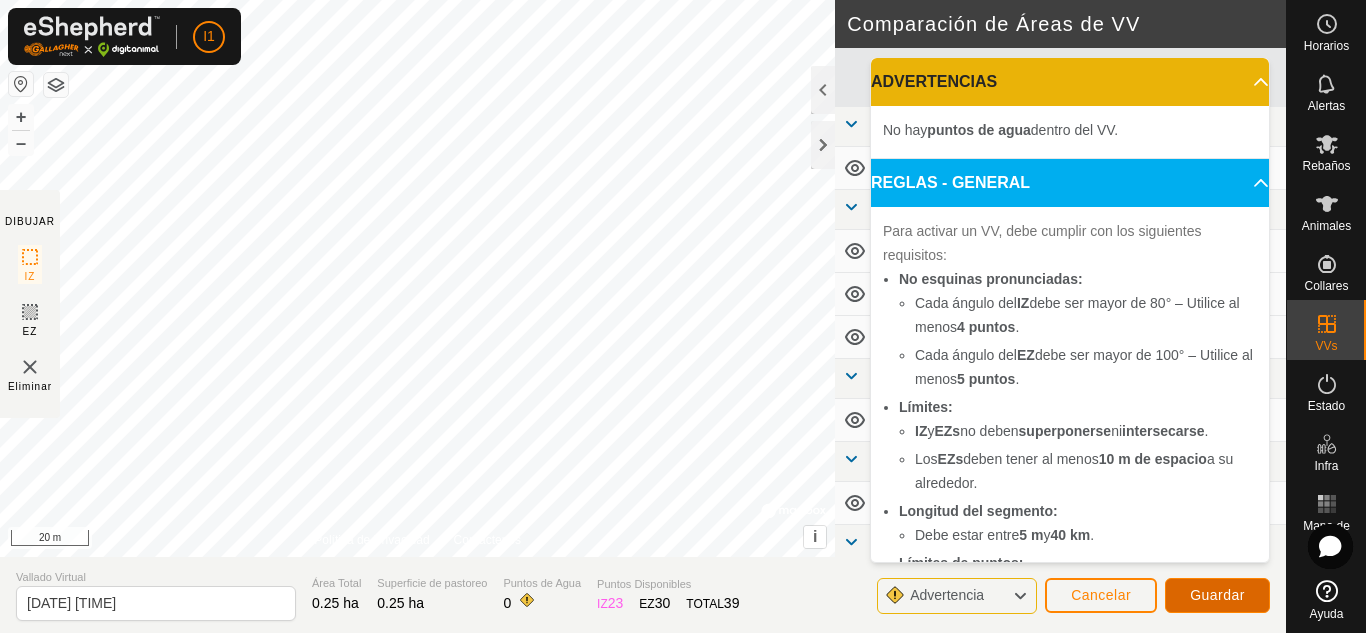 click on "Guardar" 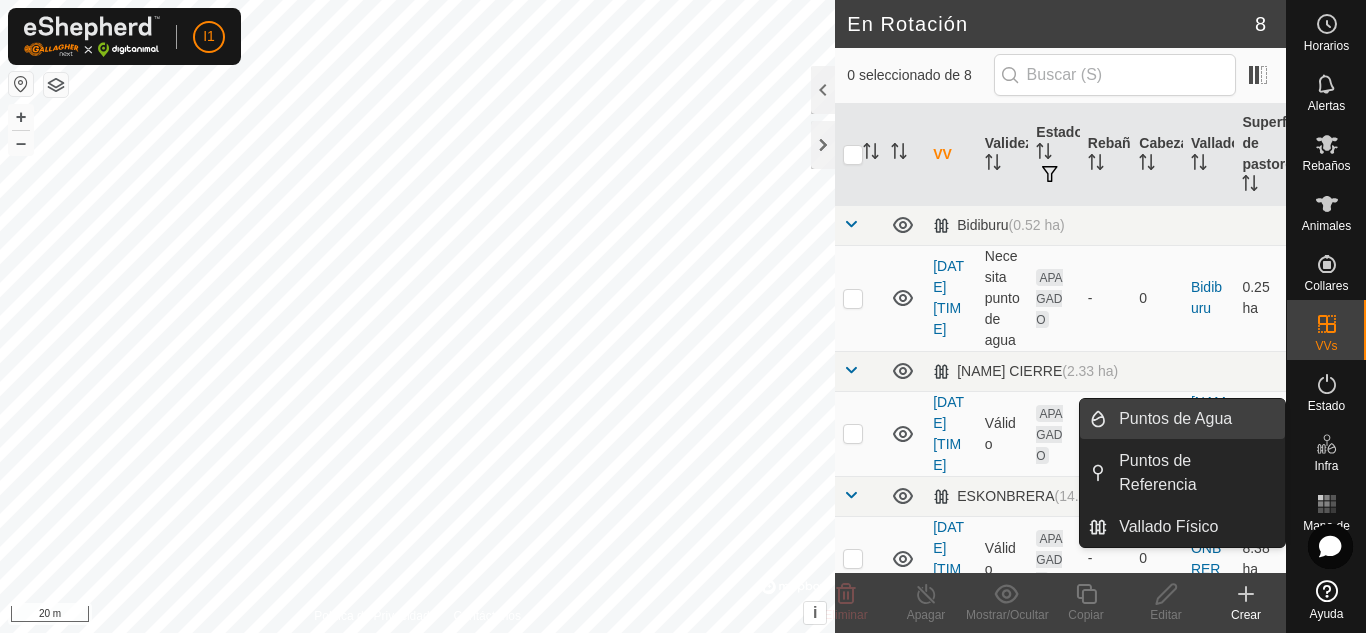 click on "Puntos de Agua" at bounding box center (1196, 419) 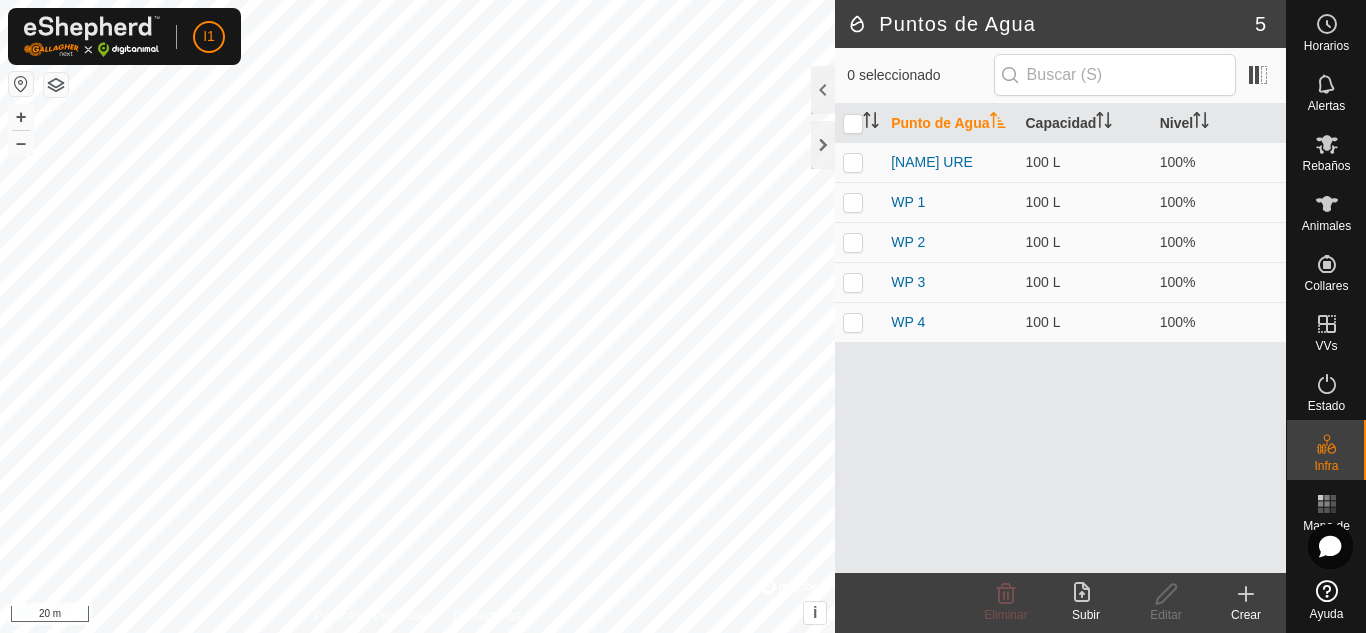 click 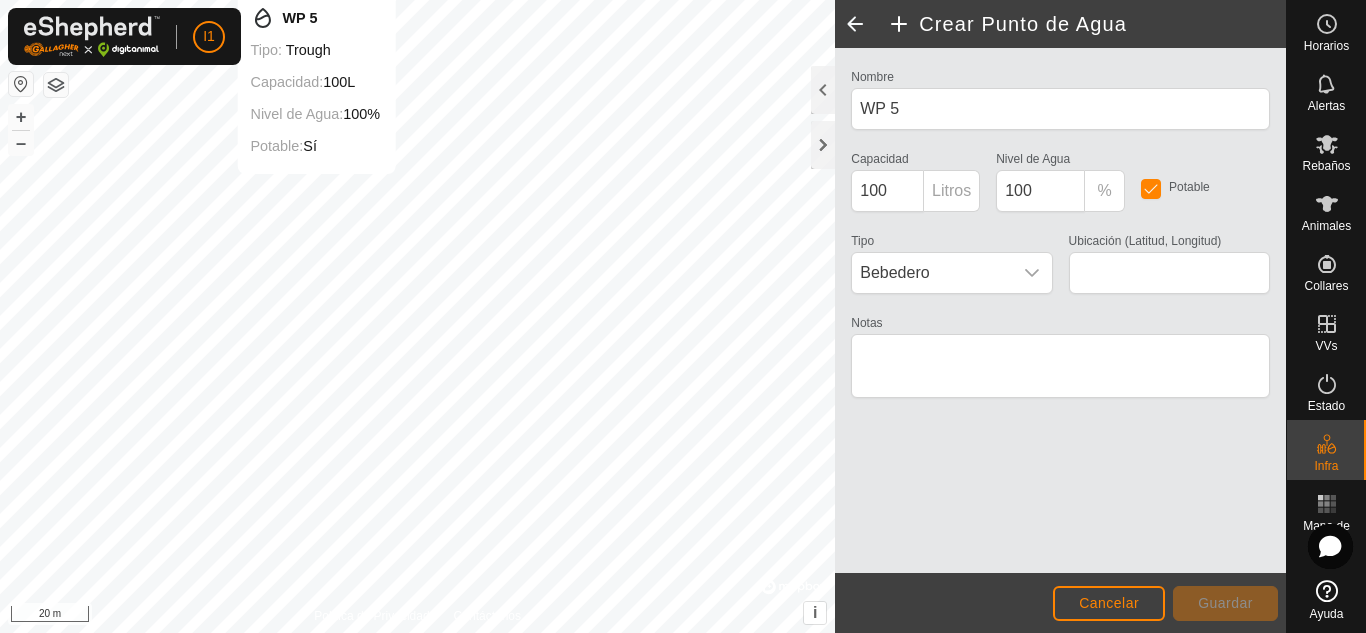 type on "[LATITUDE], [LONGITUDE]" 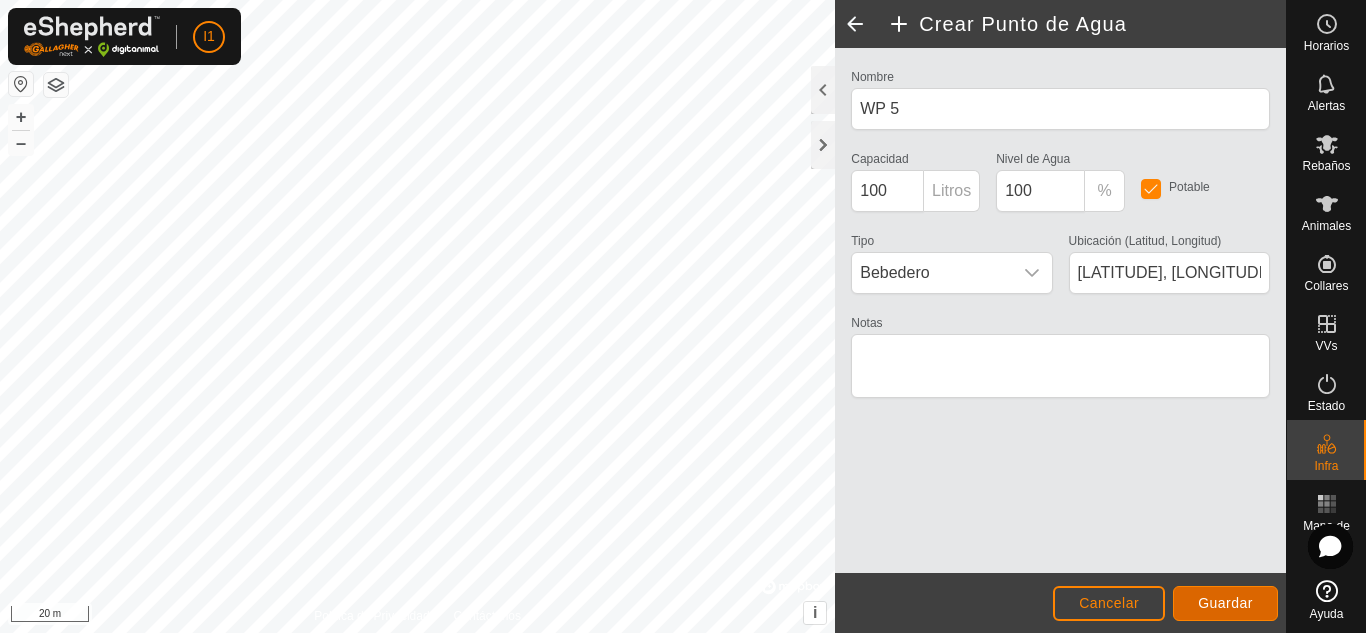 click on "Guardar" 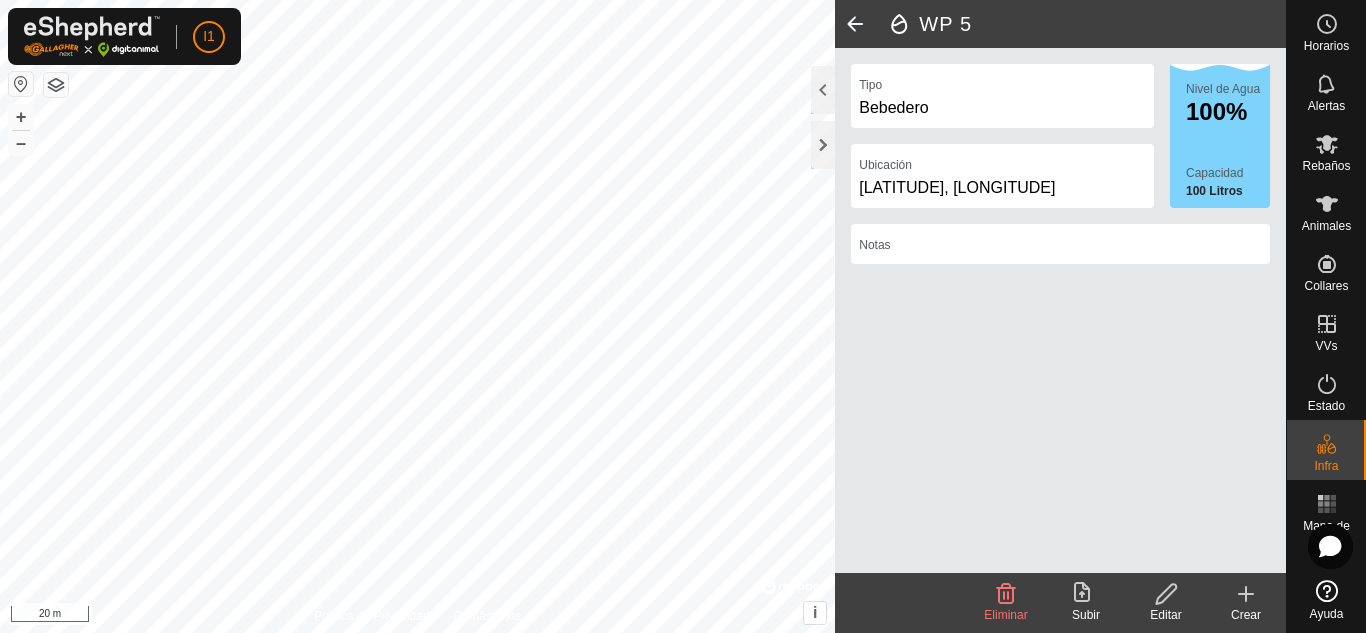 click on "Crear" 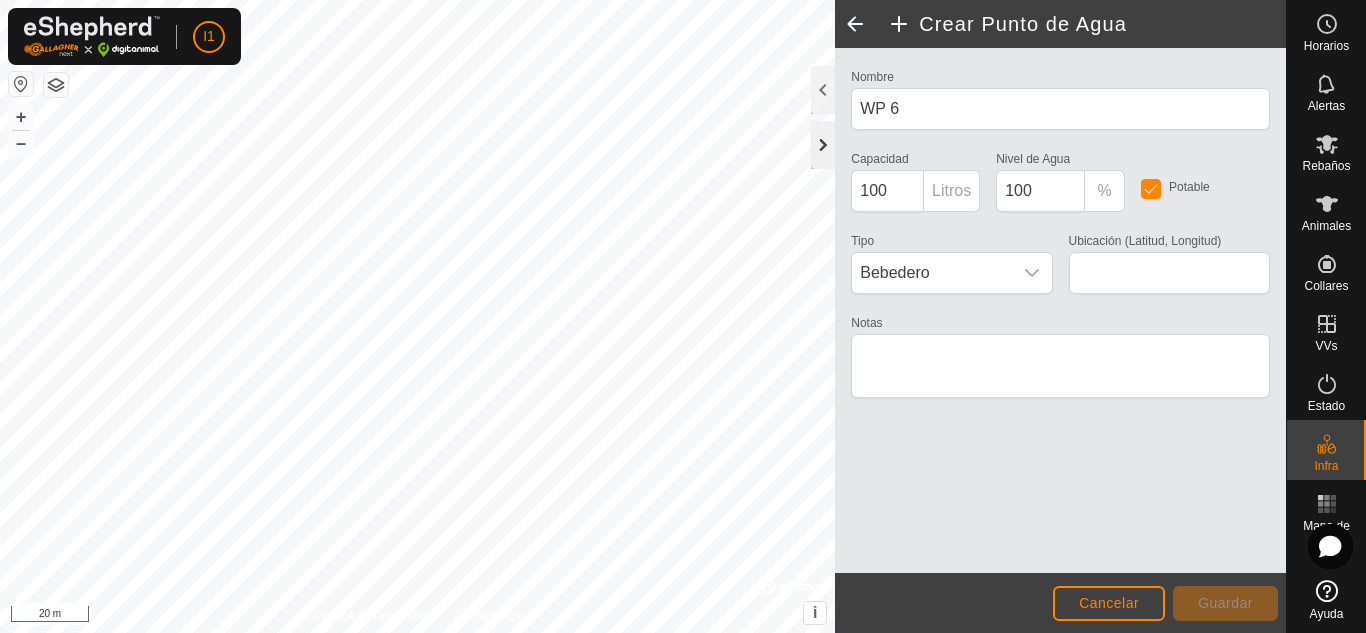 click 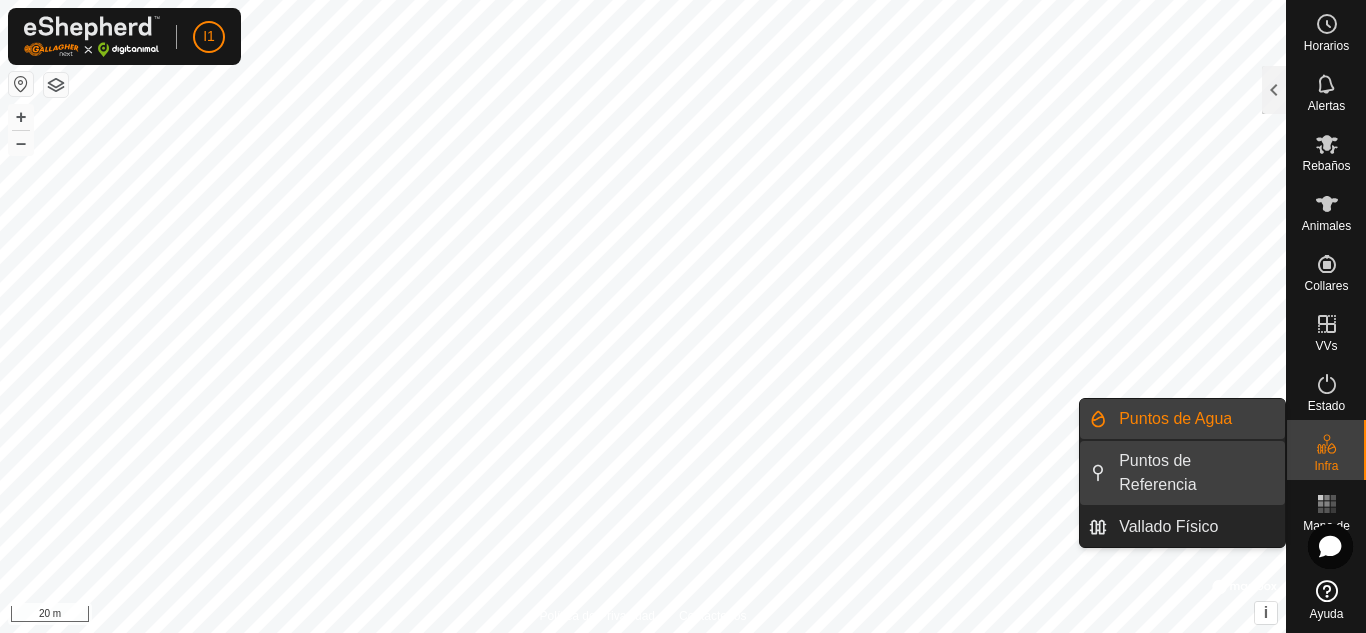 click on "Puntos de Referencia" at bounding box center [1196, 473] 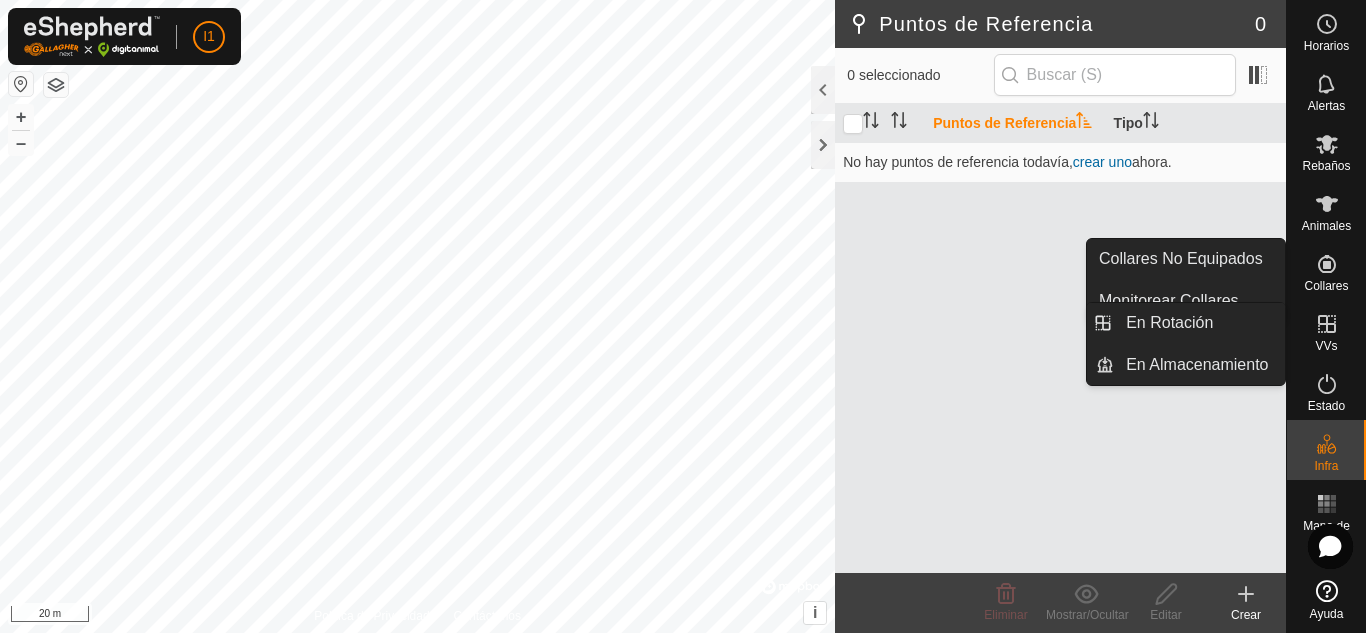 click 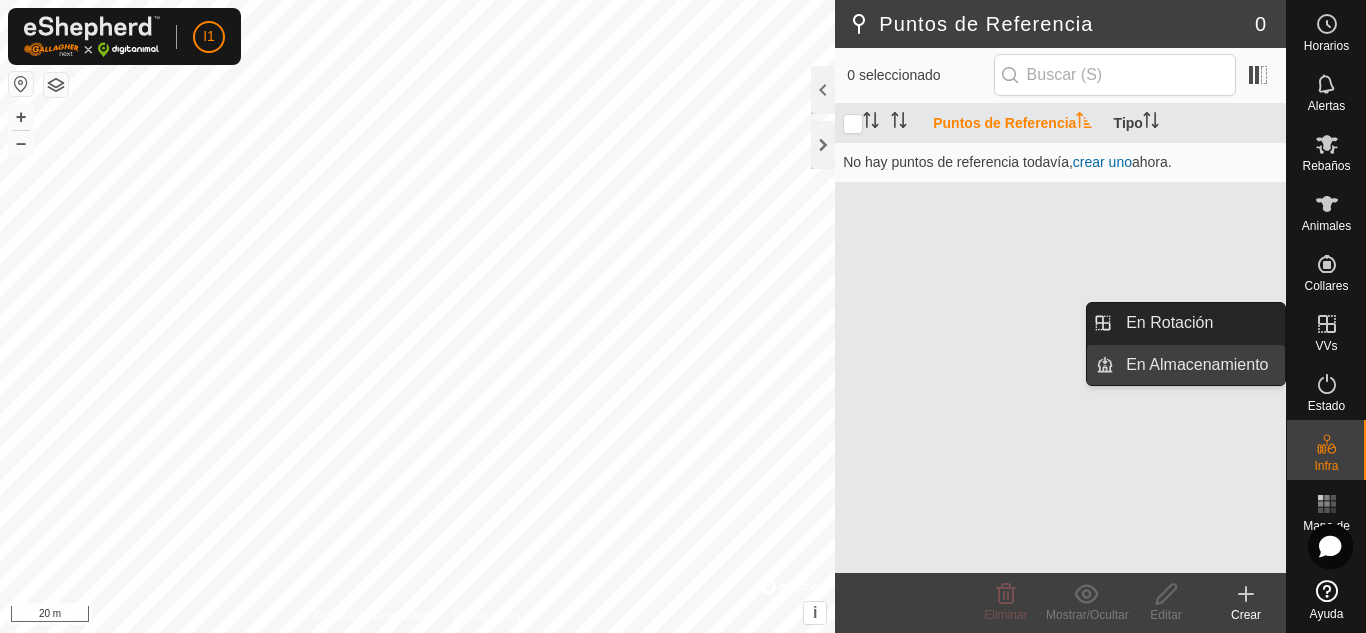 click on "En Almacenamiento" at bounding box center (1199, 365) 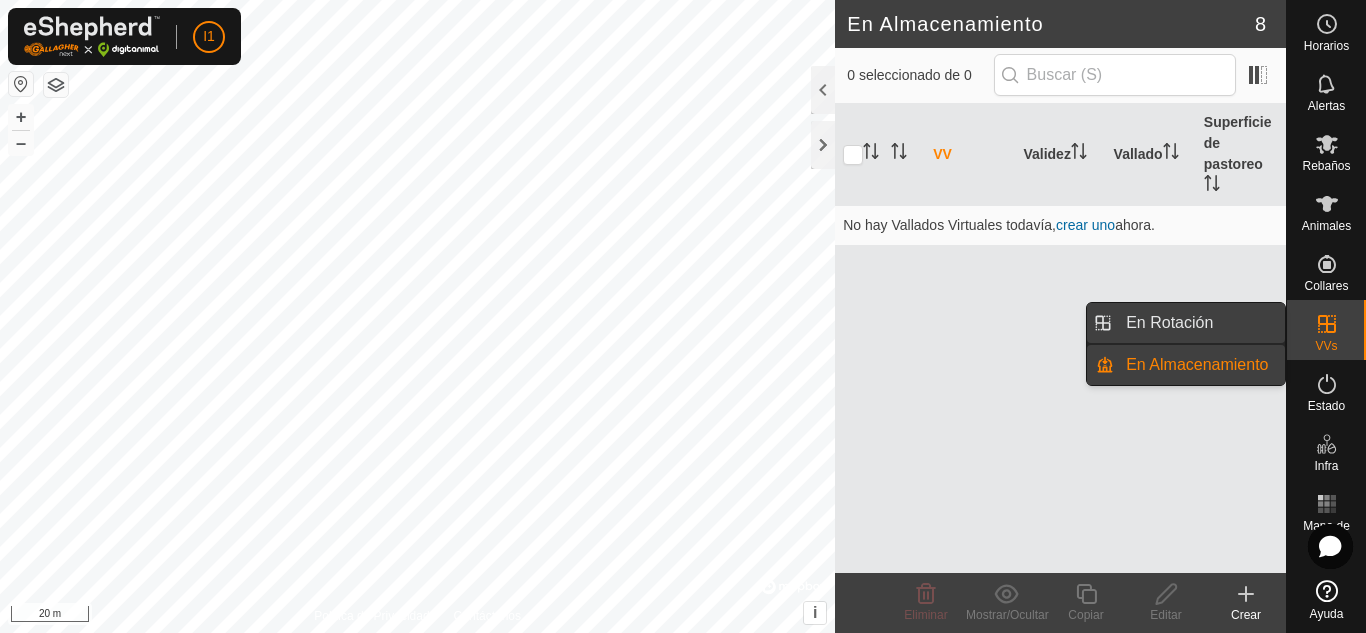 click on "En Rotación" at bounding box center [1199, 323] 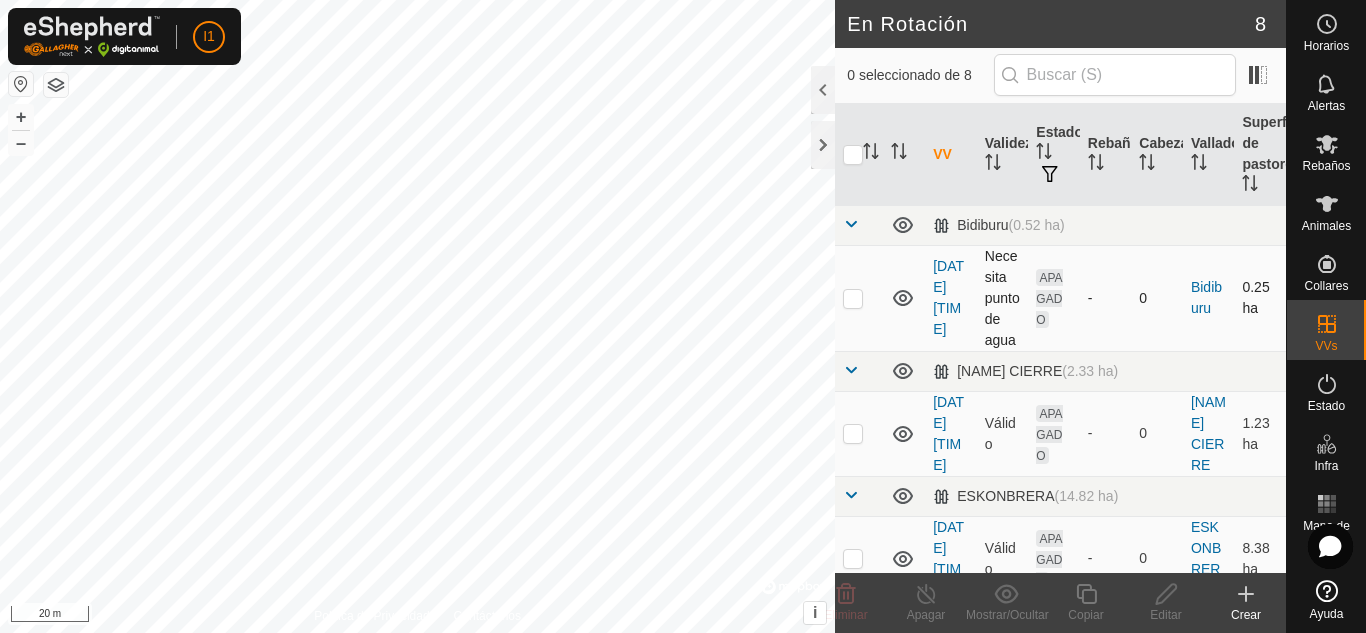 click at bounding box center (859, 298) 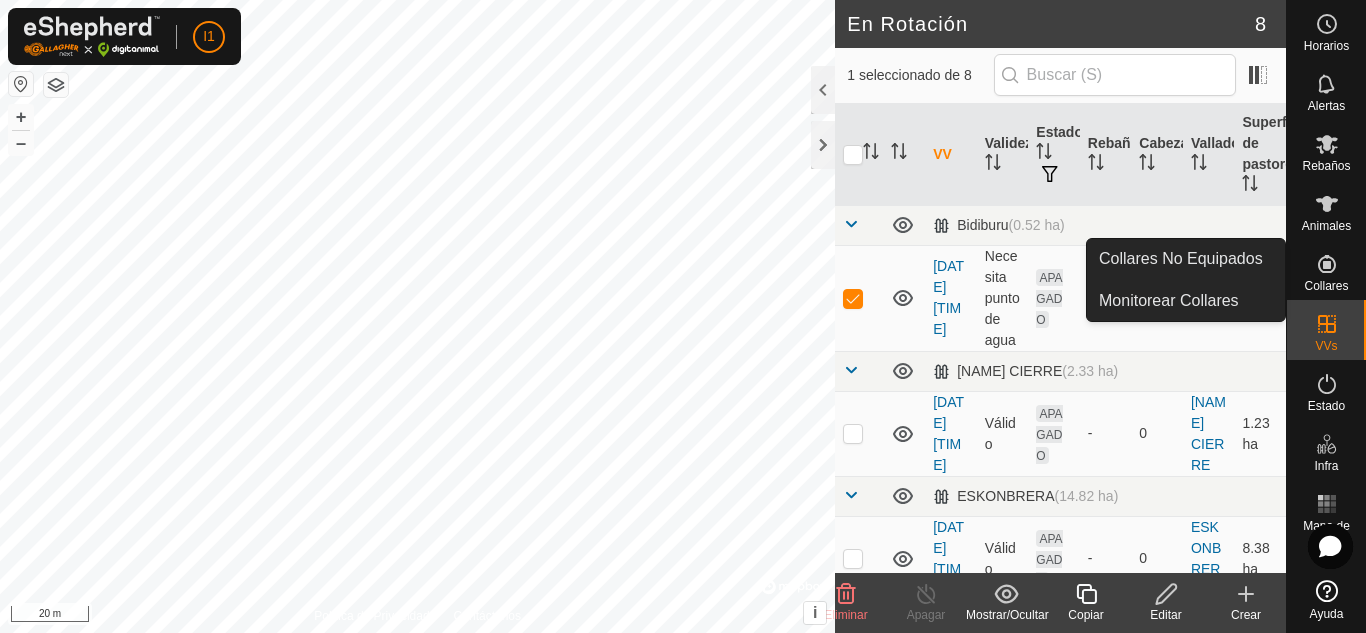 click at bounding box center [1327, 264] 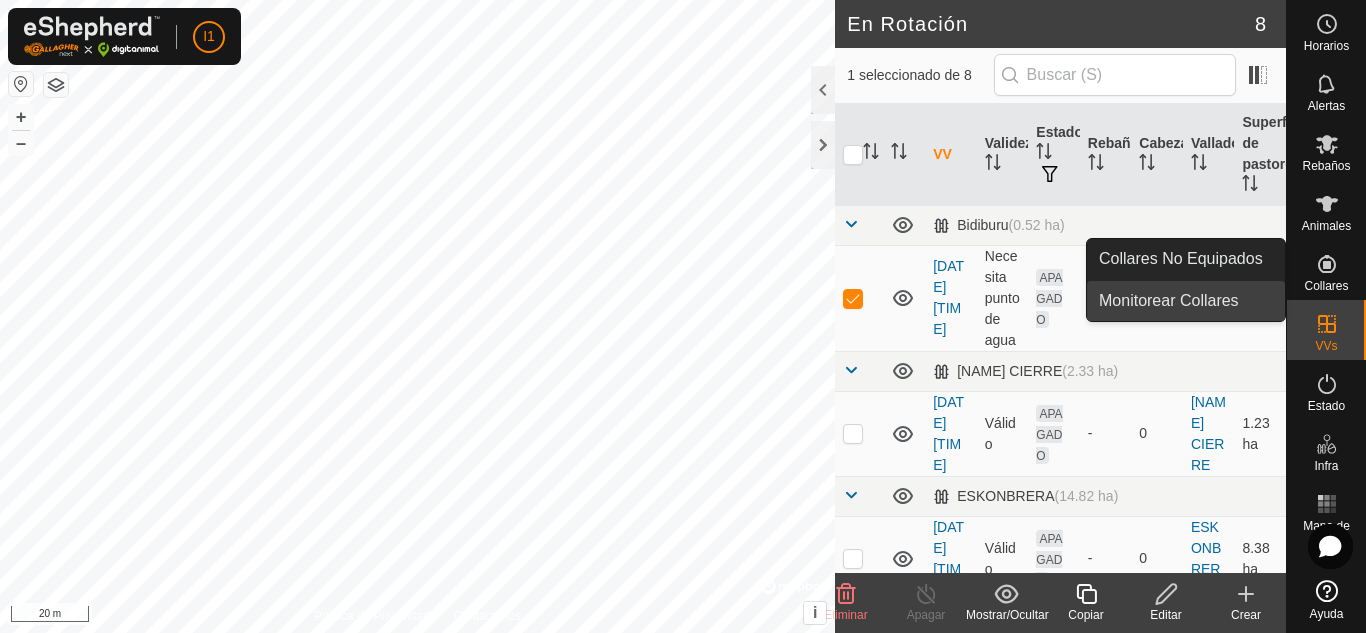click on "Monitorear Collares" at bounding box center (1186, 301) 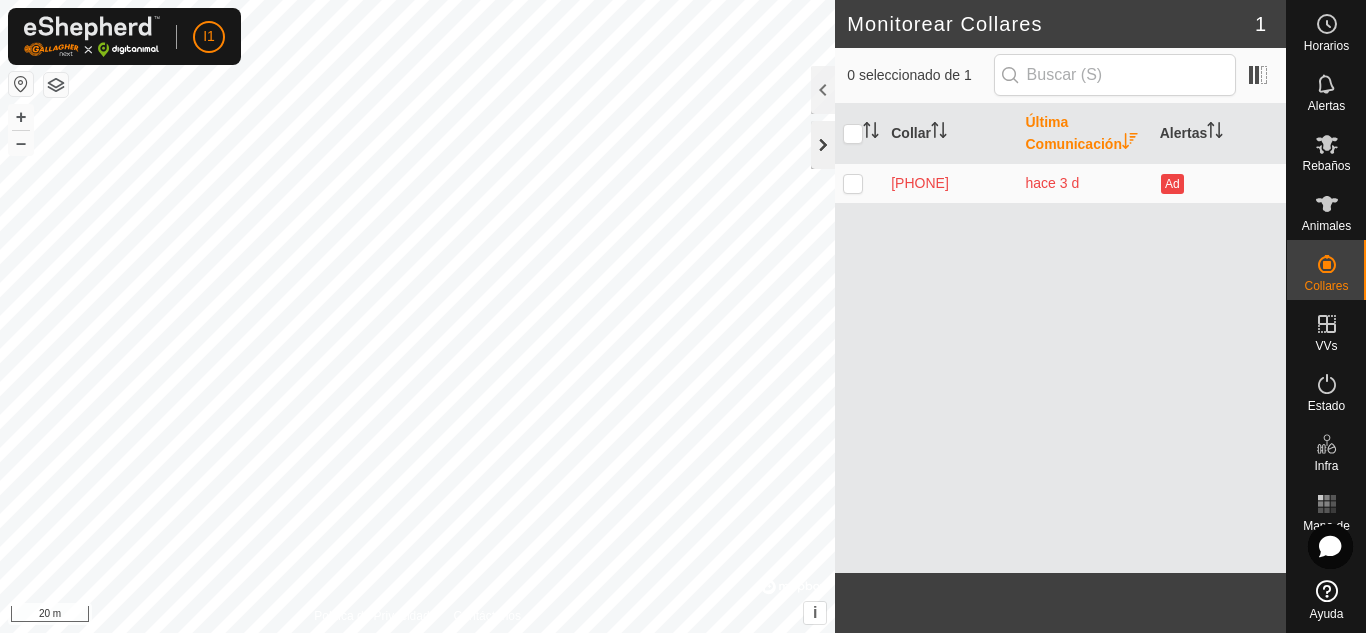 click 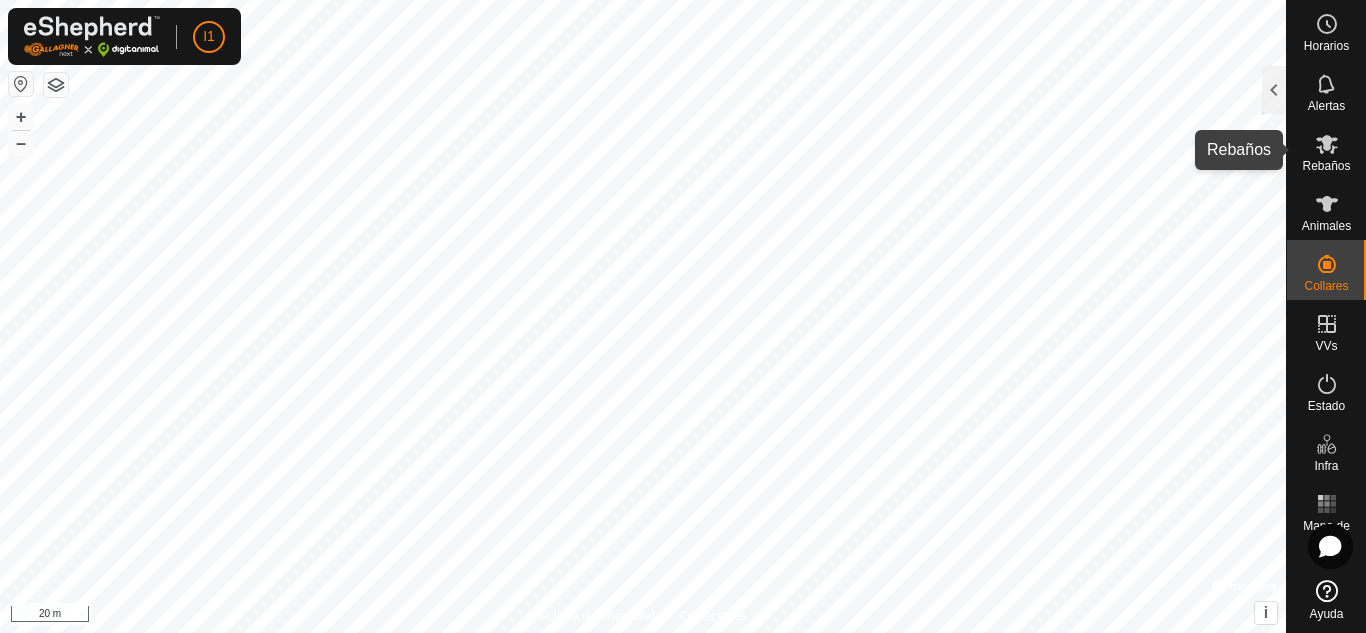 click on "Rebaños" at bounding box center [1326, 166] 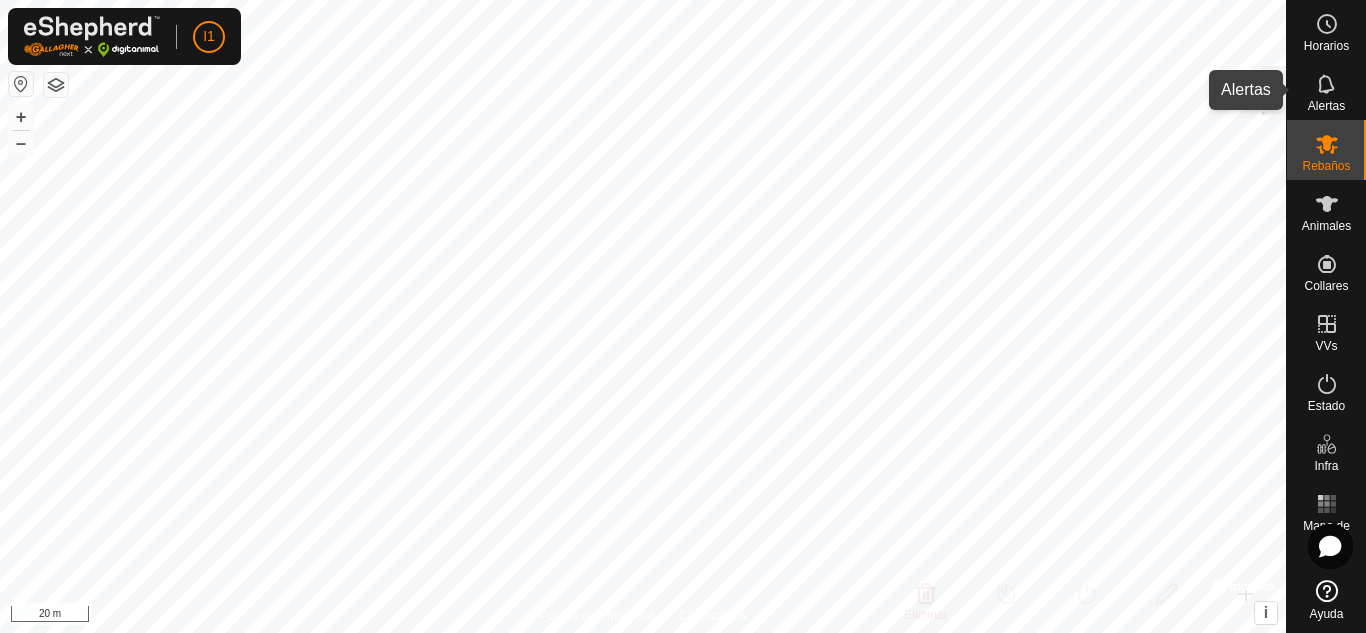 click on "Alertas" at bounding box center (1326, 90) 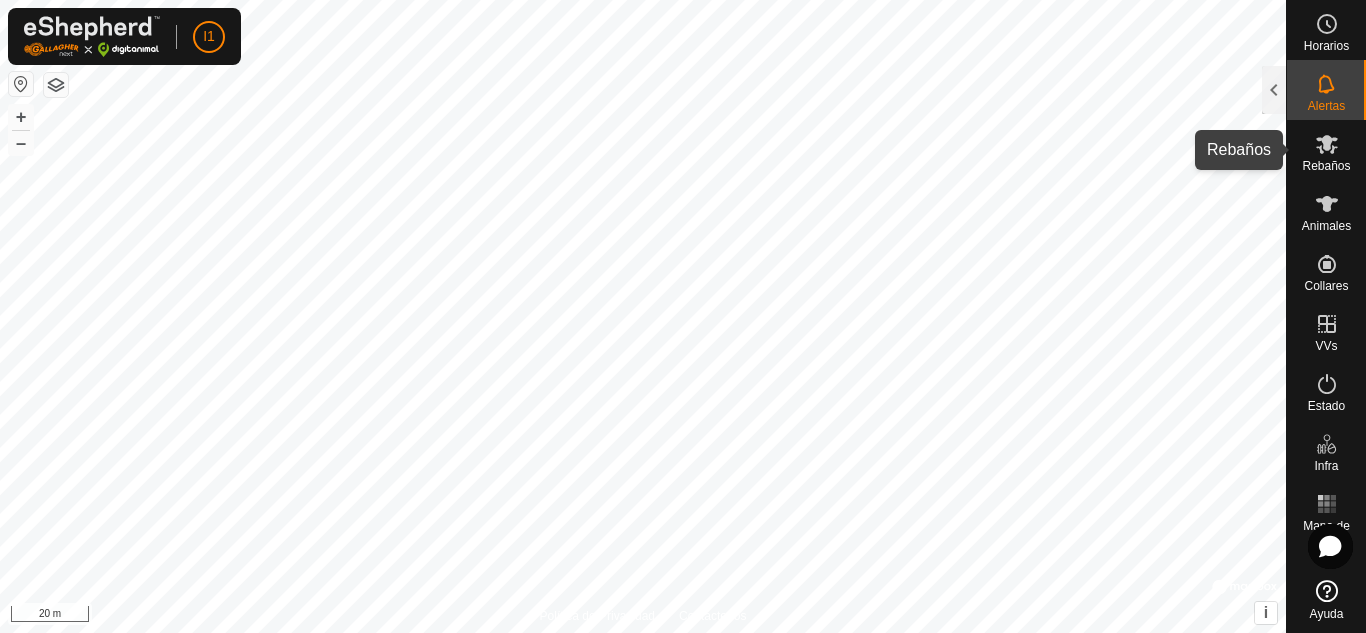click at bounding box center [1327, 144] 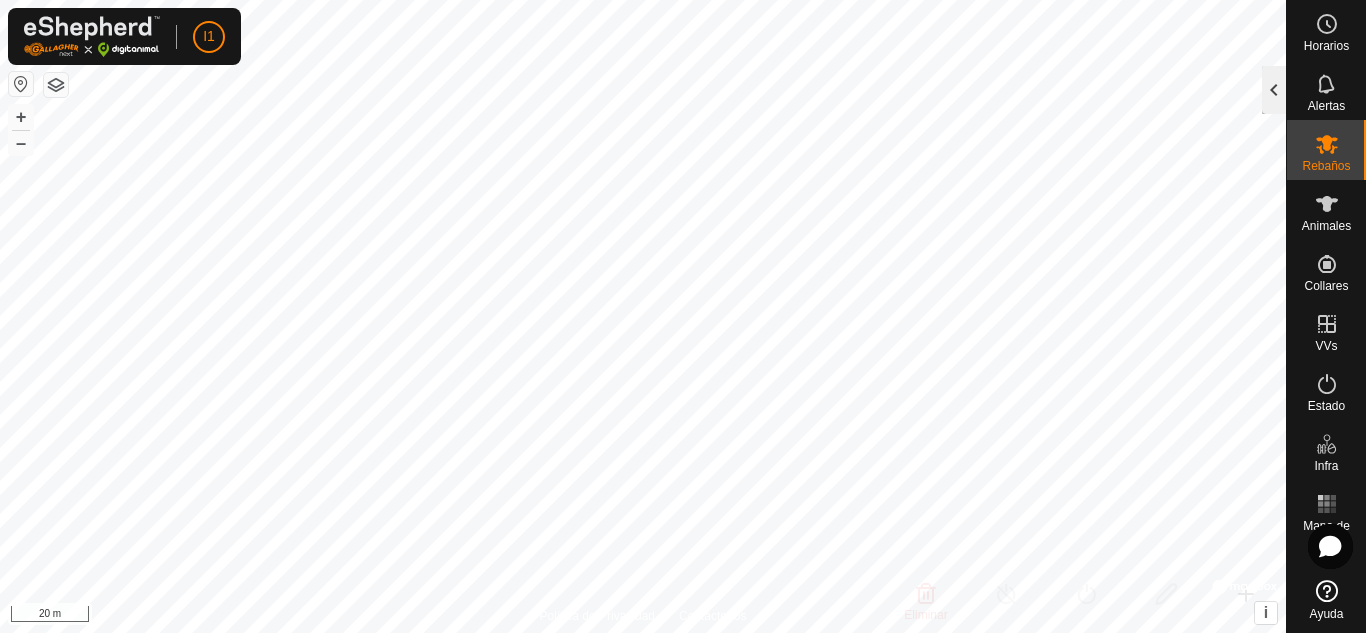 click 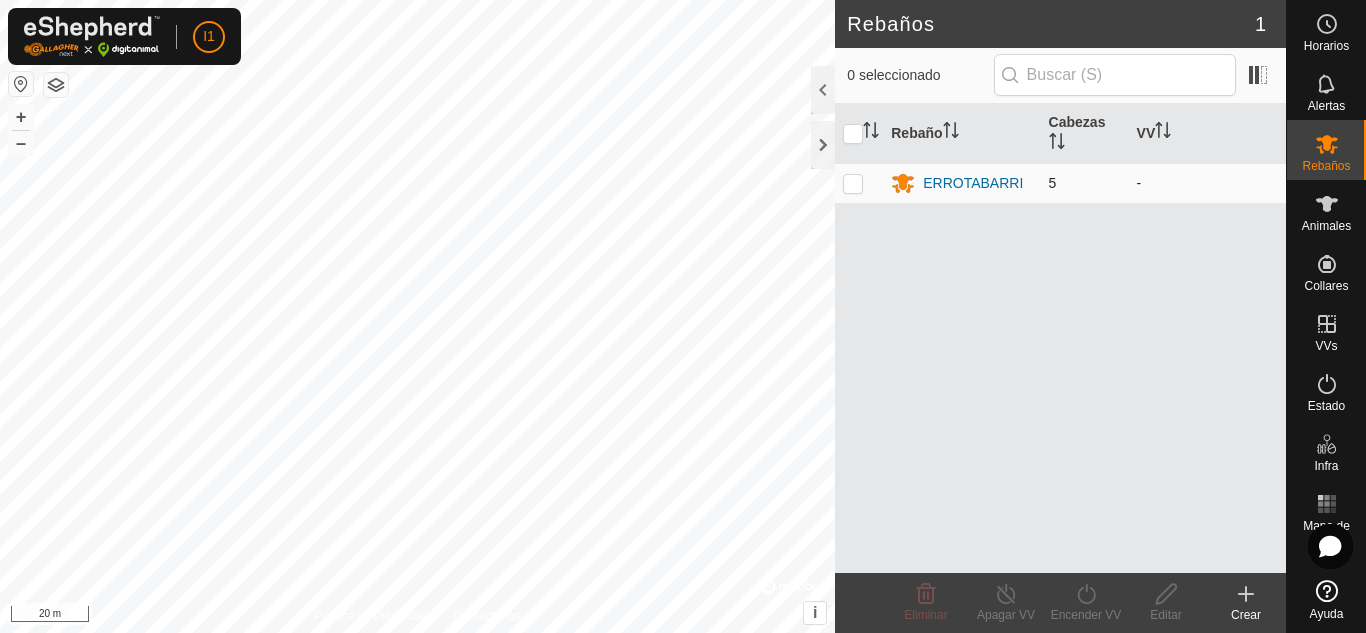 click at bounding box center [859, 183] 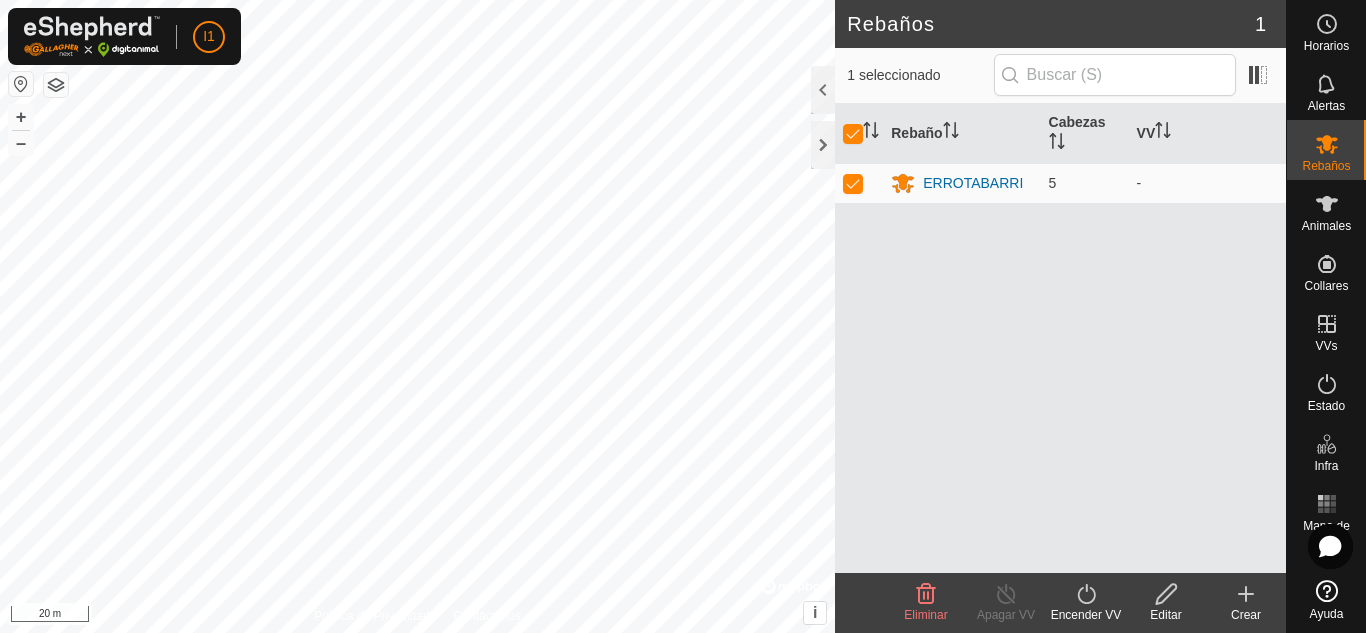 click on "Encender VV" 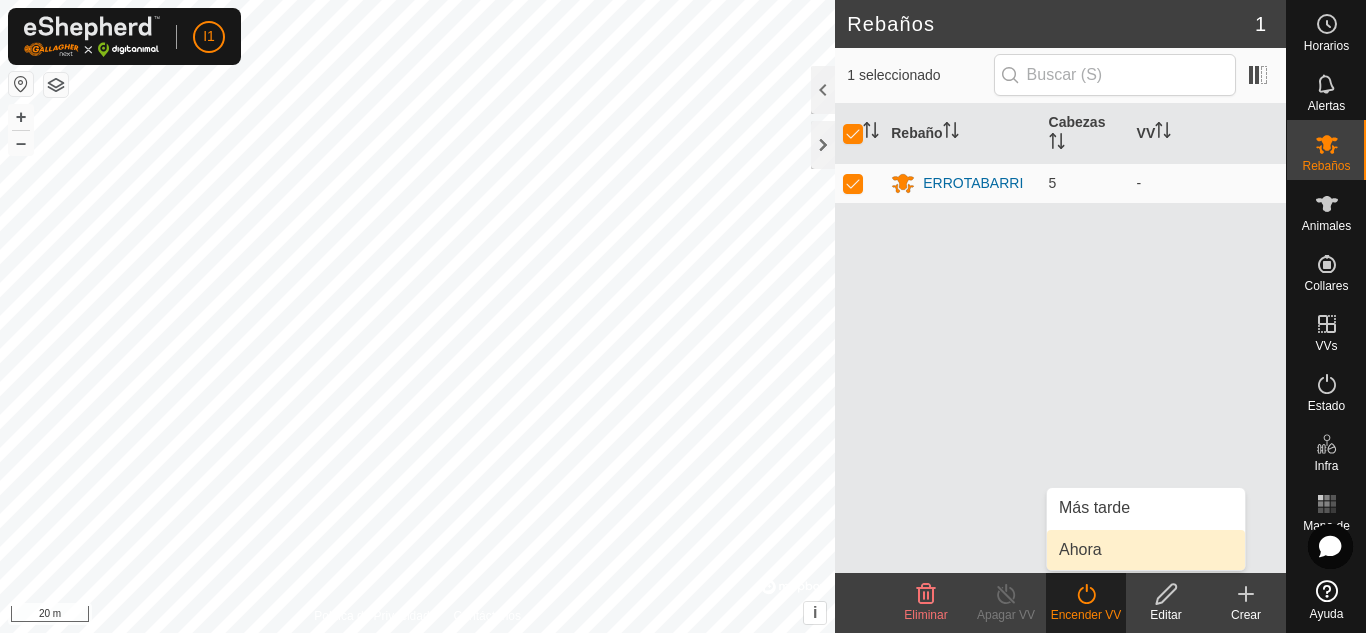 click on "Ahora" at bounding box center (1146, 550) 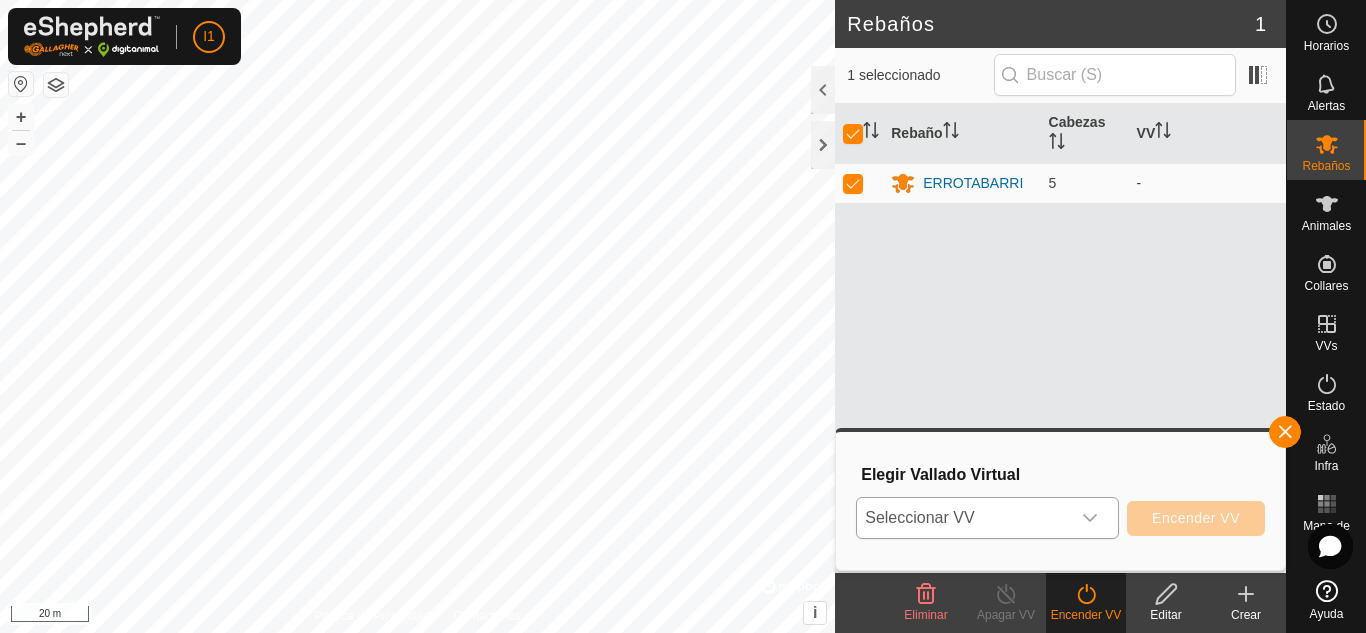 click at bounding box center (1090, 518) 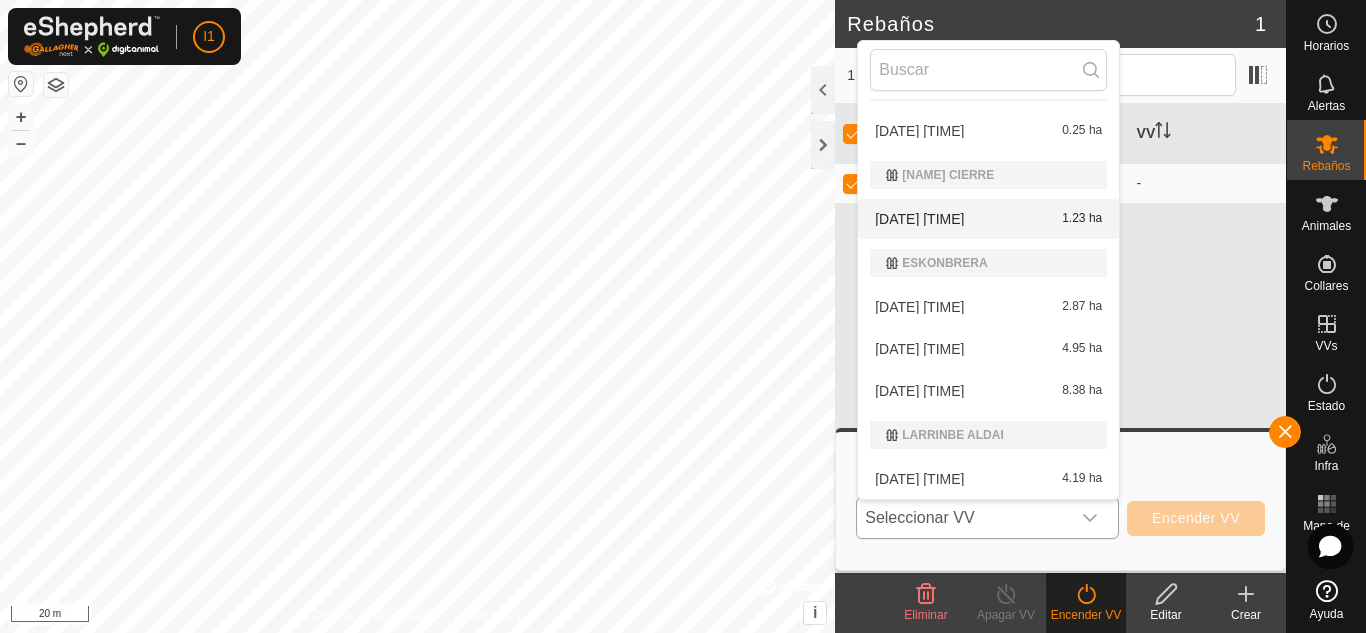scroll, scrollTop: 0, scrollLeft: 0, axis: both 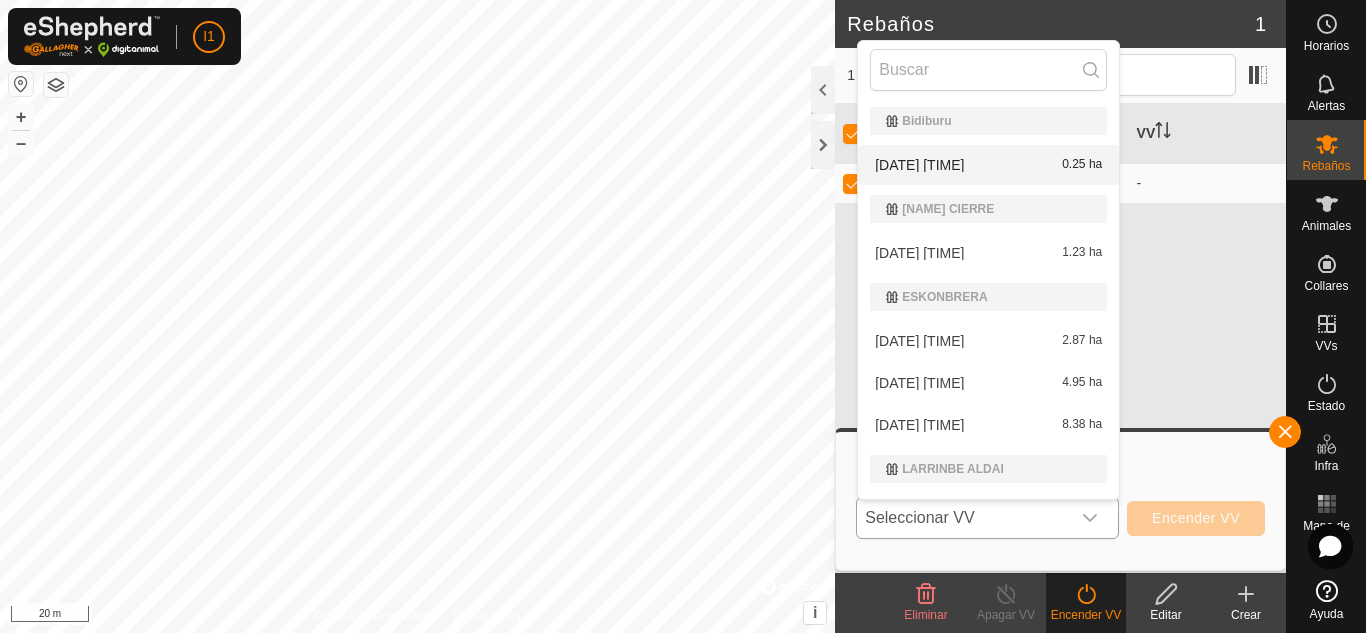 click on "[DATE] [TIME]  0.25 ha" at bounding box center (988, 165) 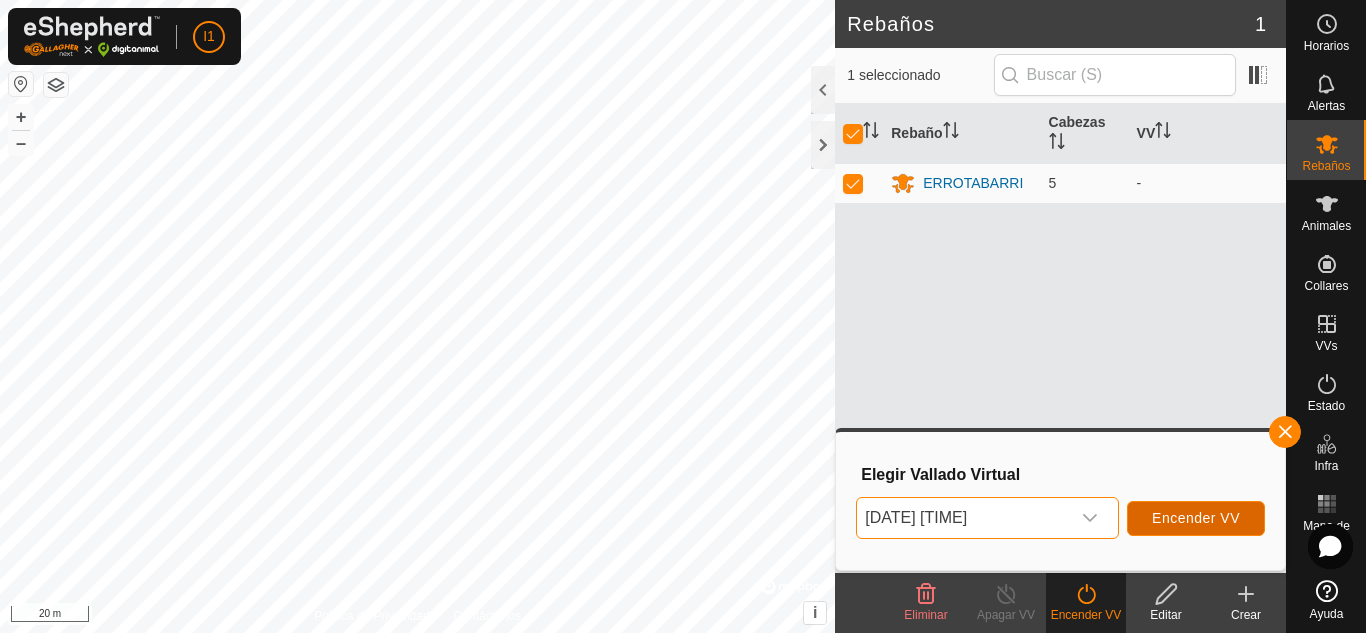 click on "Encender VV" at bounding box center (1196, 518) 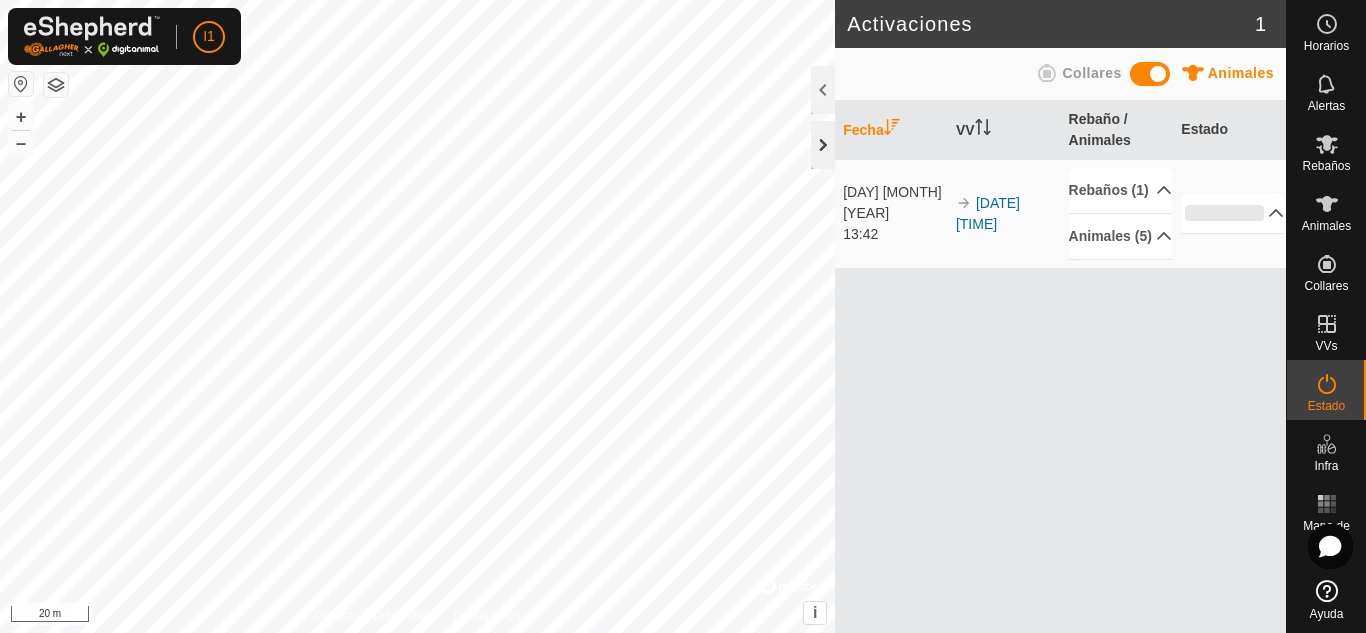 click 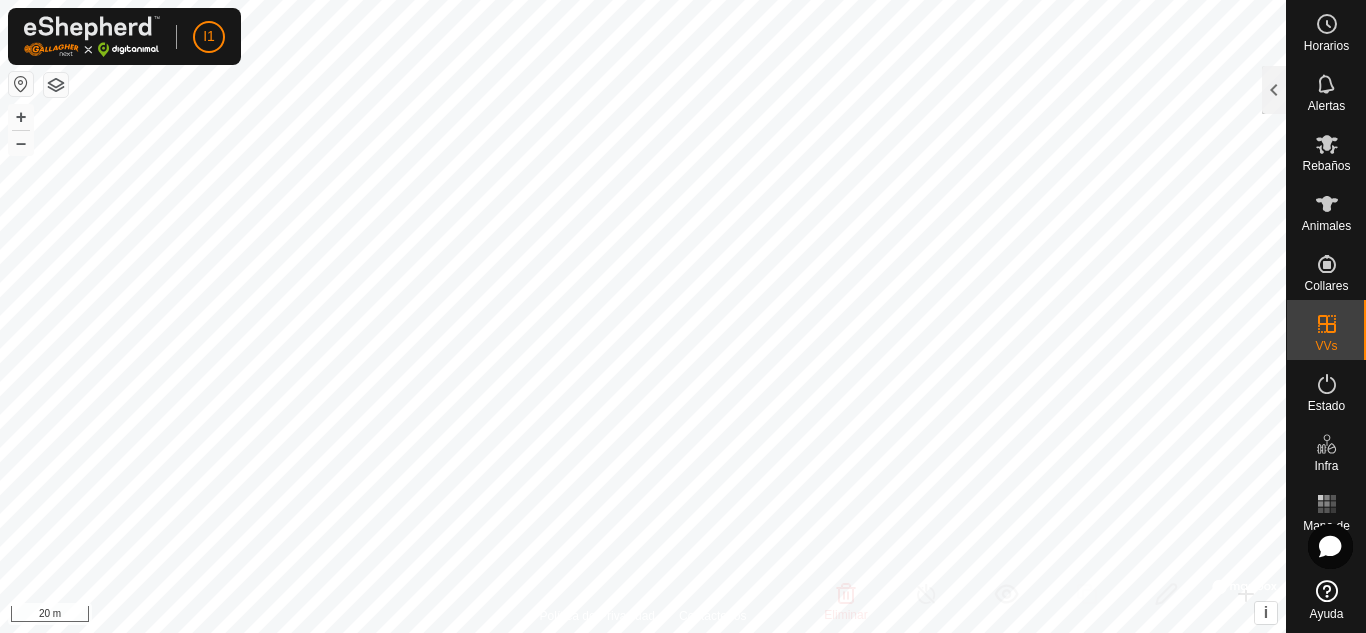 checkbox on "true" 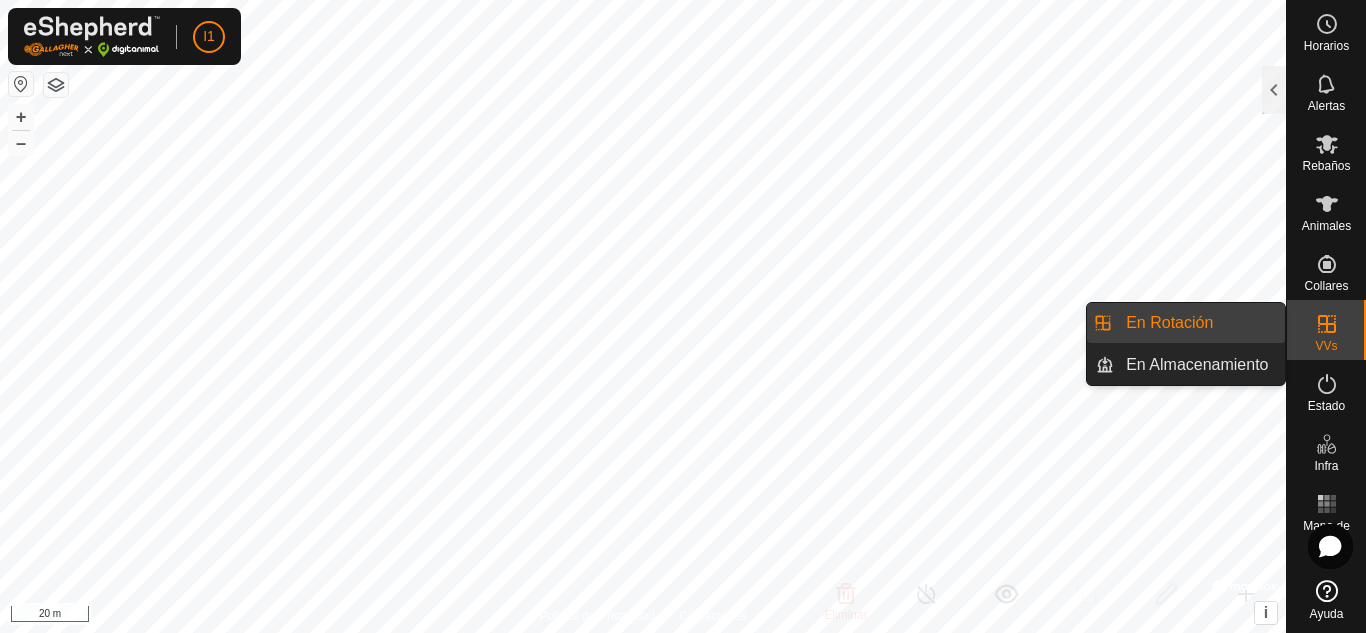 click on "En Rotación" at bounding box center (1199, 323) 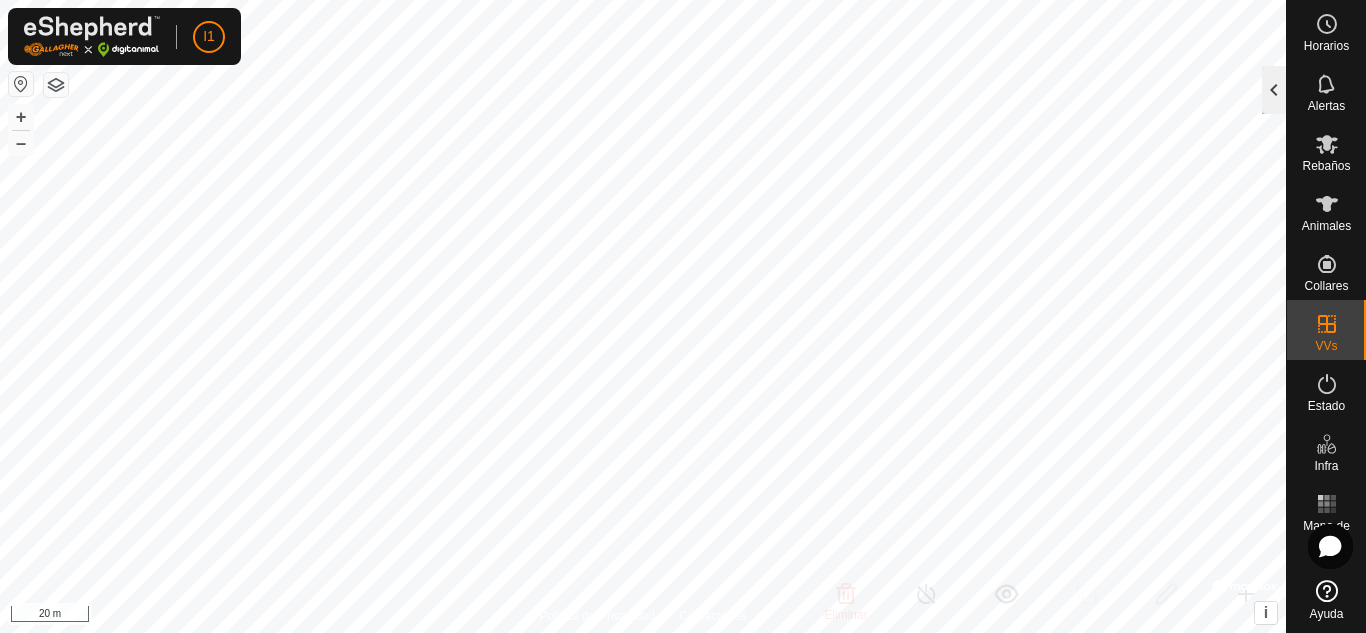 click 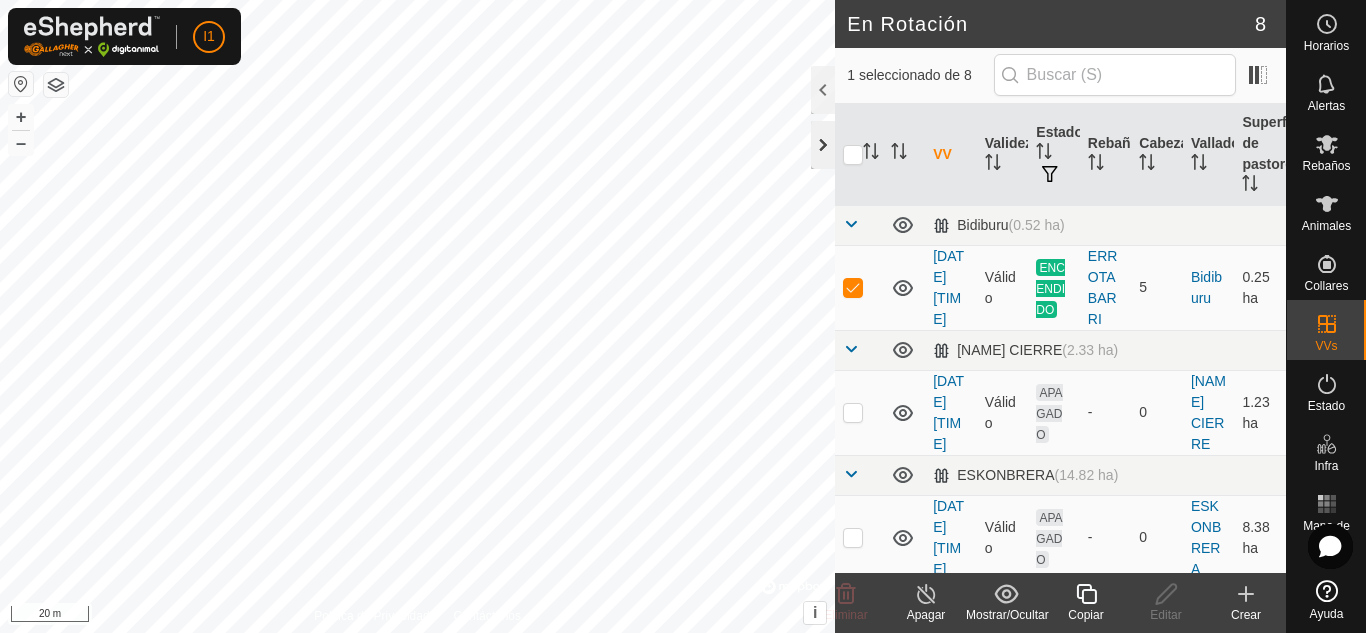 click 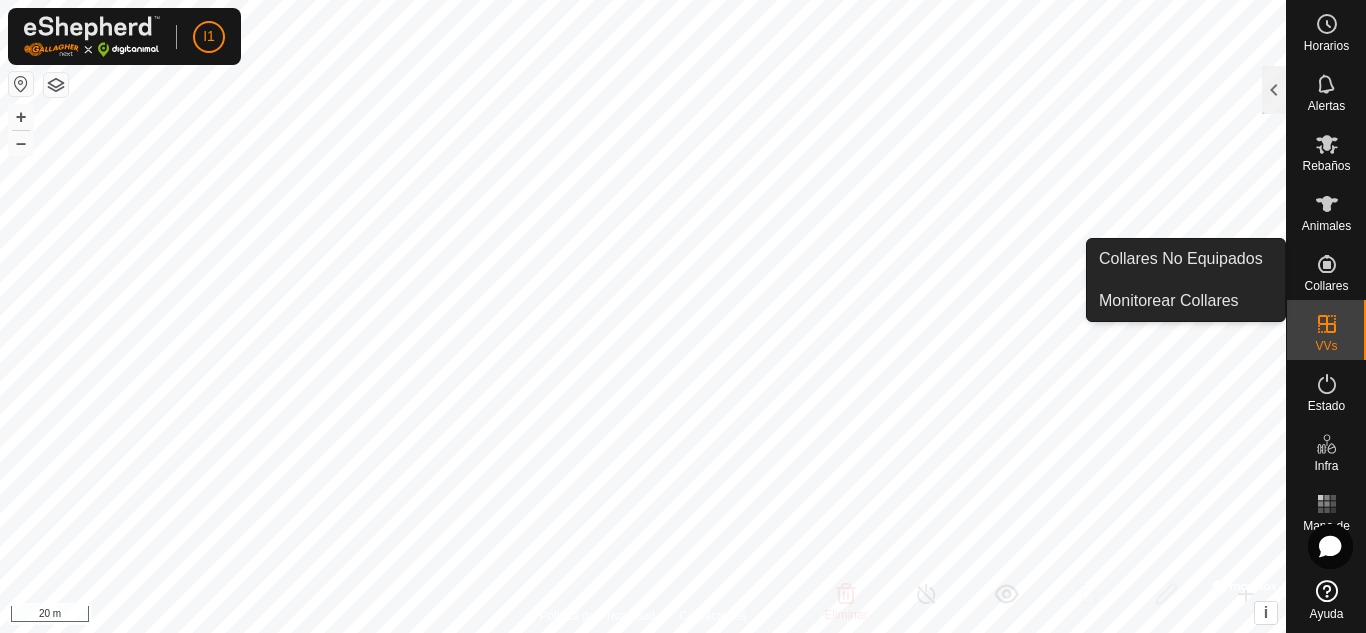 click 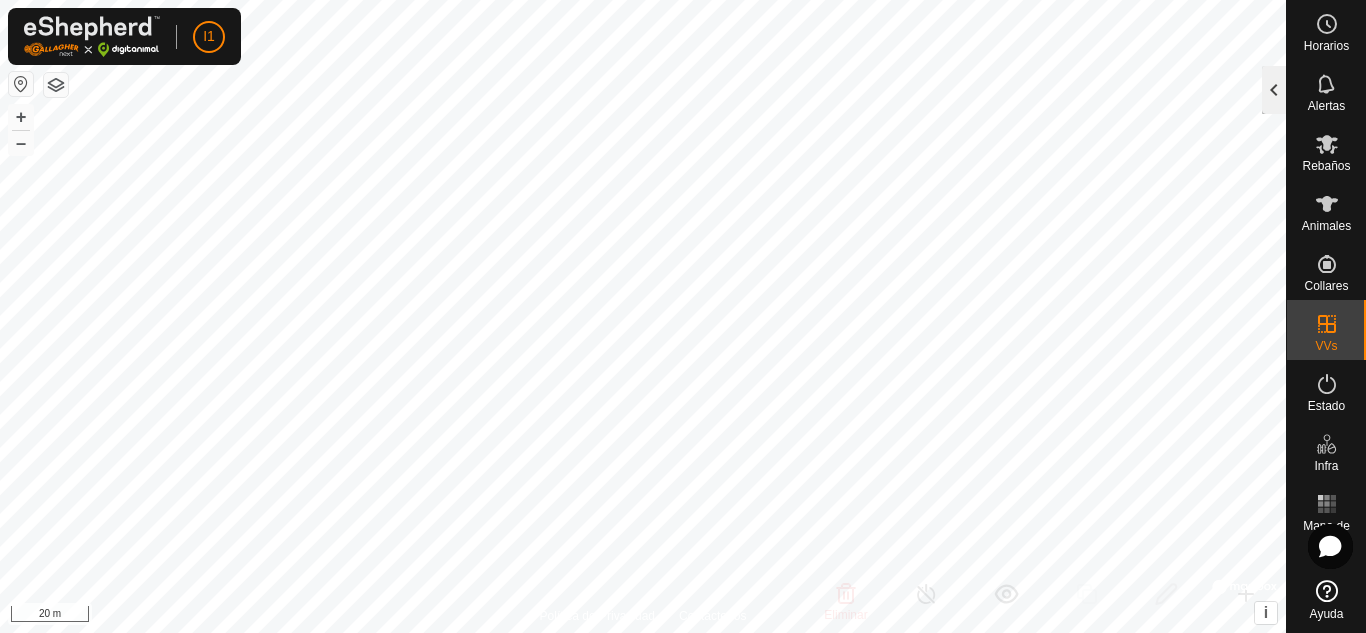 click 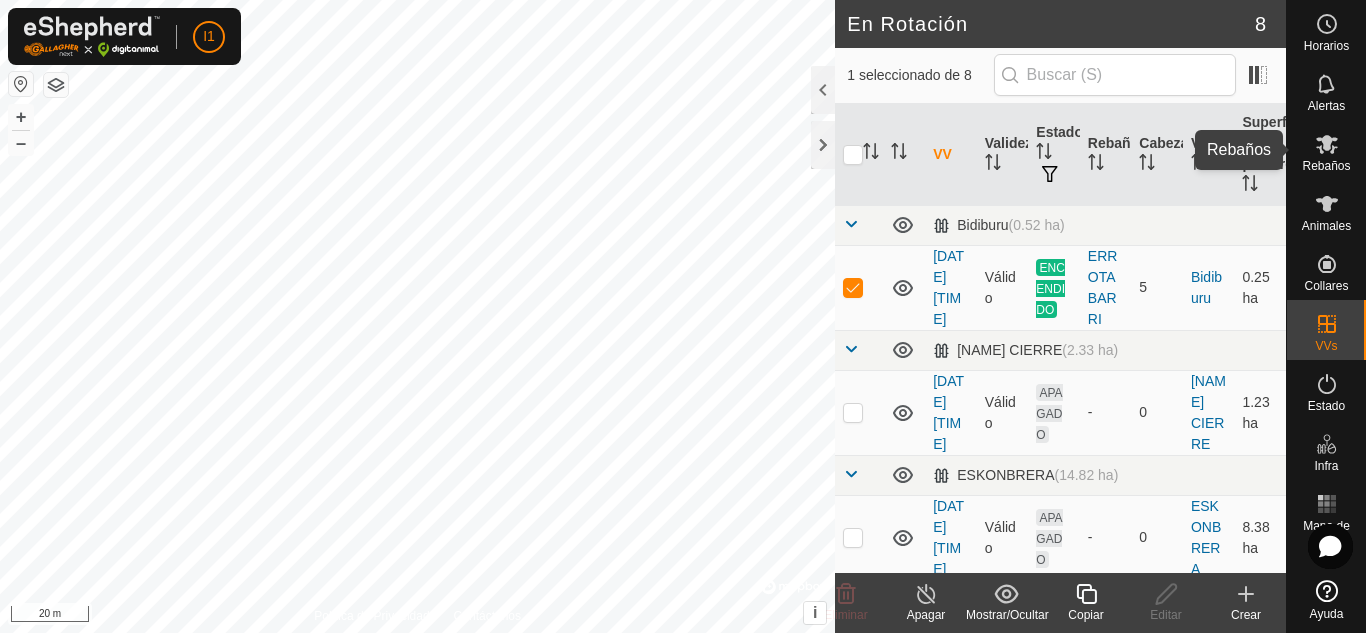 click at bounding box center (1327, 144) 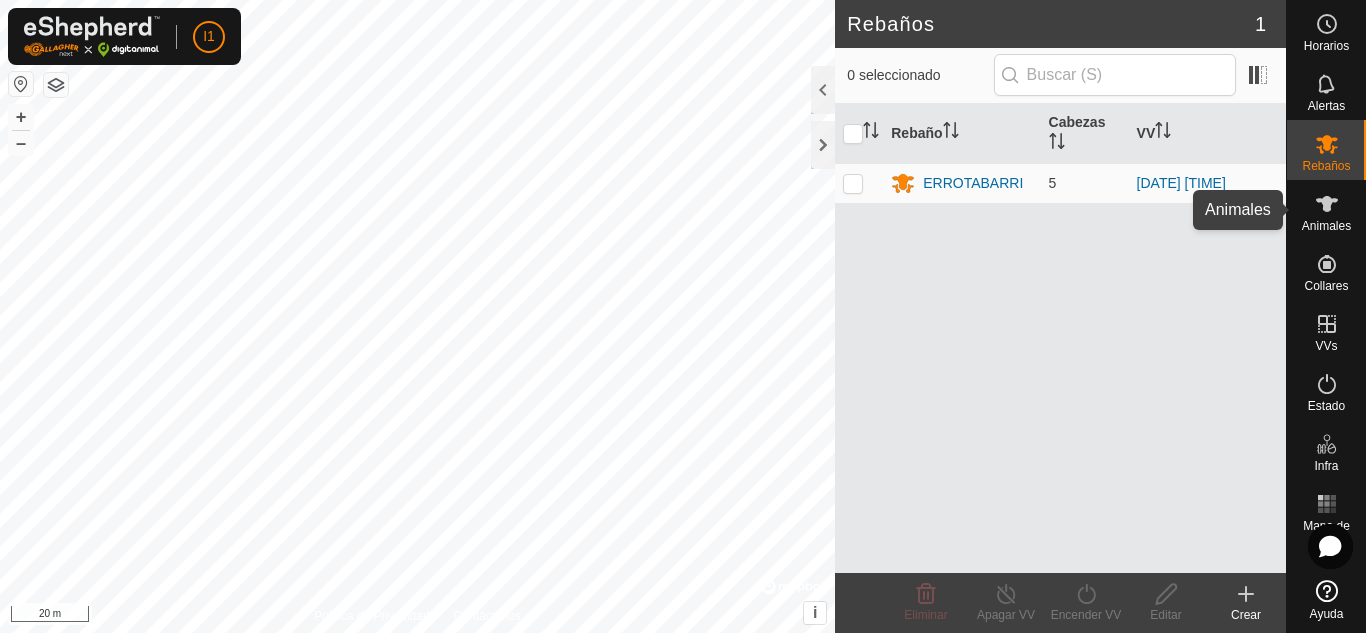 click 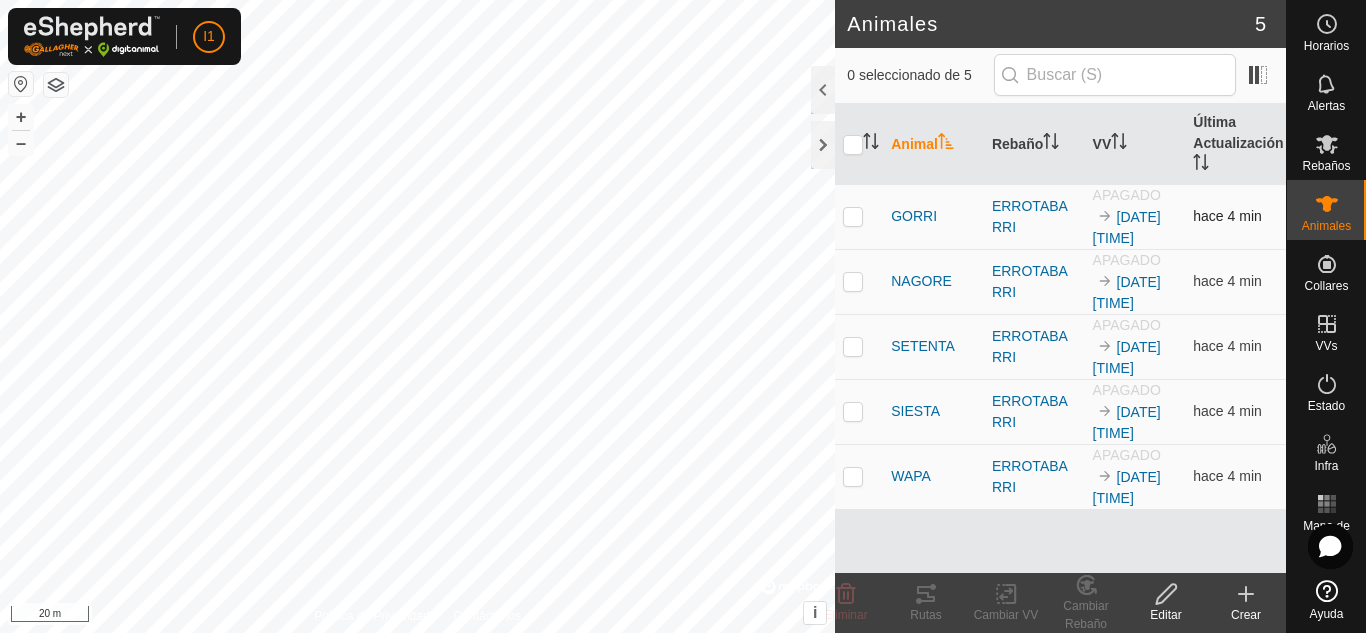click at bounding box center (853, 216) 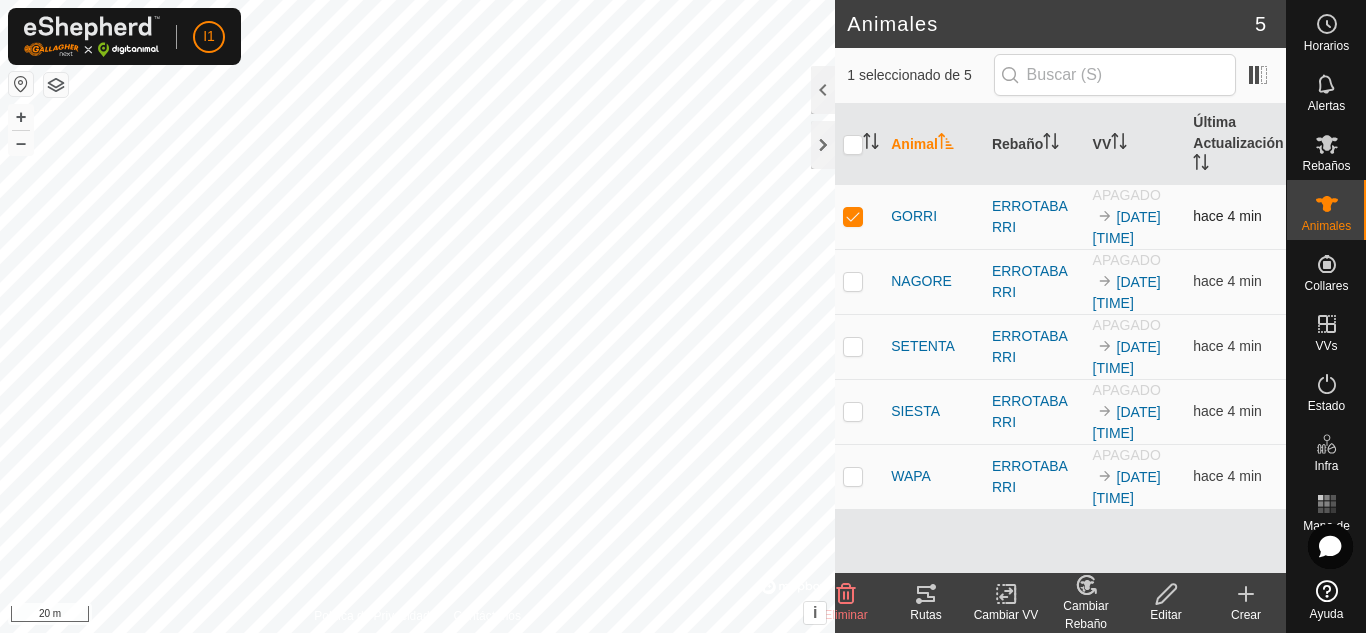 click at bounding box center [859, 216] 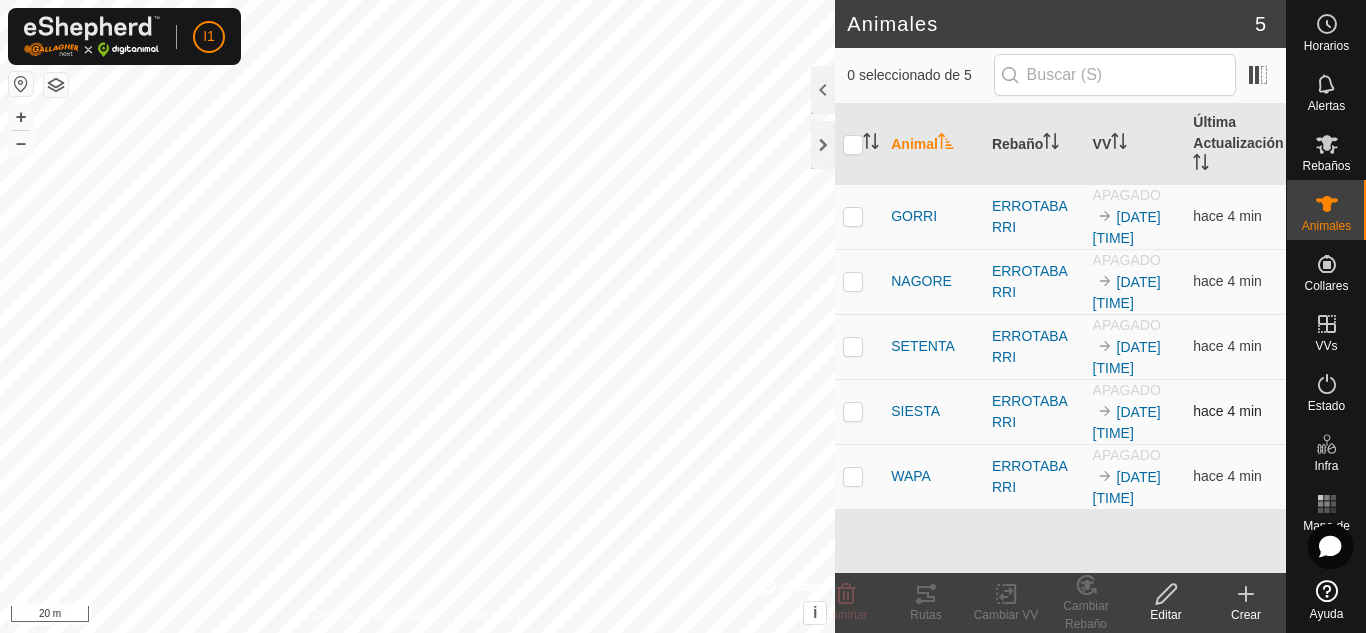click at bounding box center (859, 411) 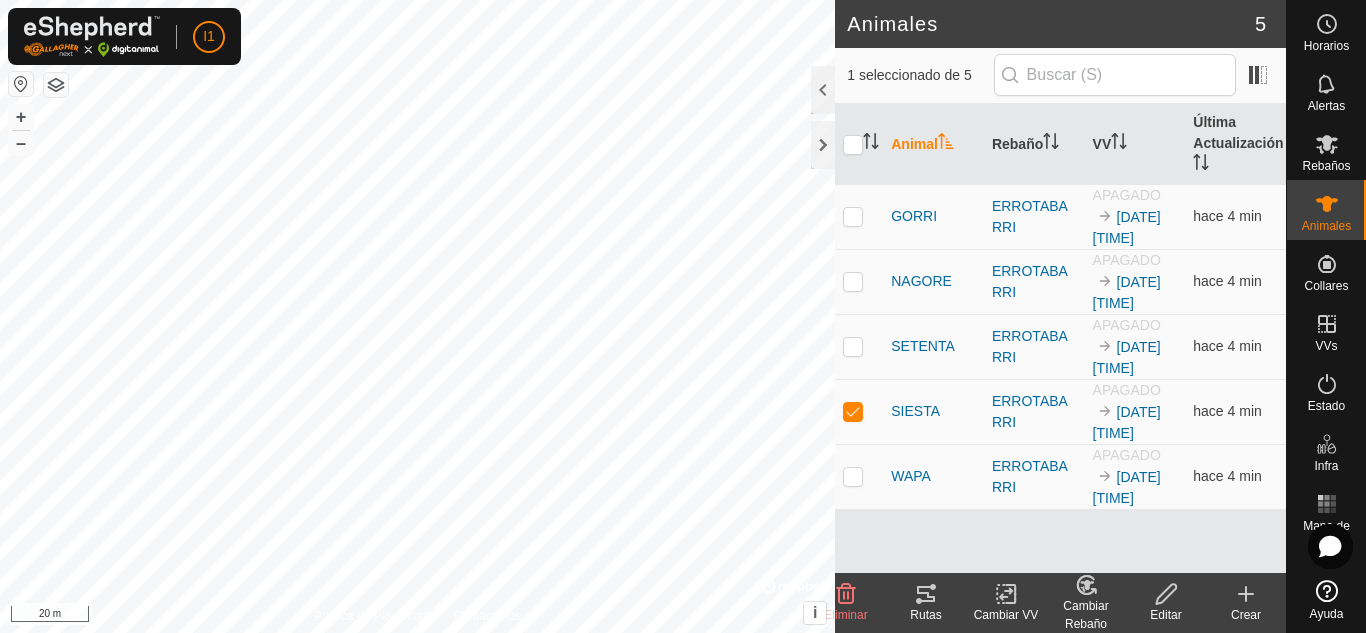 click on "Cambiar VV" 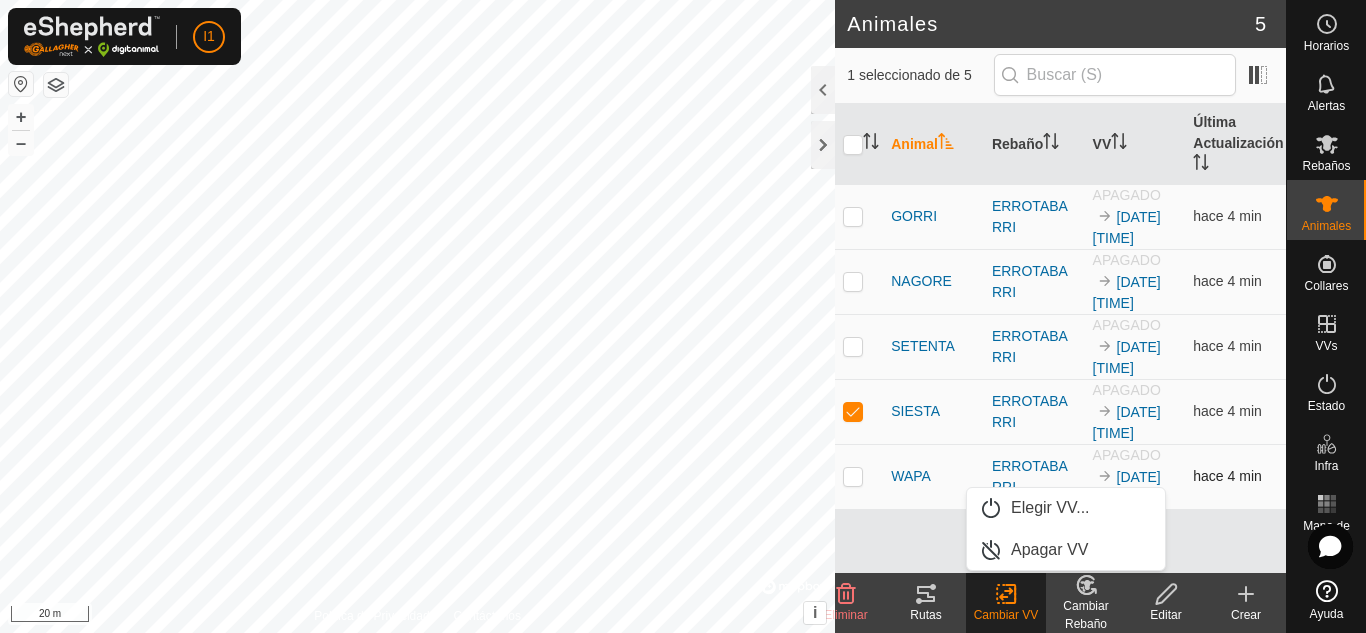 click at bounding box center (853, 476) 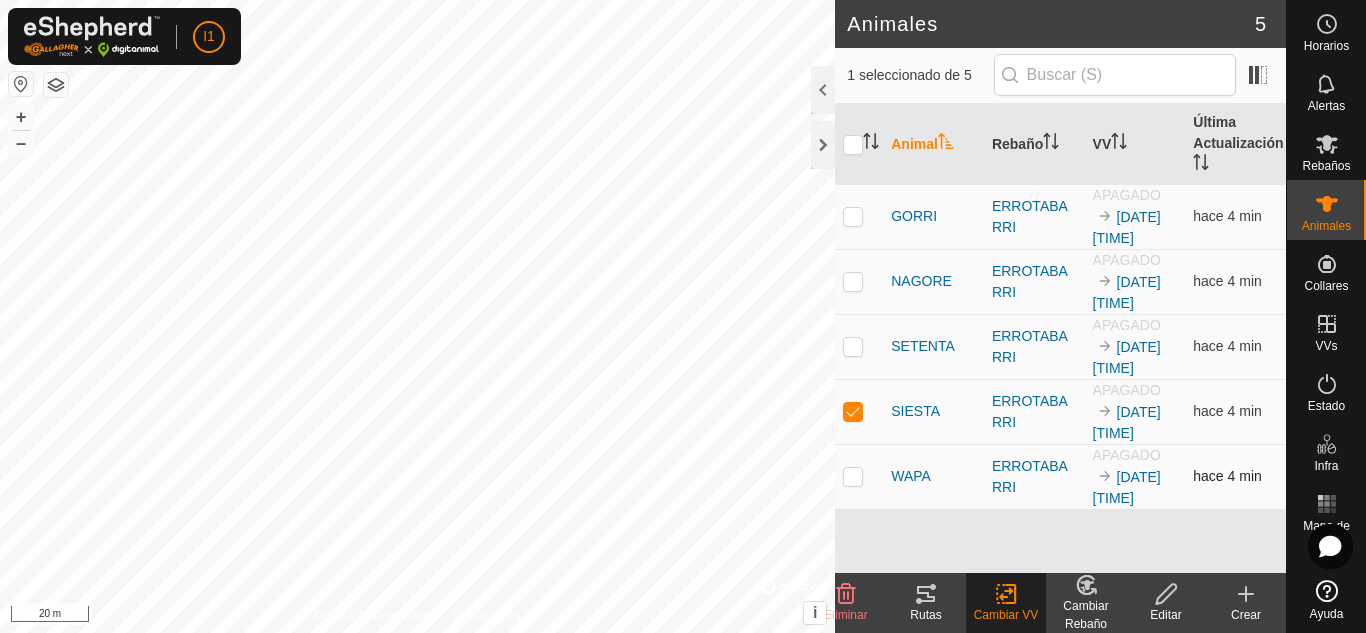 checkbox on "true" 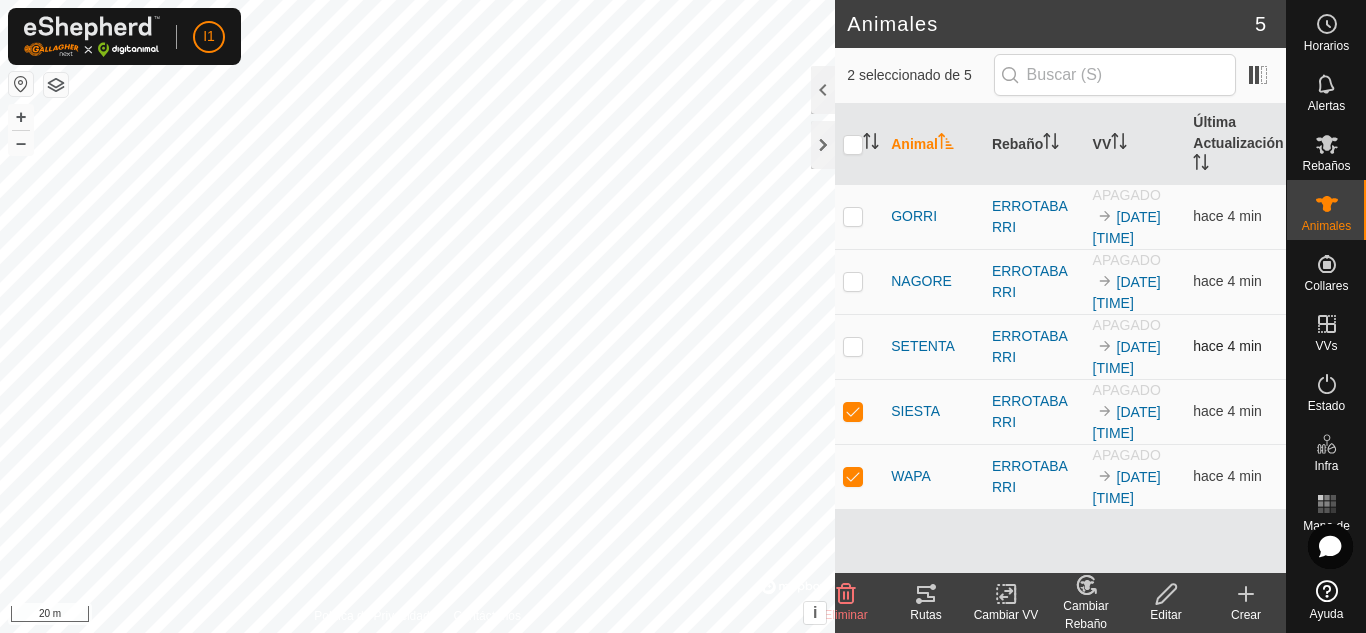 click at bounding box center (859, 346) 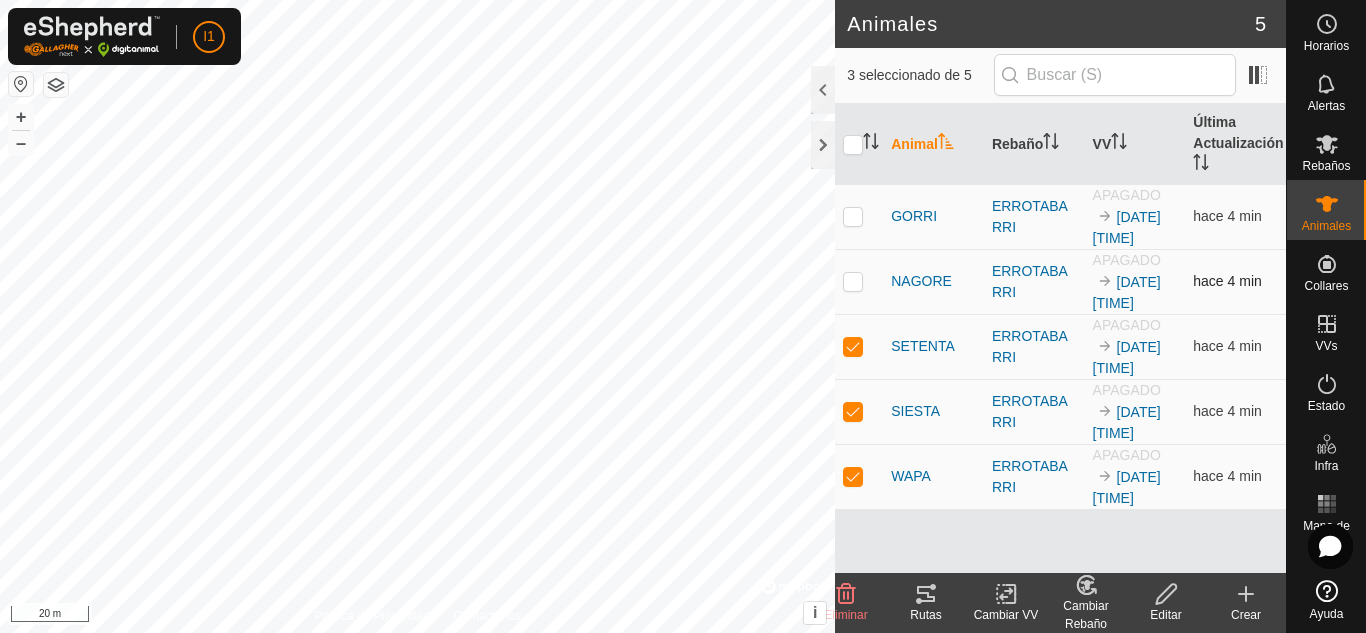 click at bounding box center (853, 281) 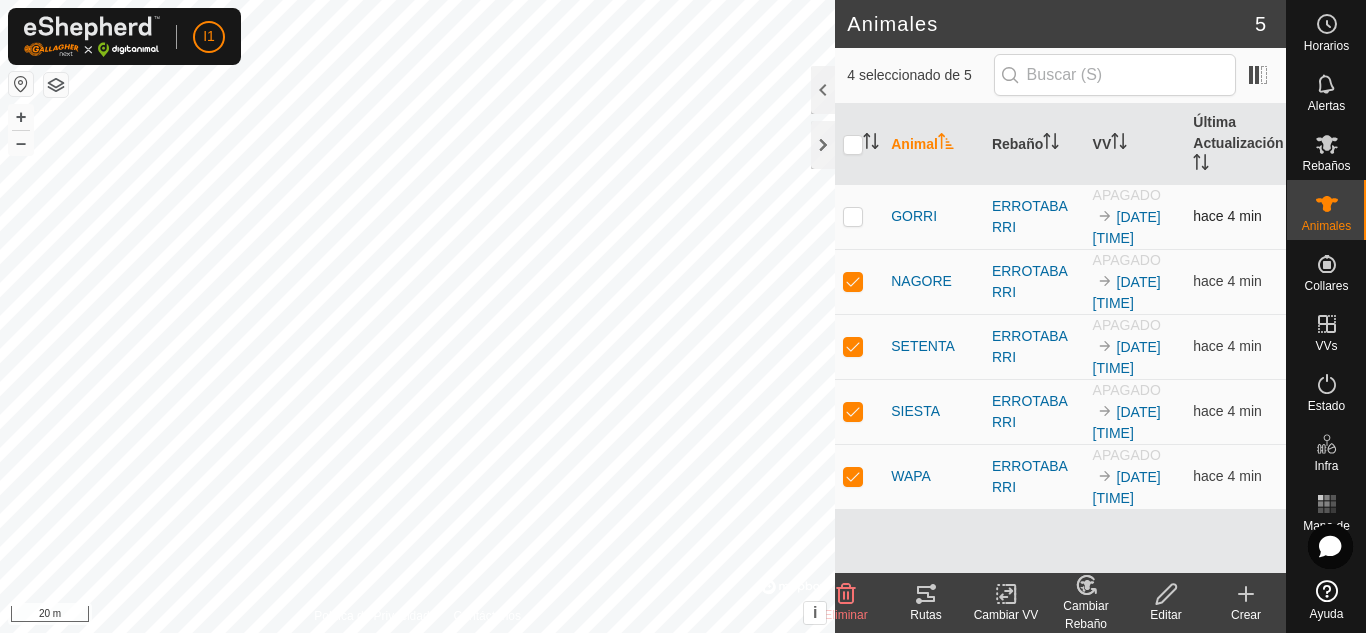 click at bounding box center (859, 216) 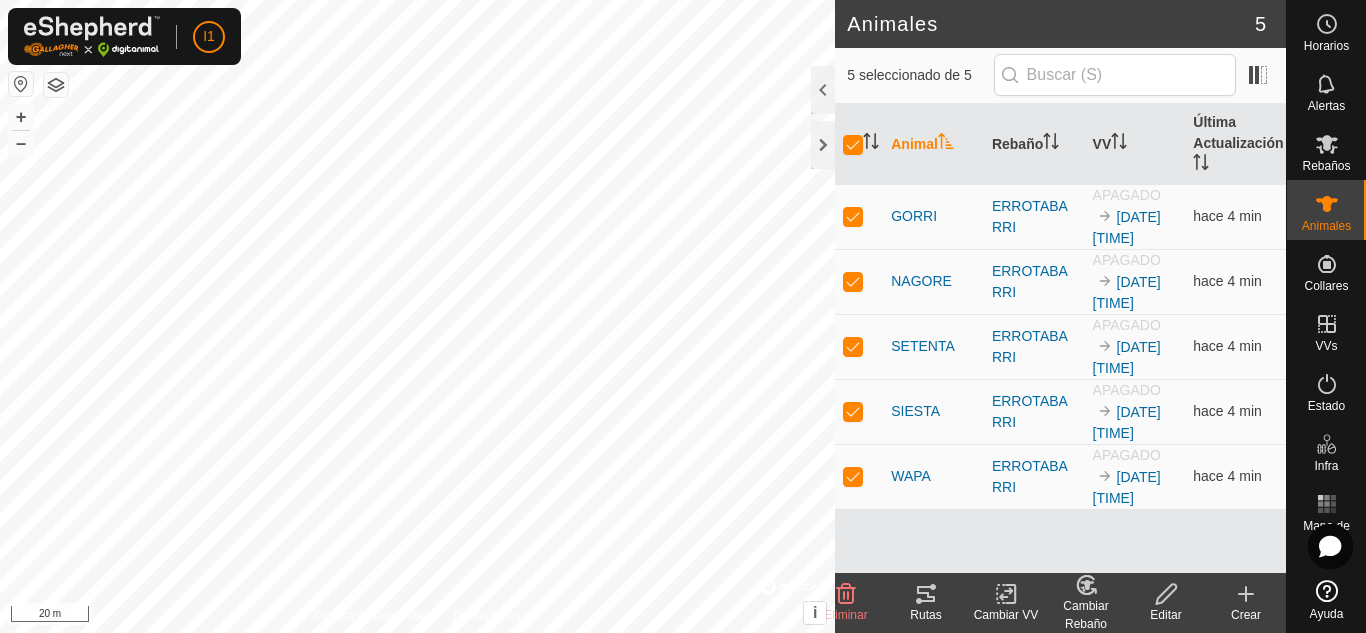 click 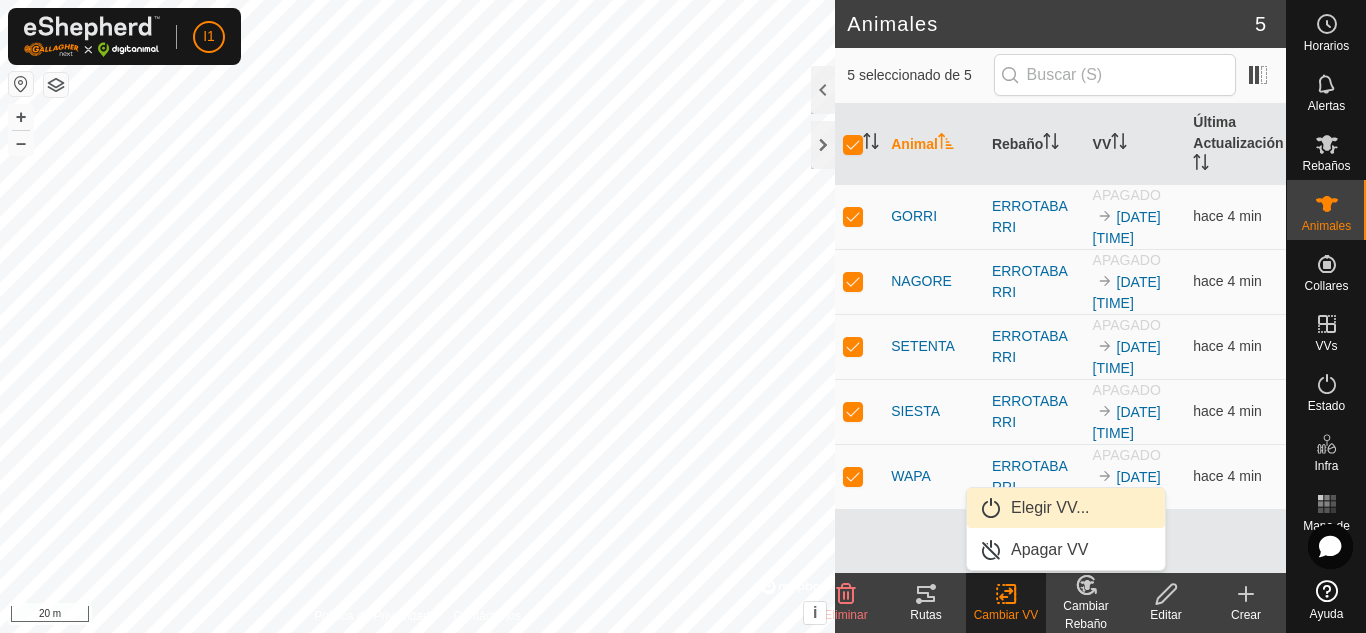 click on "Elegir VV..." at bounding box center (1066, 508) 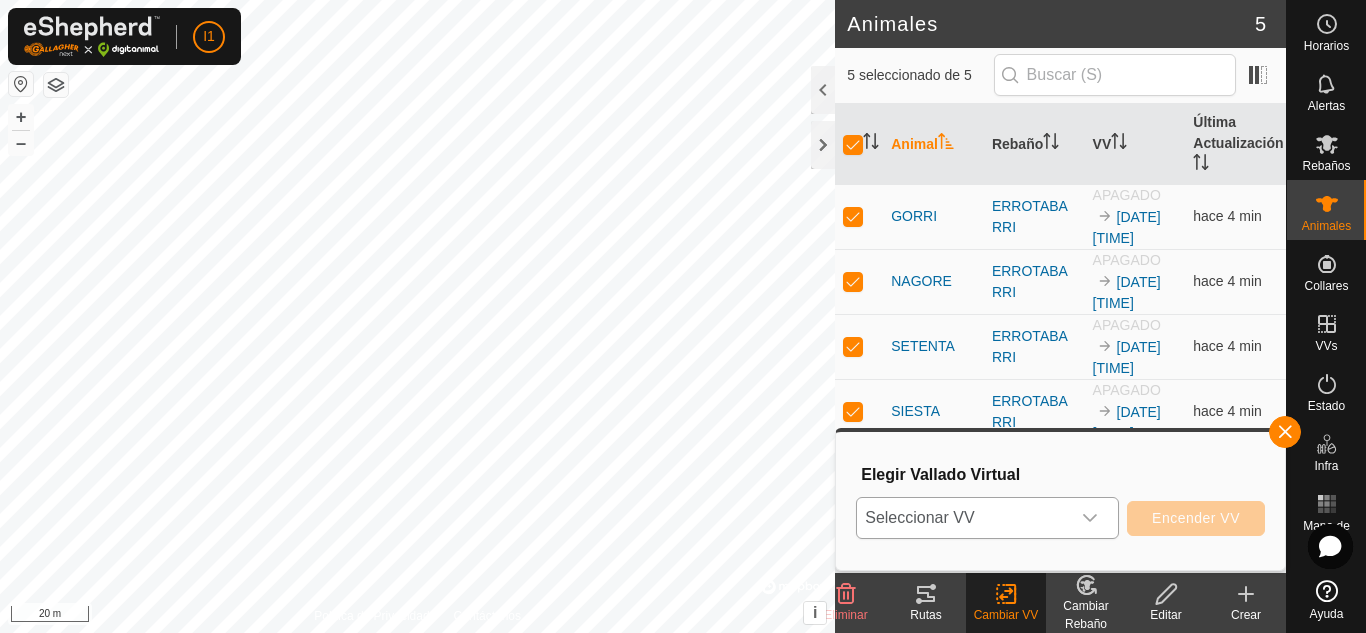click at bounding box center (1090, 518) 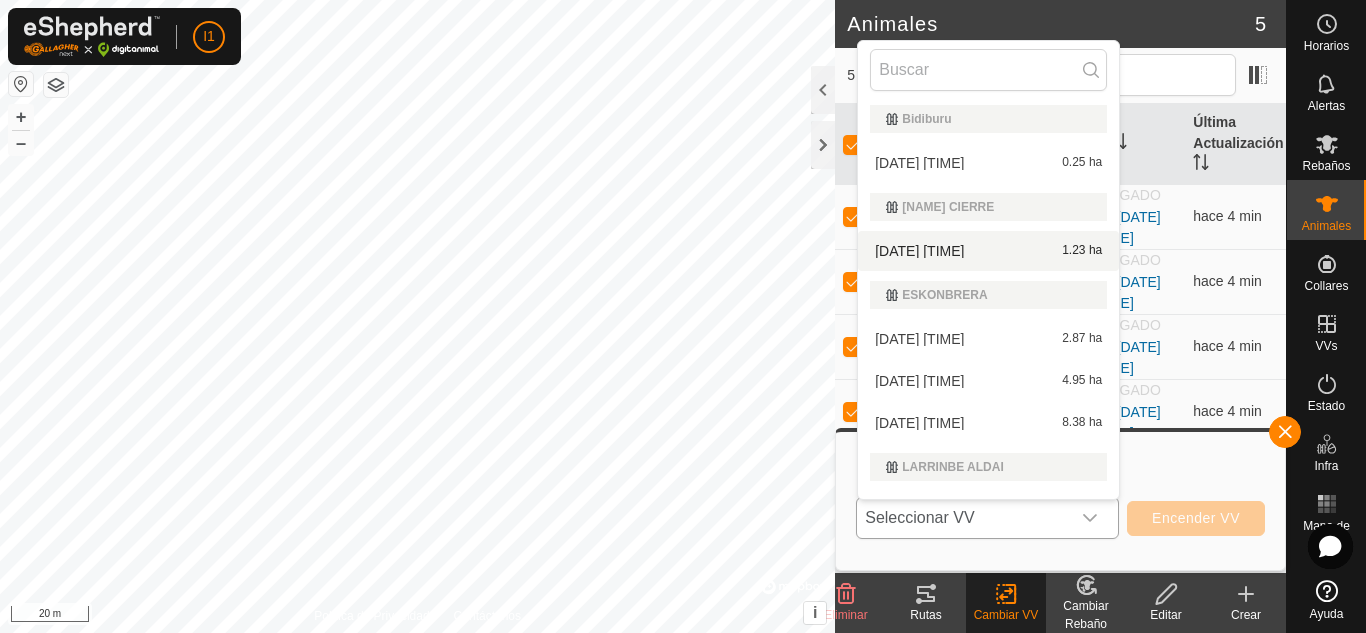 scroll, scrollTop: 0, scrollLeft: 0, axis: both 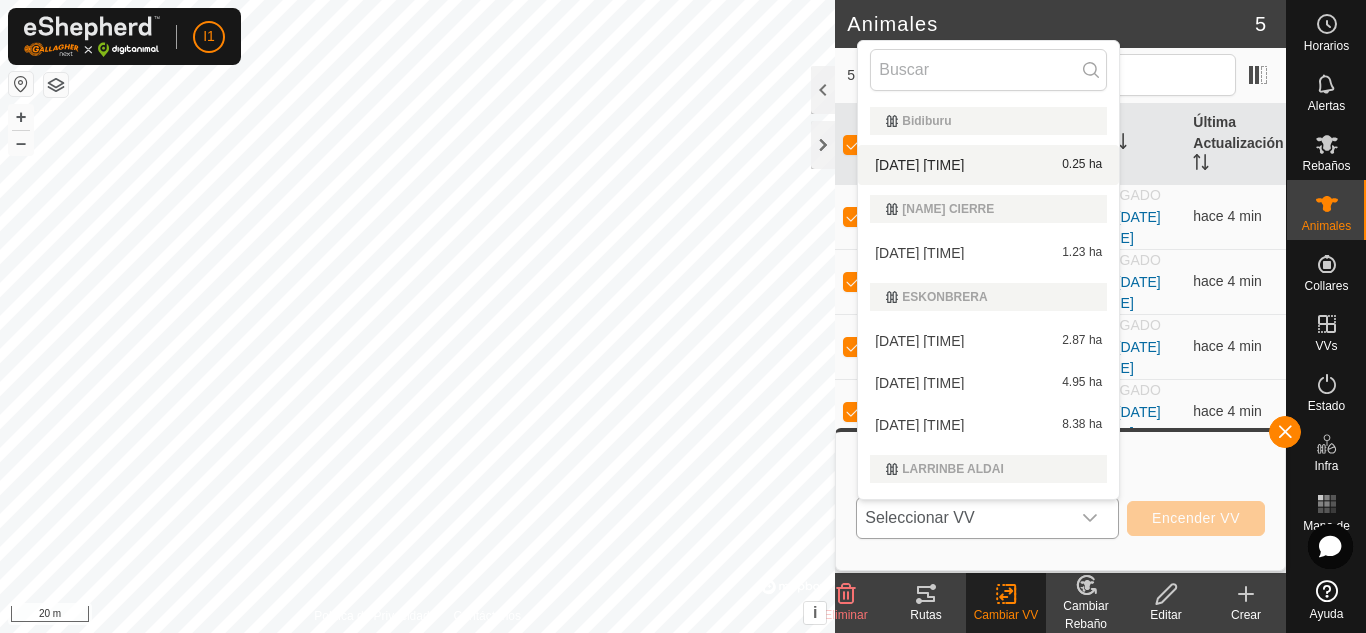 click on "[DATE] [TIME]  0.25 ha" at bounding box center (988, 165) 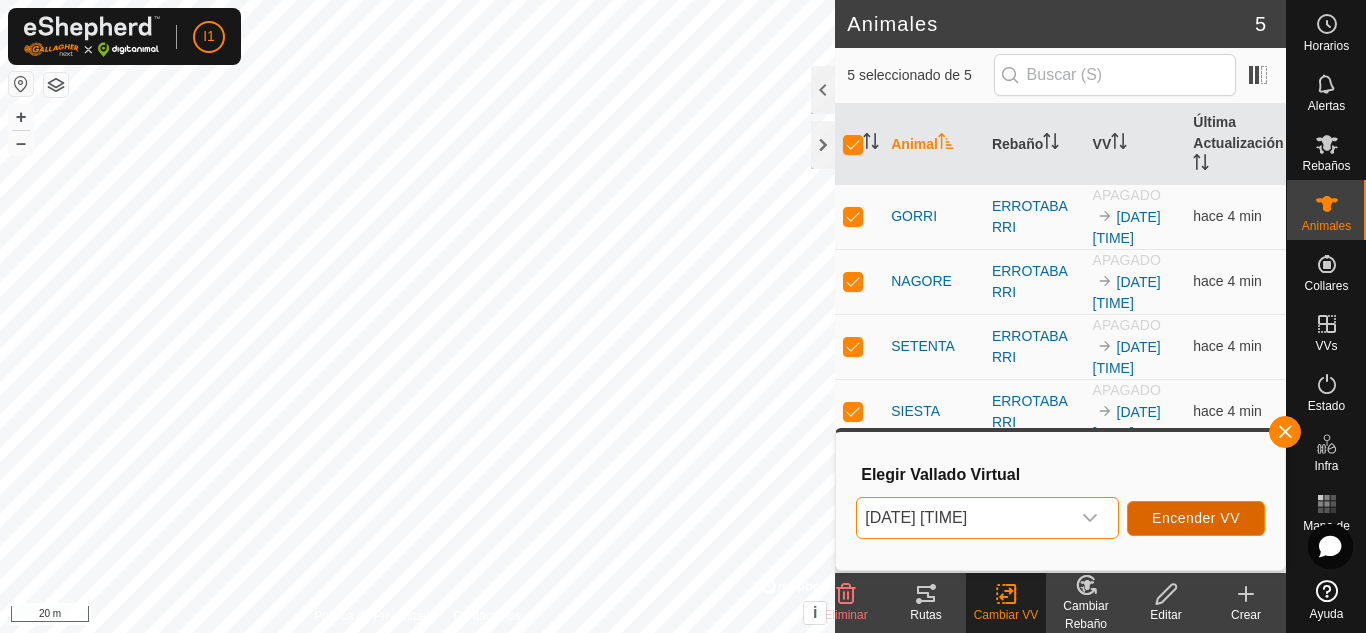 click on "Encender VV" at bounding box center [1196, 518] 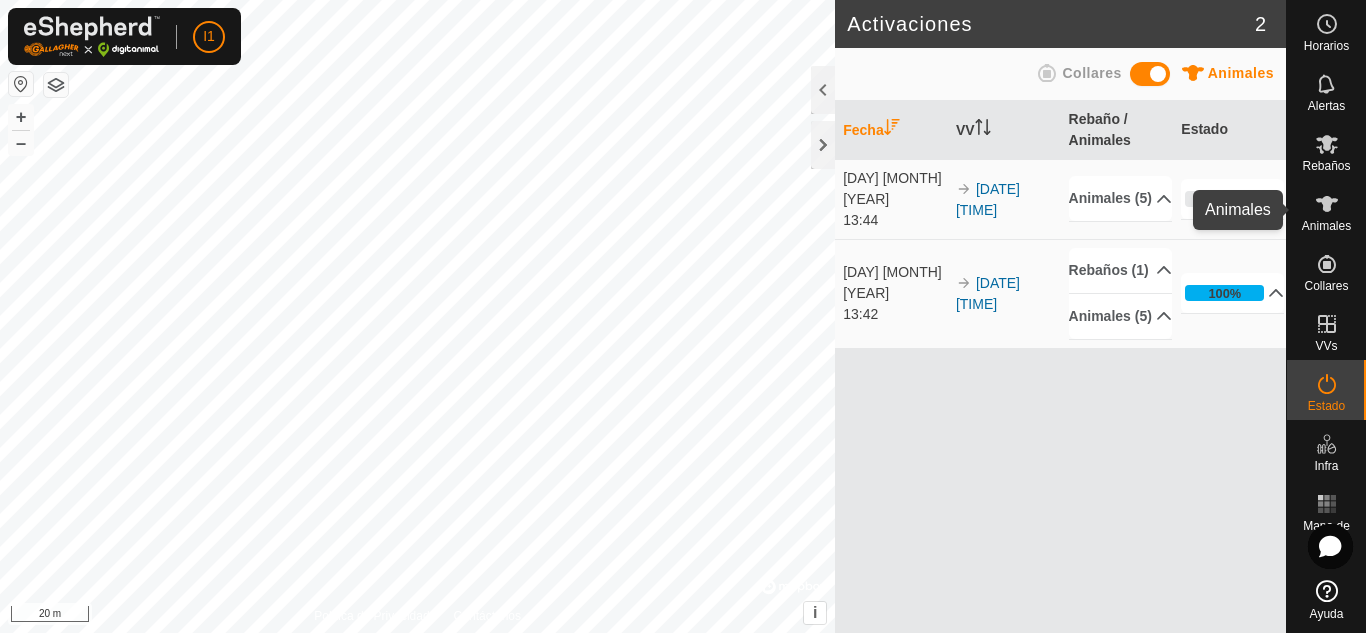 click on "Animales" at bounding box center [1326, 210] 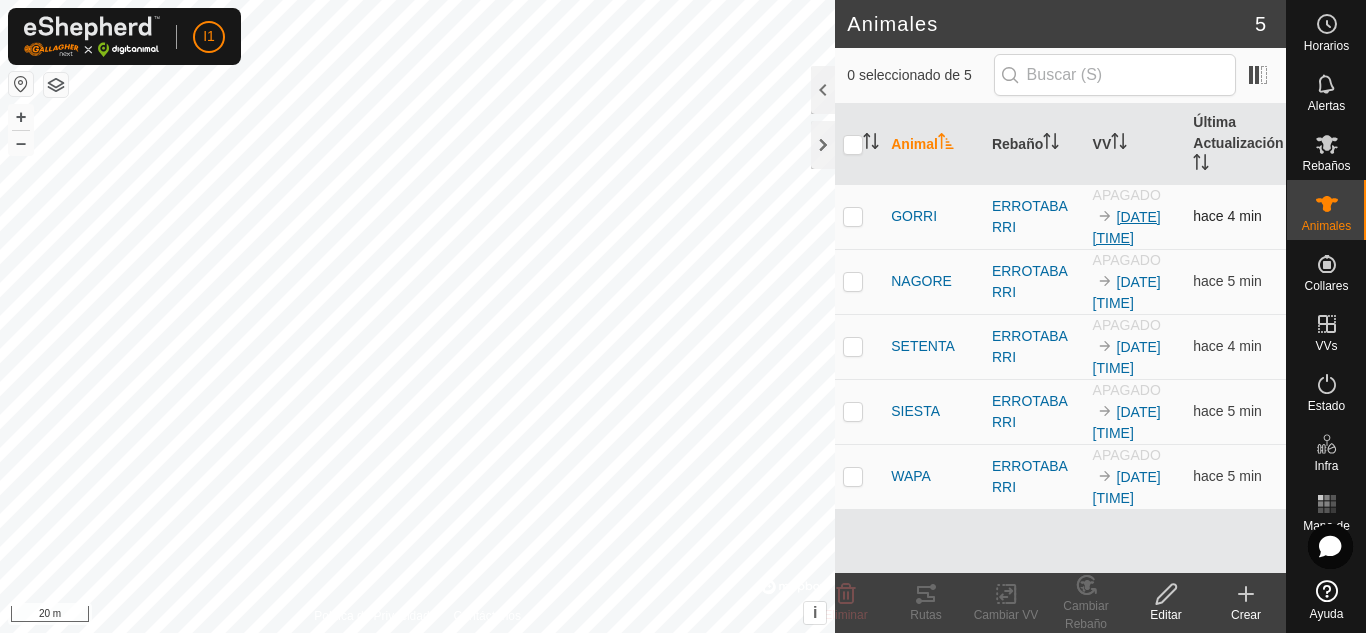 click on "[DATE] [TIME]" at bounding box center (1127, 227) 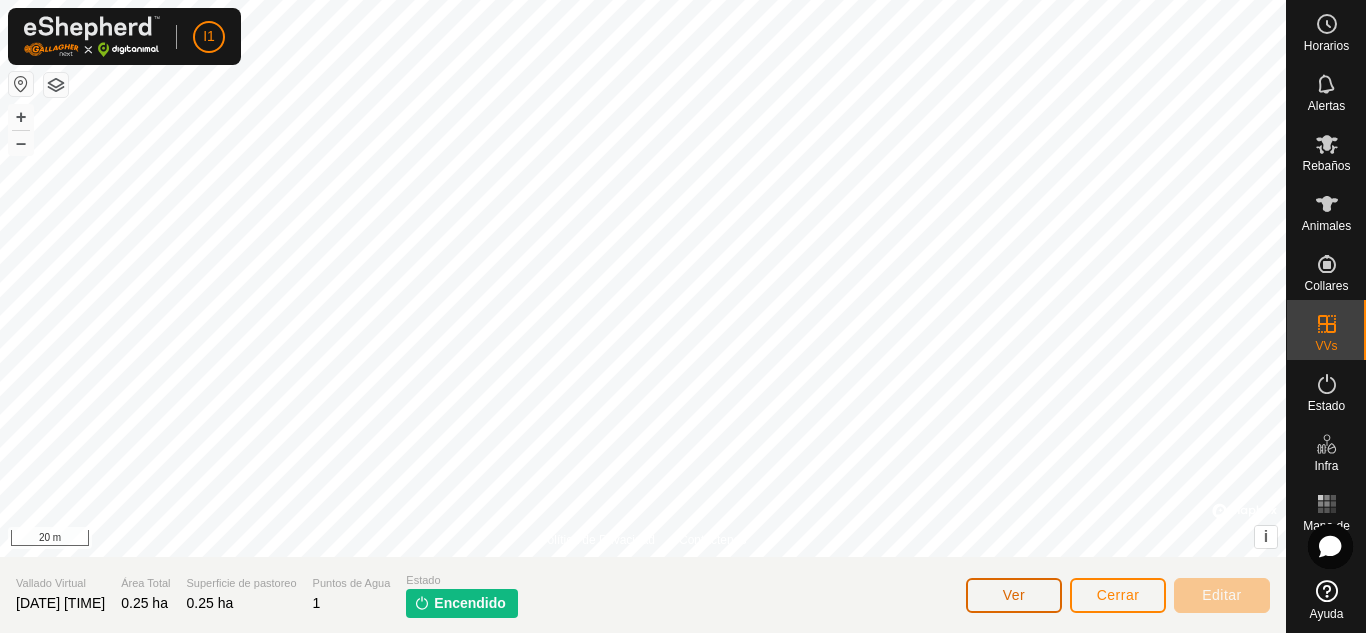 click on "Ver" 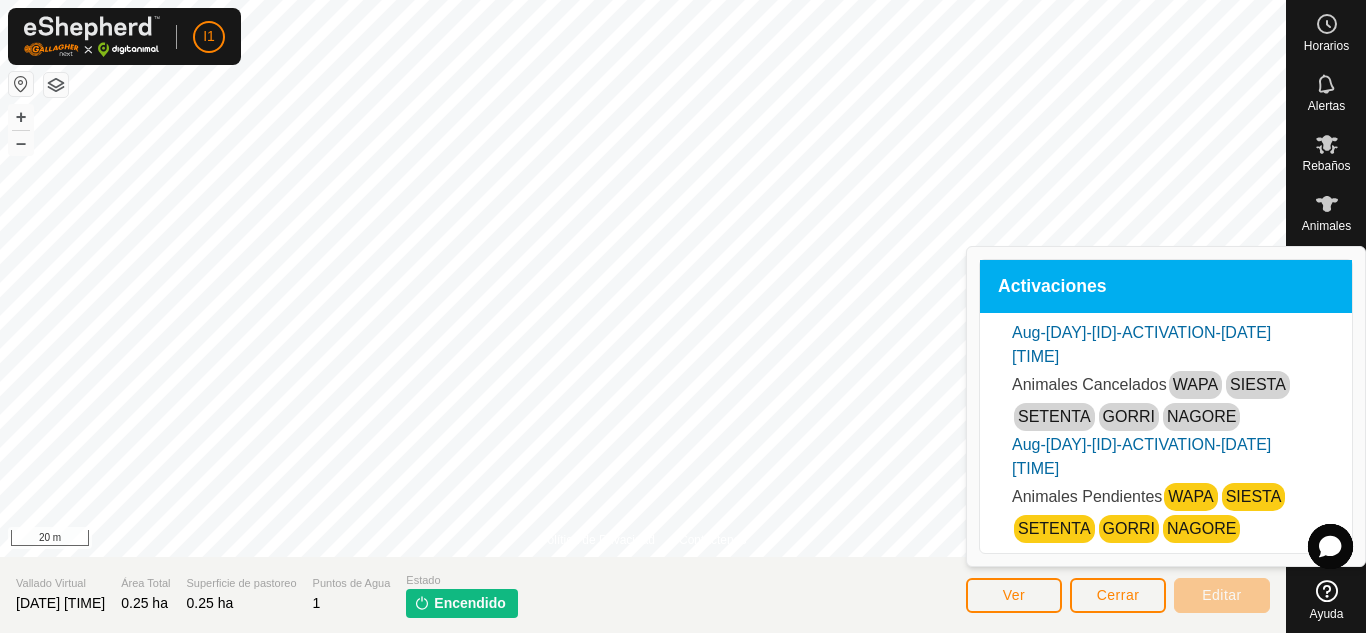 click on "SETENTA" at bounding box center [1054, 416] 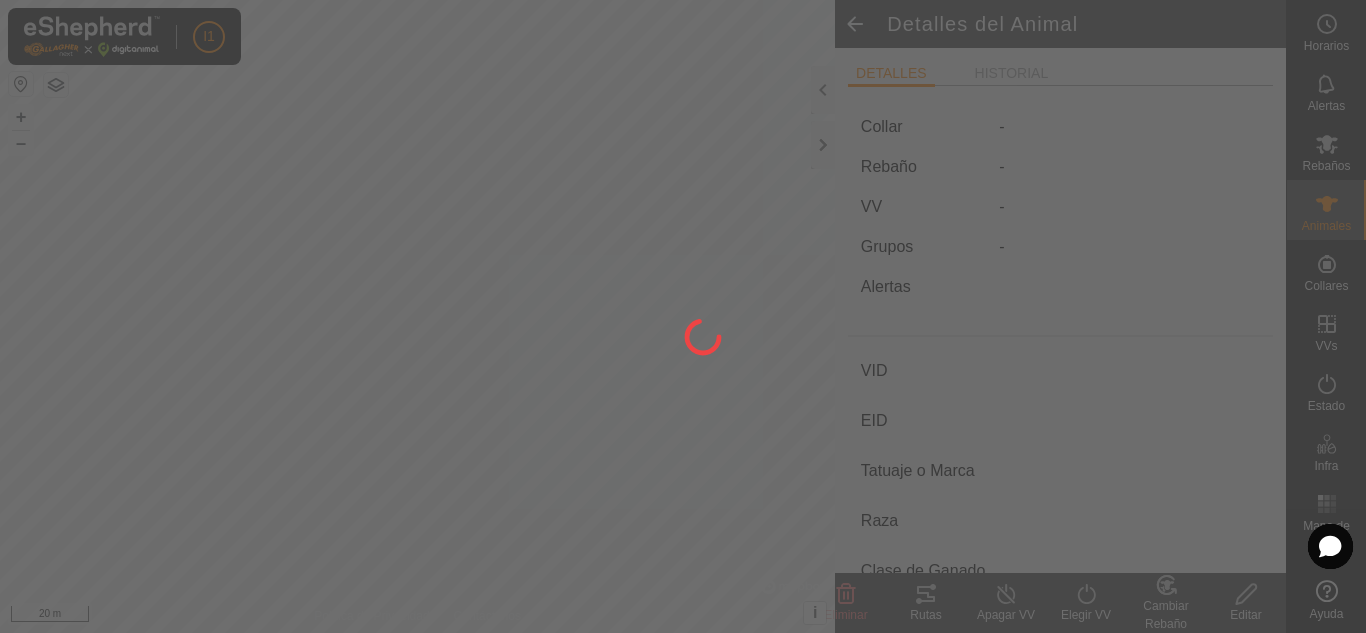 type on "SETENTA" 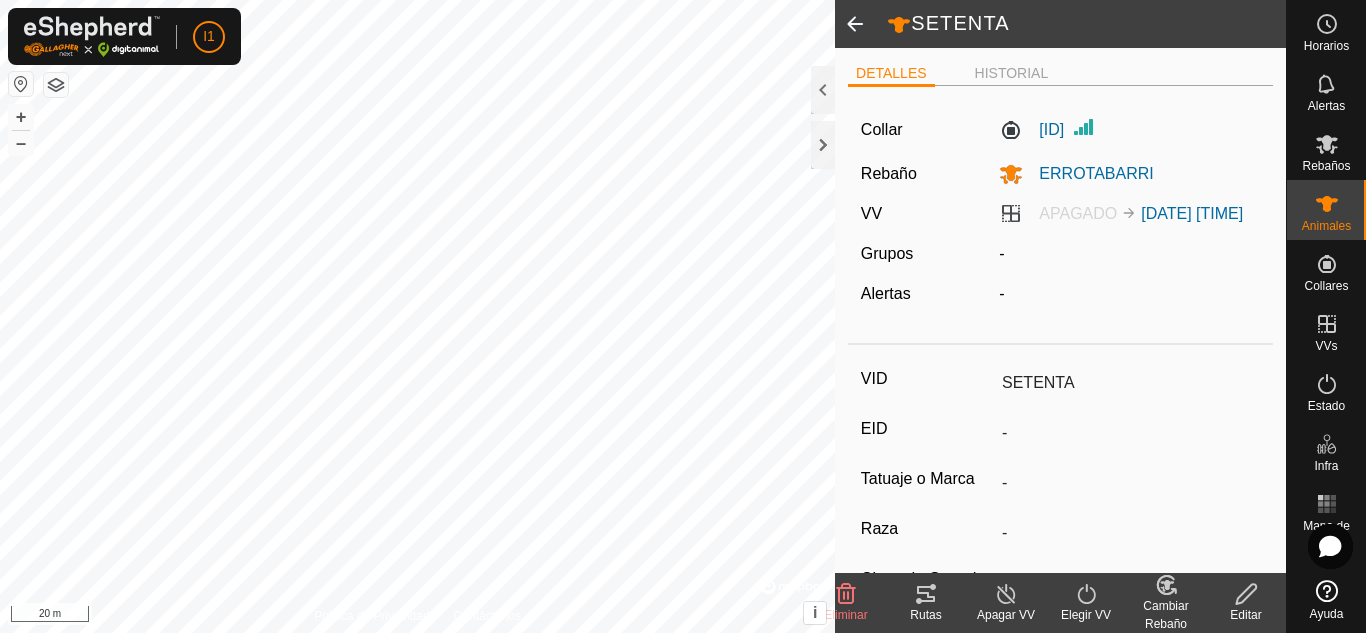 drag, startPoint x: 1026, startPoint y: 426, endPoint x: 1104, endPoint y: 276, distance: 169.06804 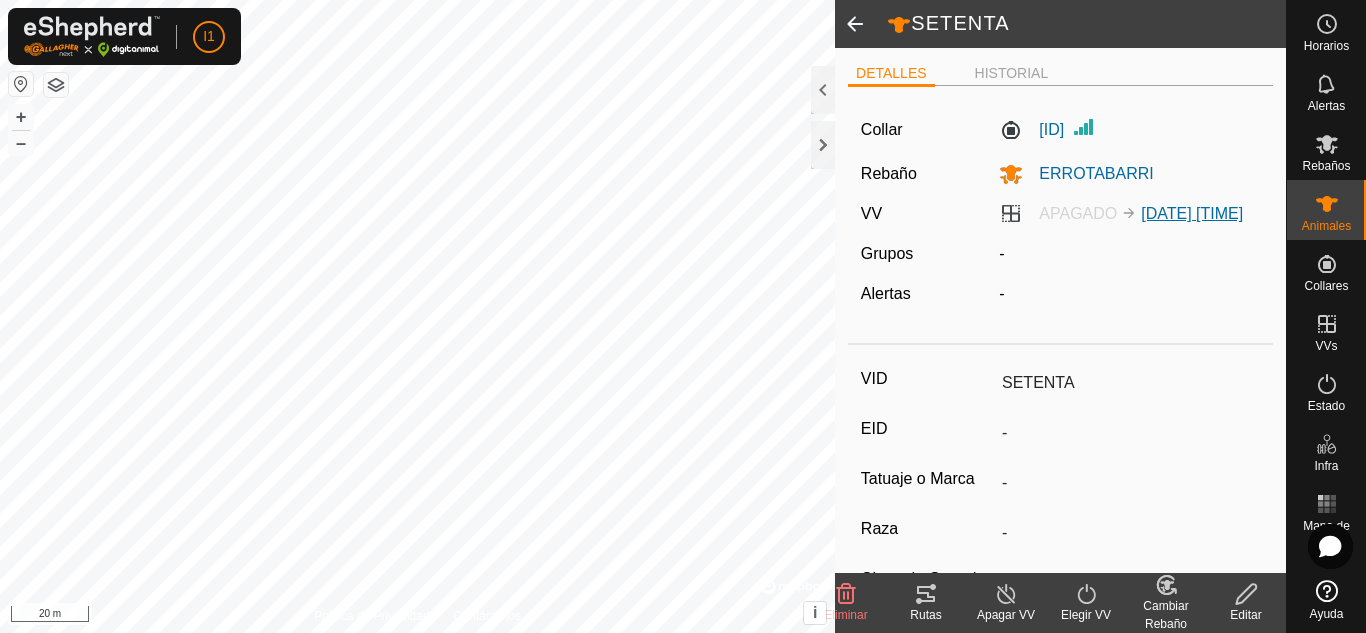 click on "[DATE] [TIME]" 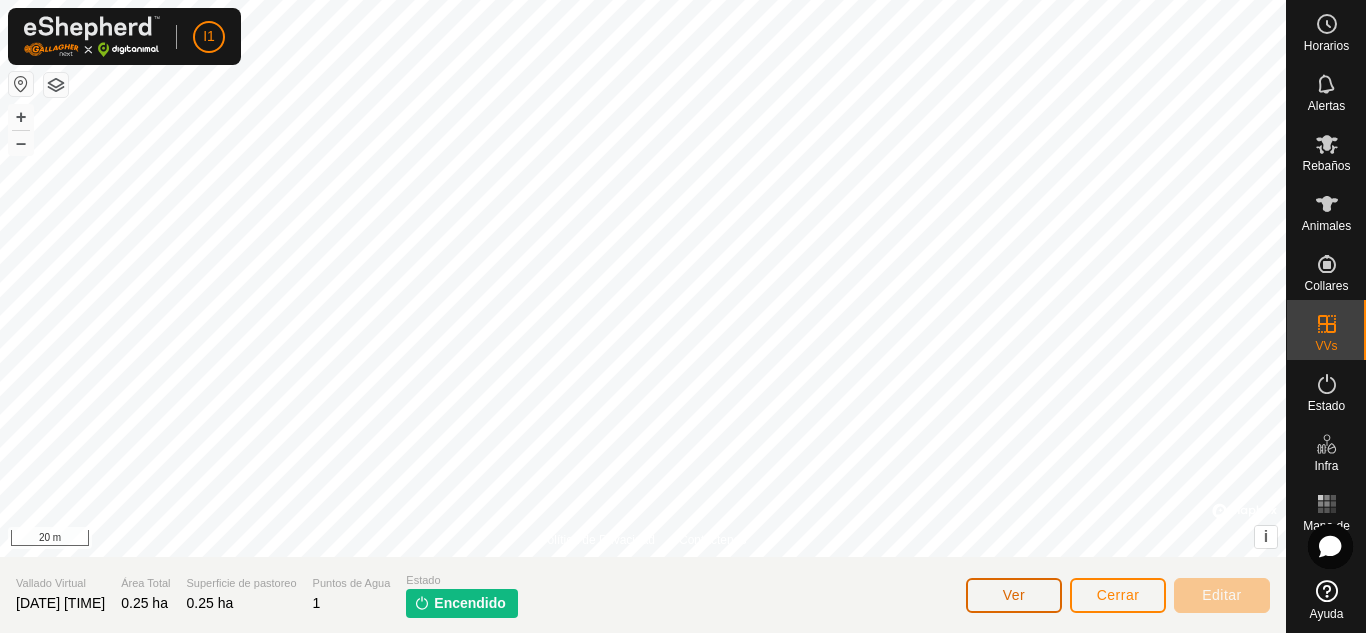 click on "Ver" 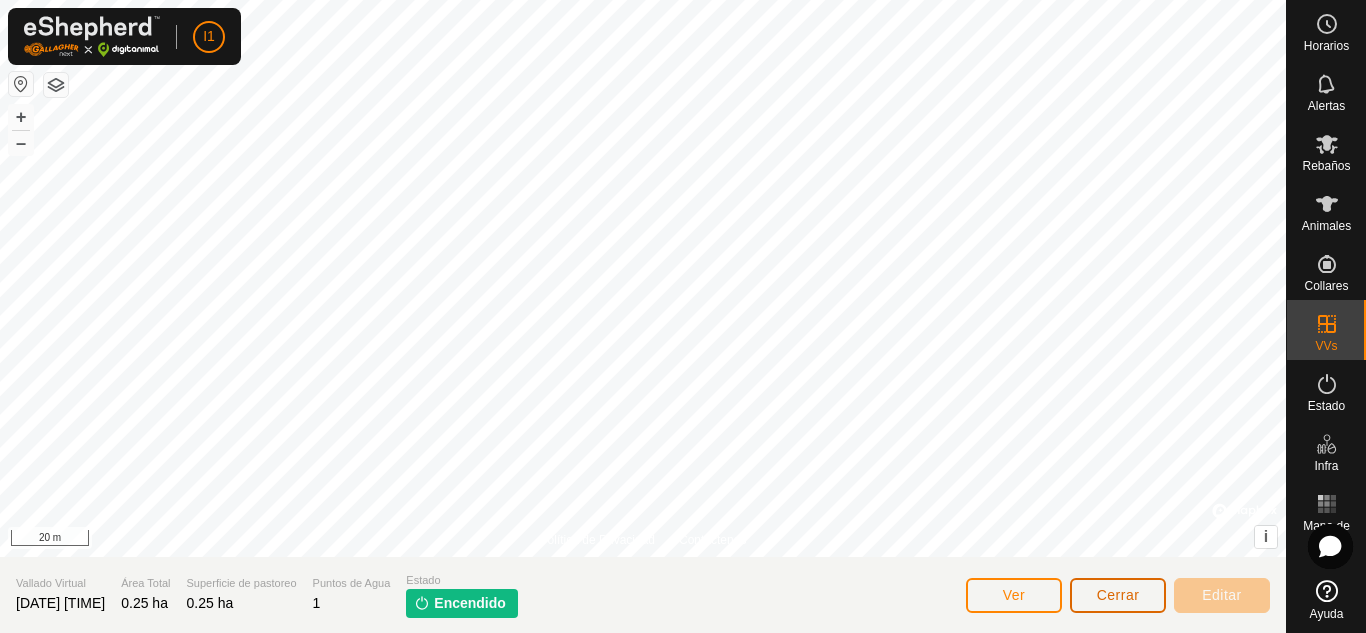 click on "Cerrar" 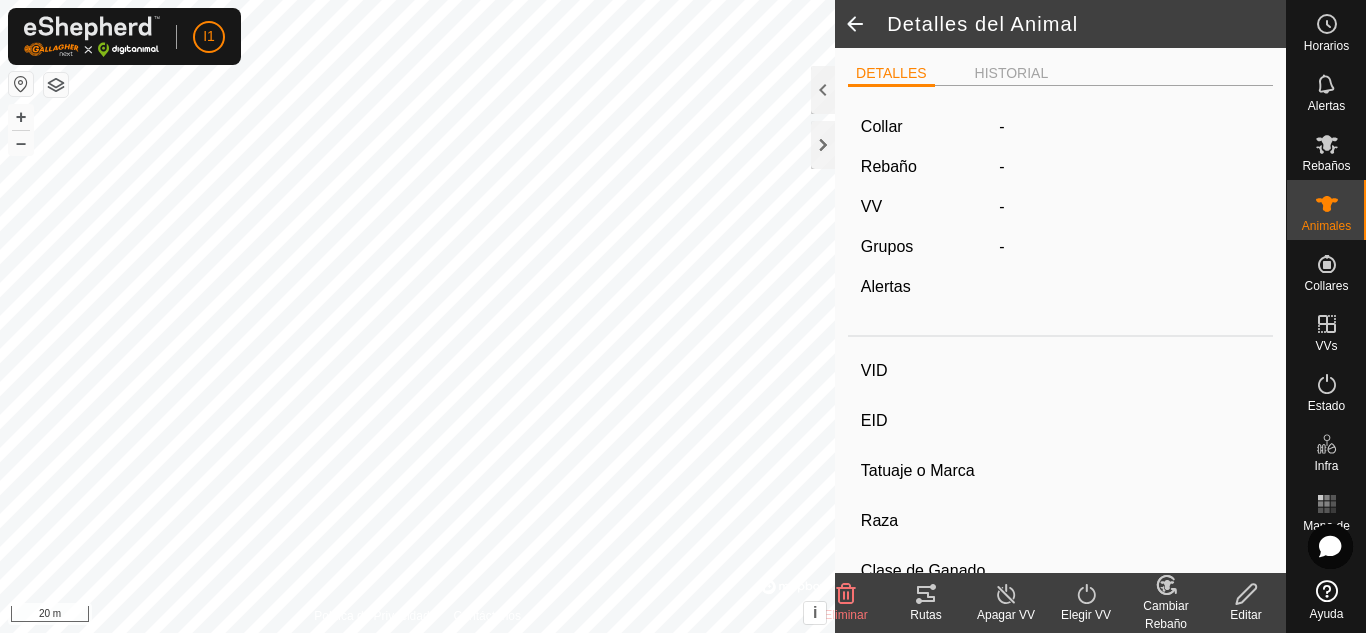 type on "SETENTA" 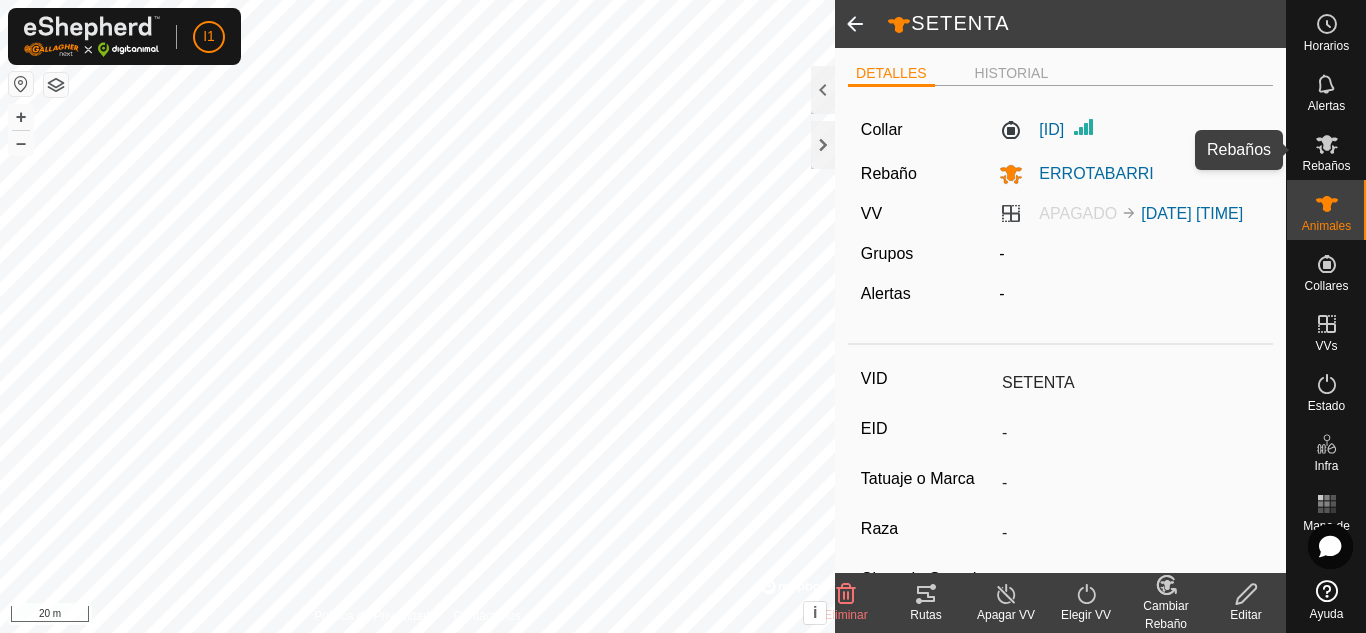 click on "Rebaños" at bounding box center [1326, 150] 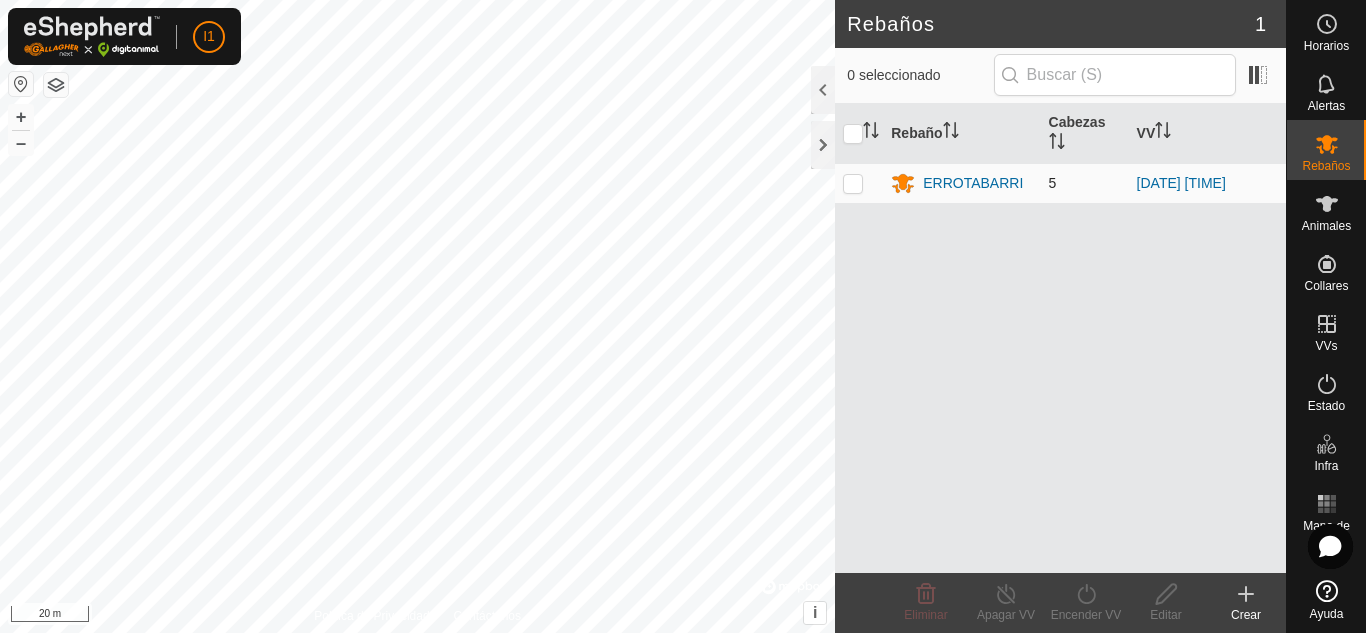 click at bounding box center (853, 183) 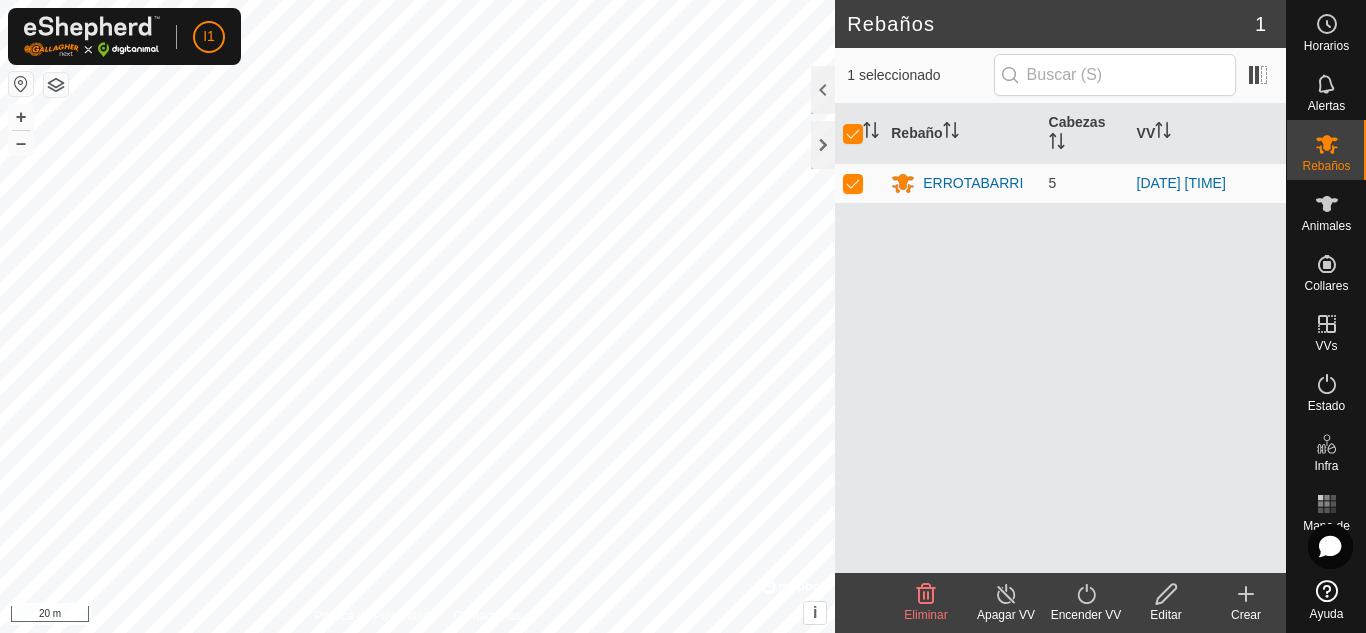 click on "Encender VV" 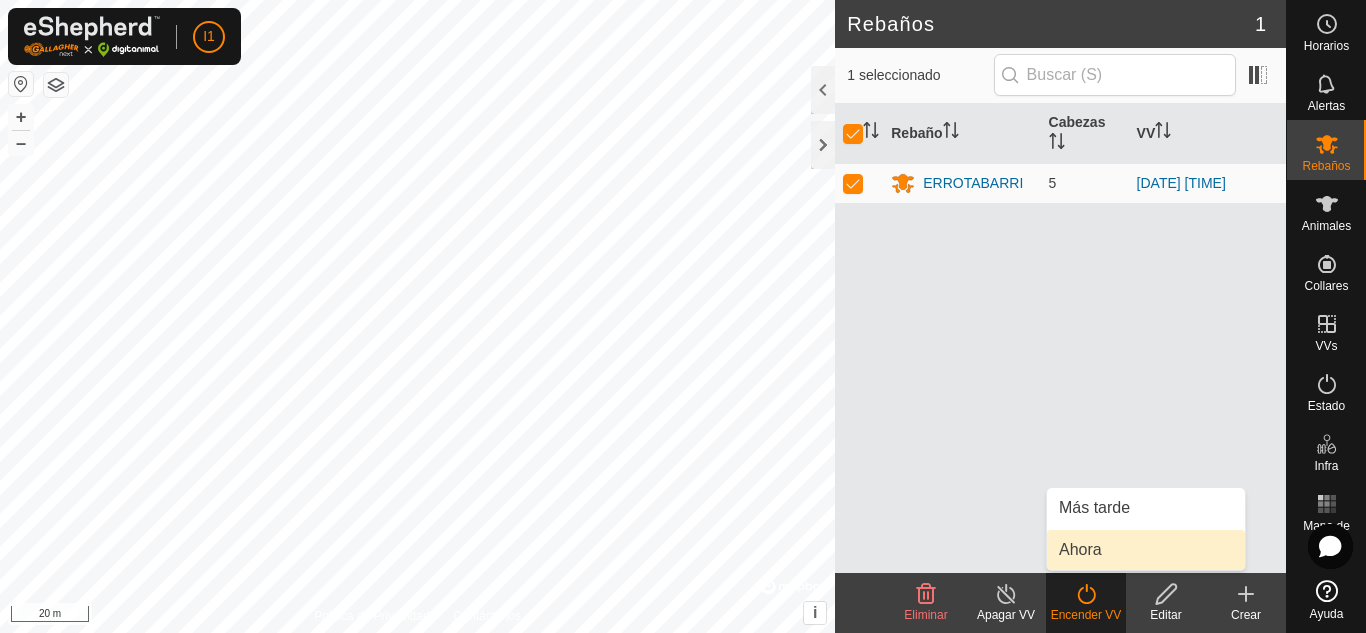click on "Ahora" at bounding box center [1146, 550] 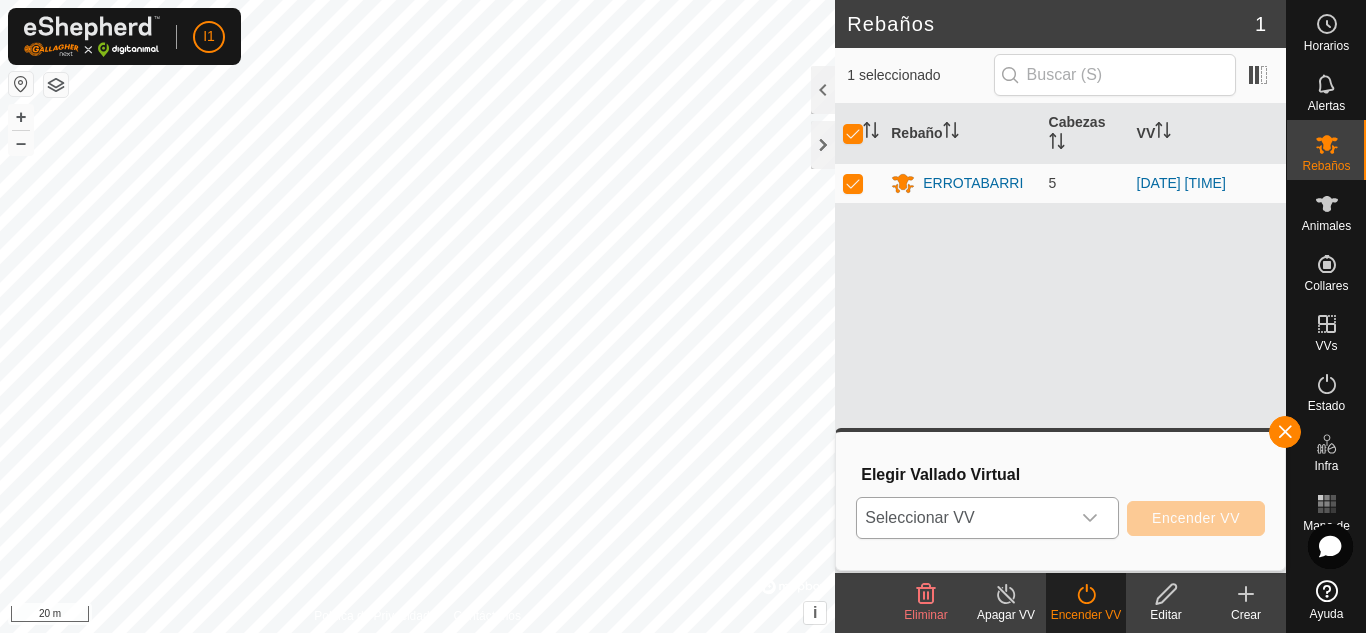 click at bounding box center [1090, 518] 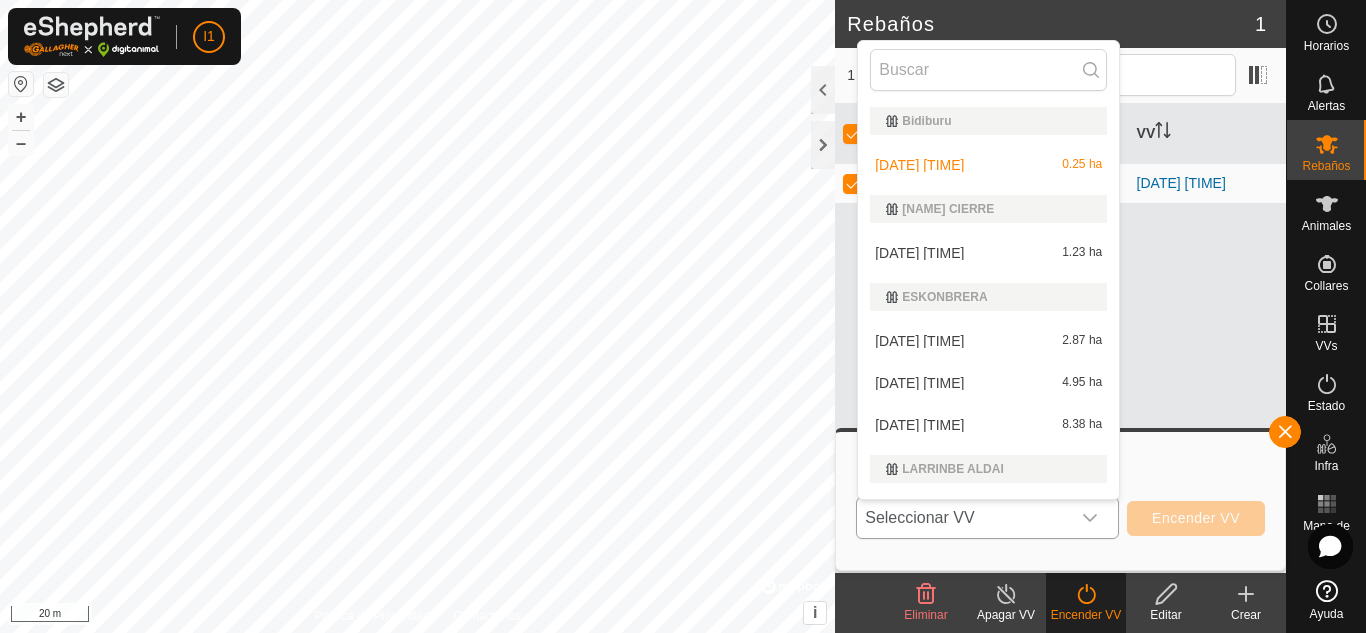 click on "[DATE] [TIME]  0.25 ha" at bounding box center (988, 165) 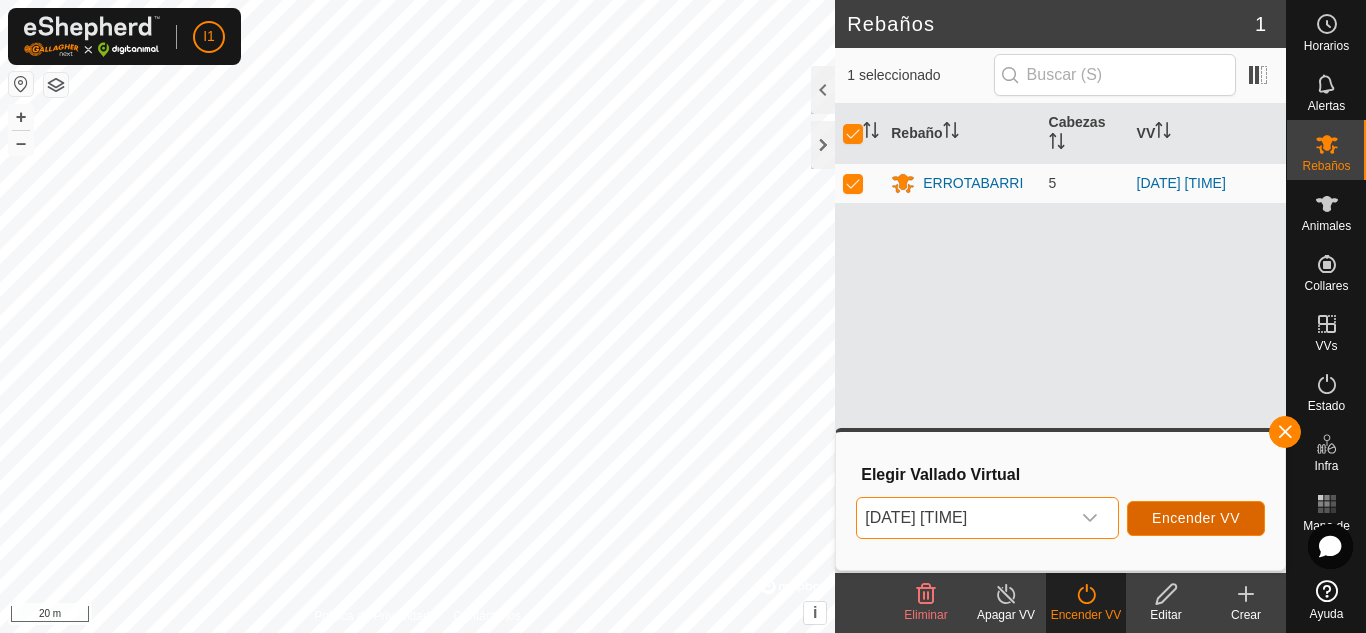 click on "Encender VV" at bounding box center (1196, 518) 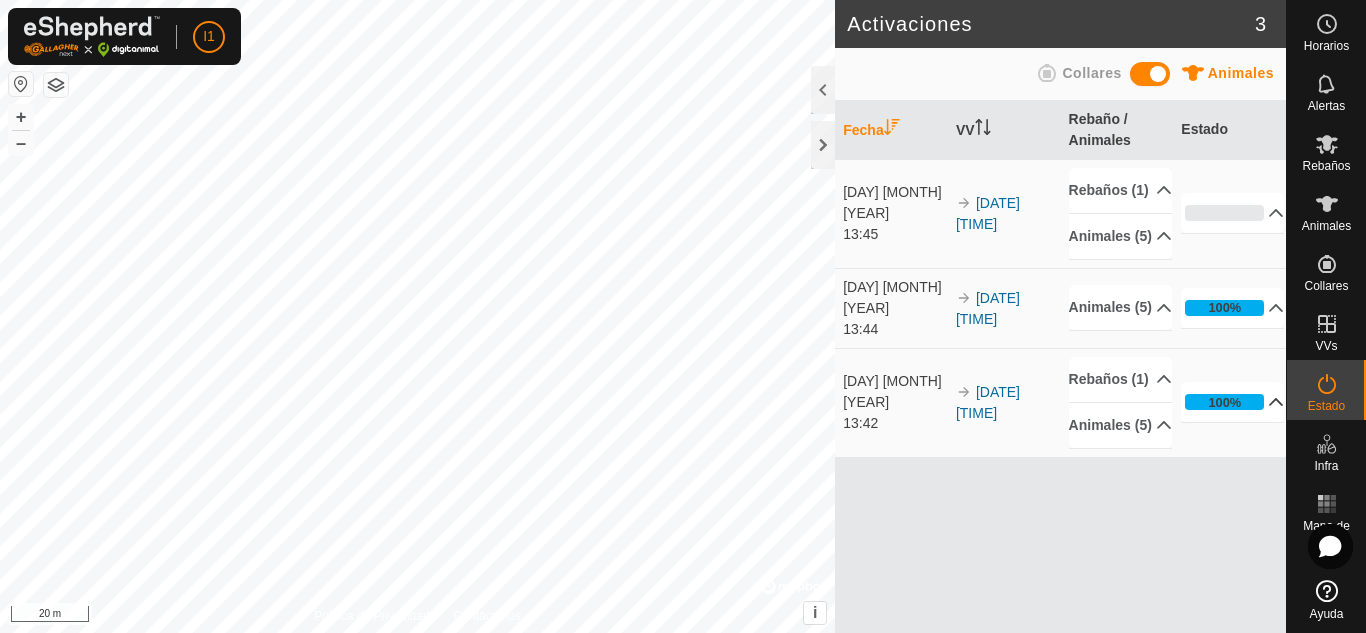 click on "100%" at bounding box center [1232, 402] 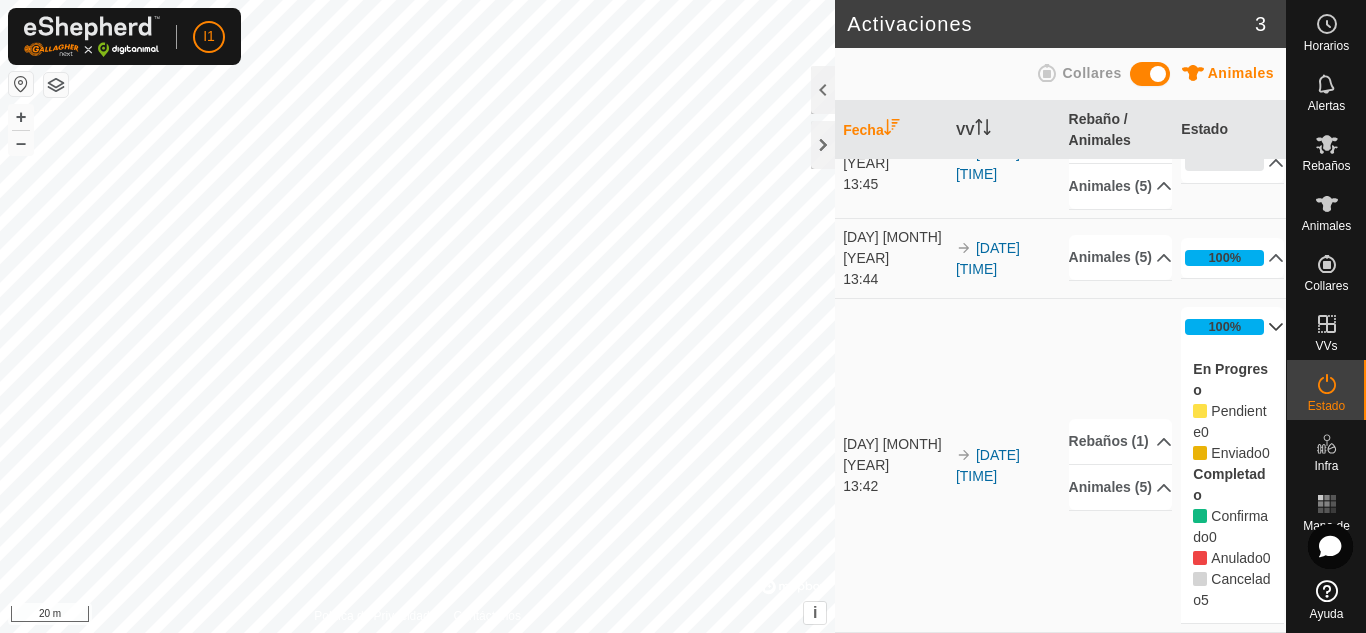 scroll, scrollTop: 138, scrollLeft: 0, axis: vertical 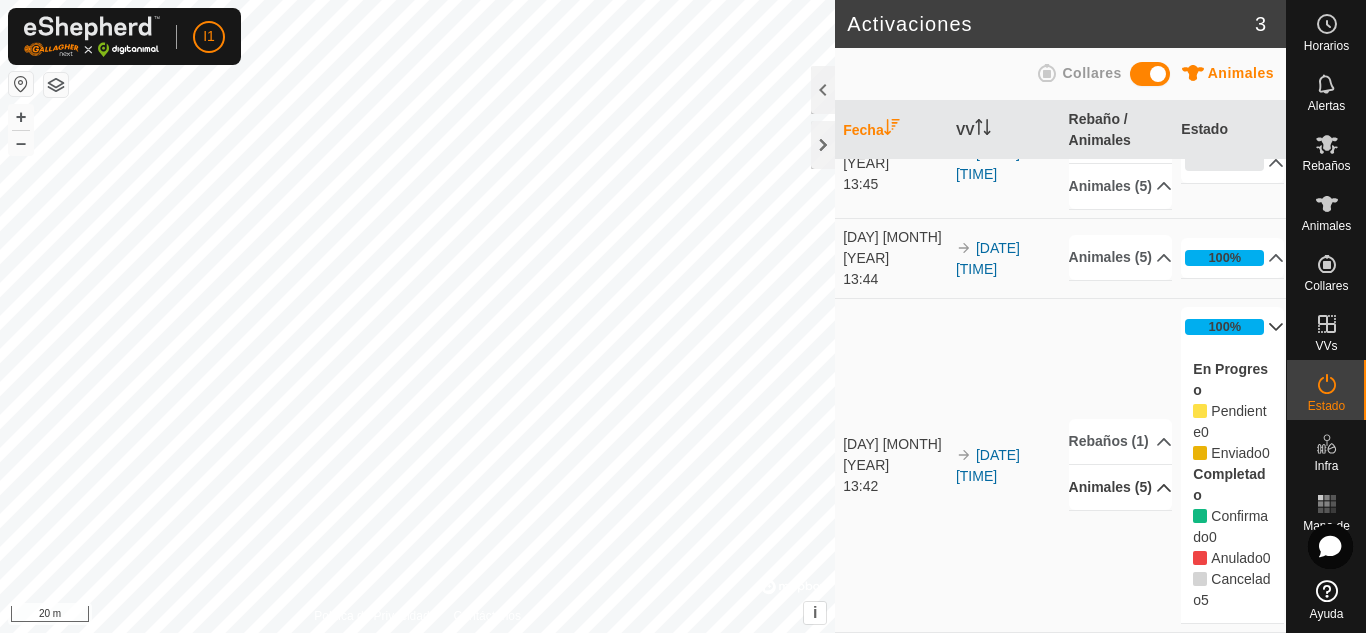 click on "Animales (5)" at bounding box center (1120, 487) 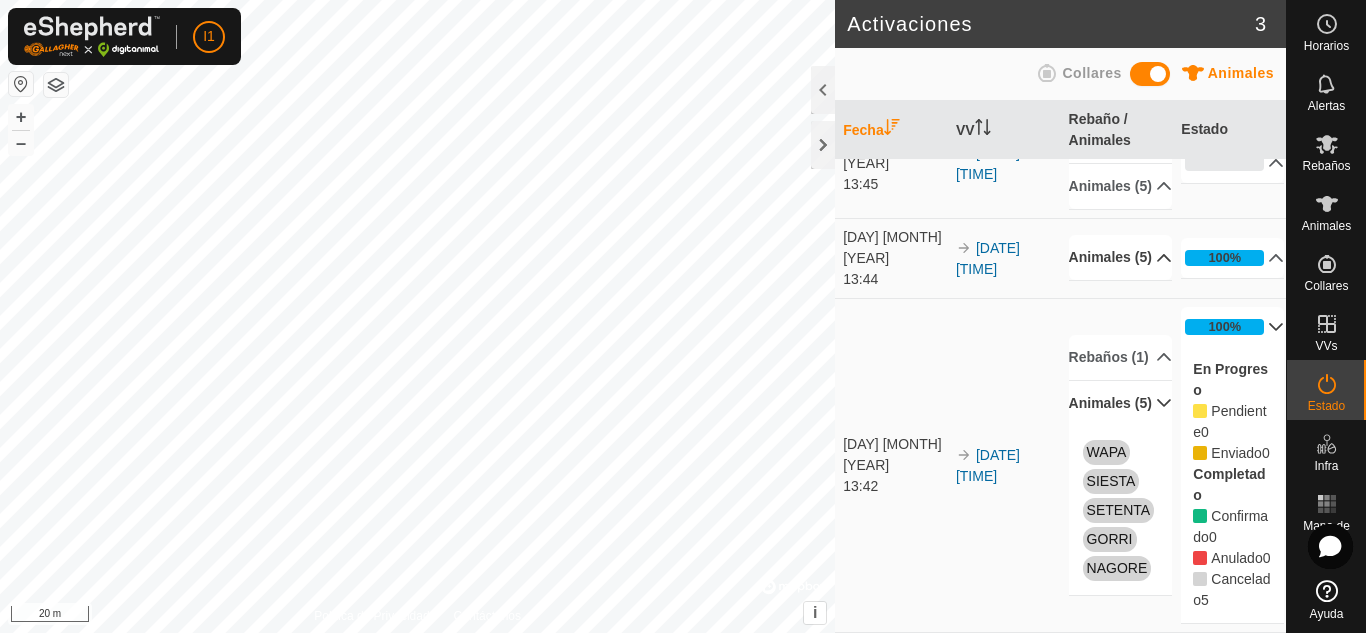 click on "Animales (5)" at bounding box center [1120, 257] 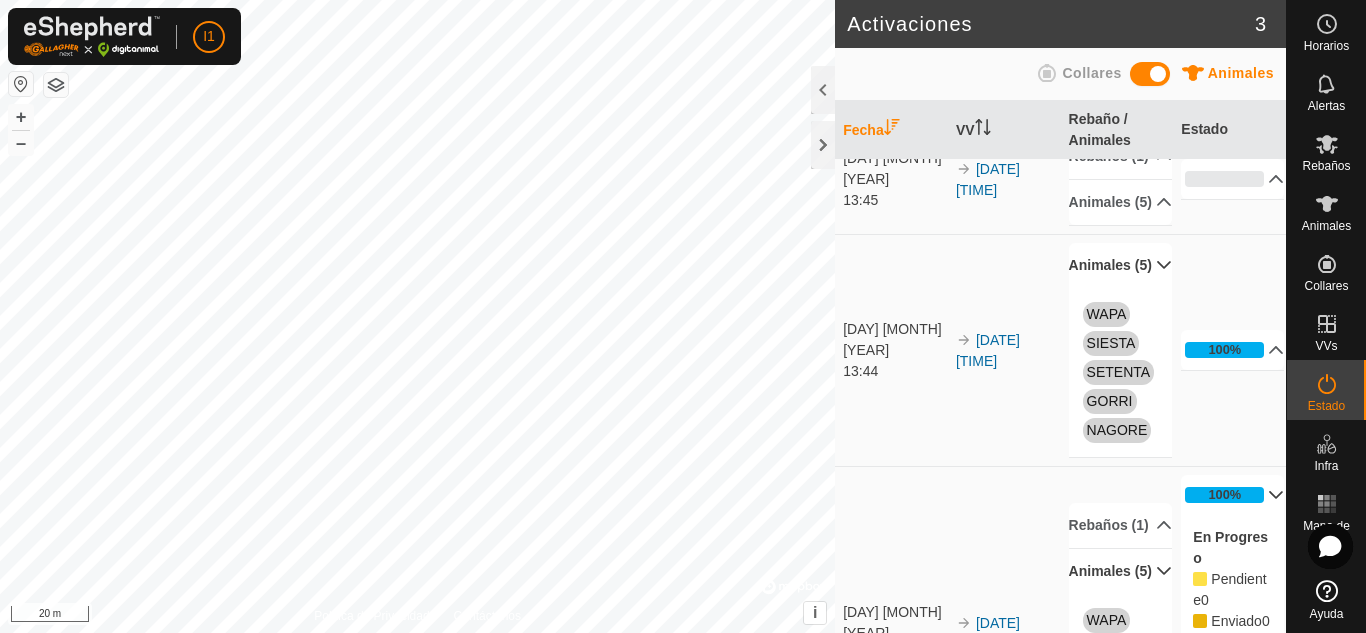 scroll, scrollTop: 0, scrollLeft: 0, axis: both 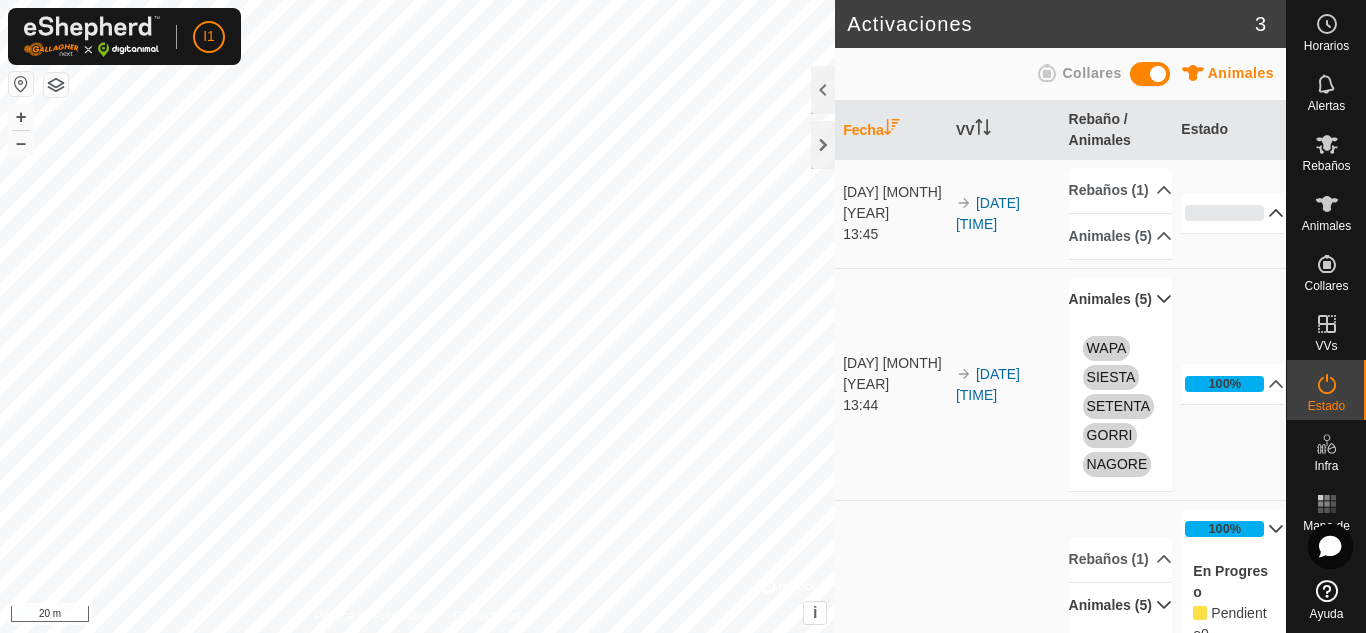 click on "0%" at bounding box center (1232, 213) 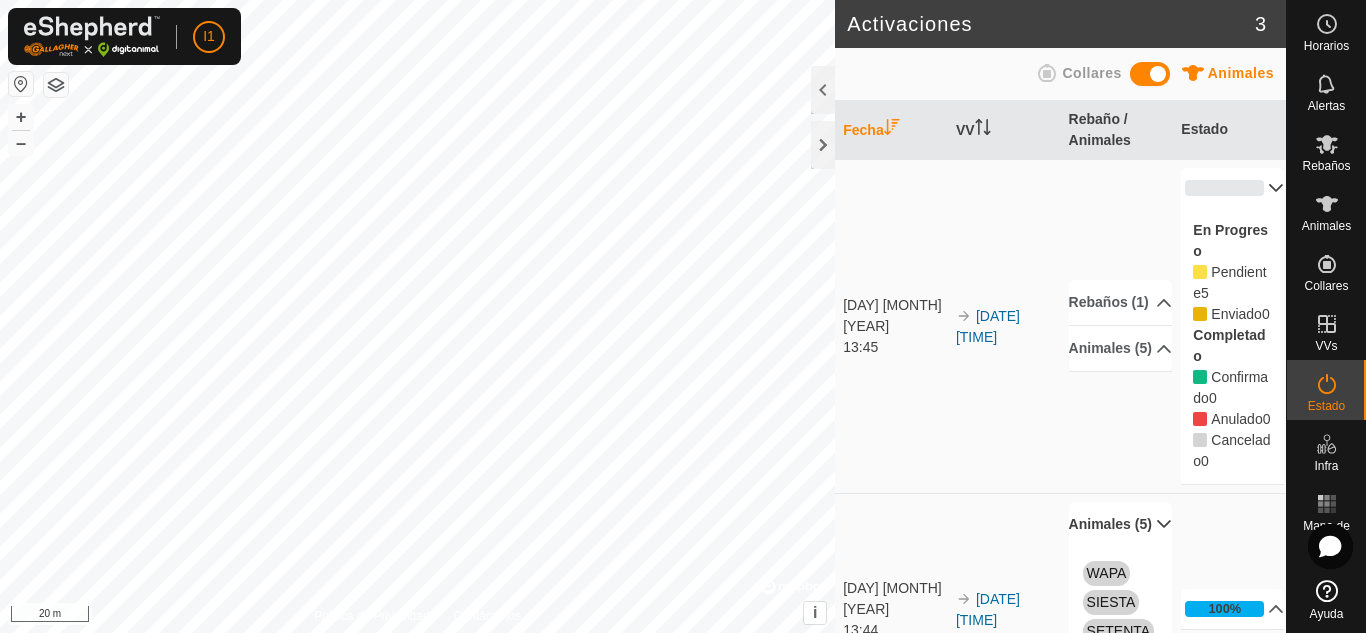 click on "Rebaños (1)  [NAME]  Animales (5)  [NAME]   [NAME]   [NAME]   [NAME]   [NAME]" at bounding box center (1117, 326) 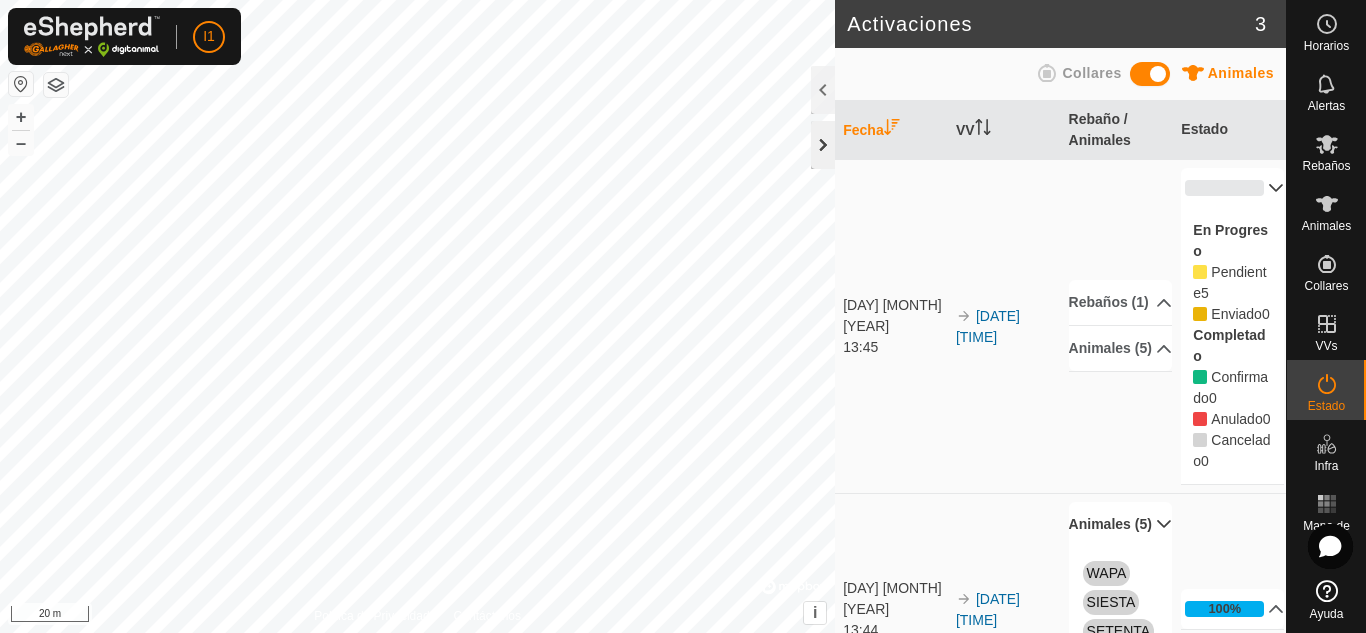click 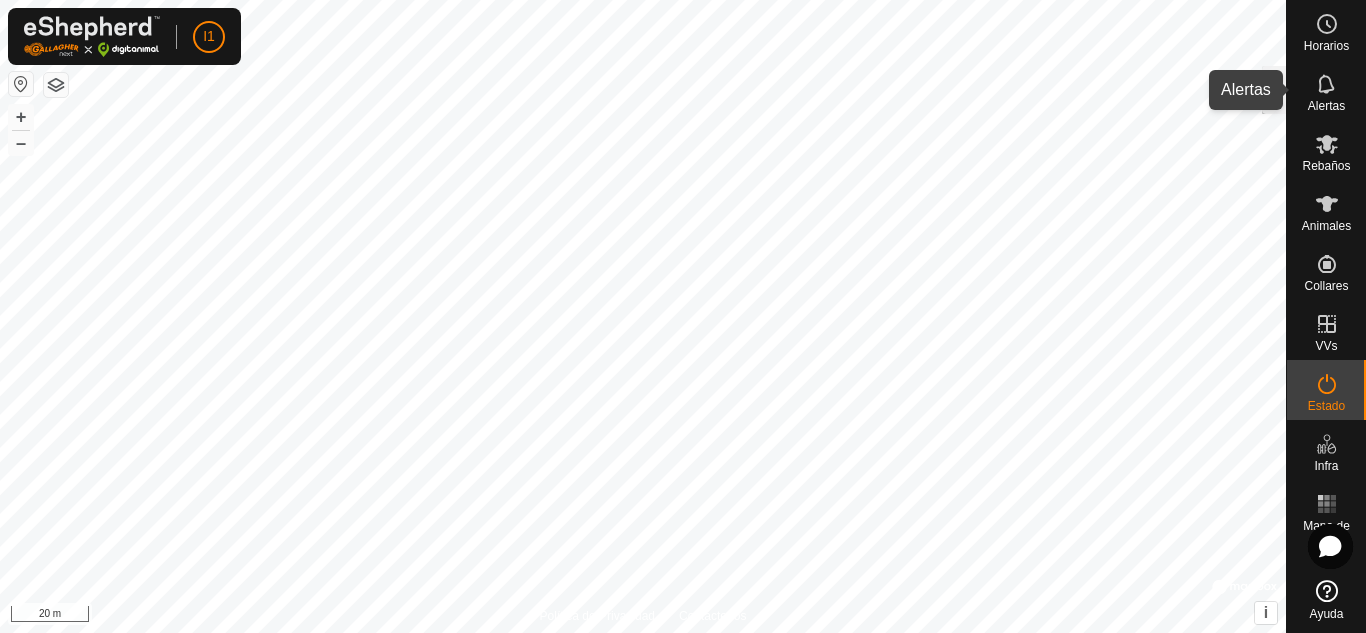 click 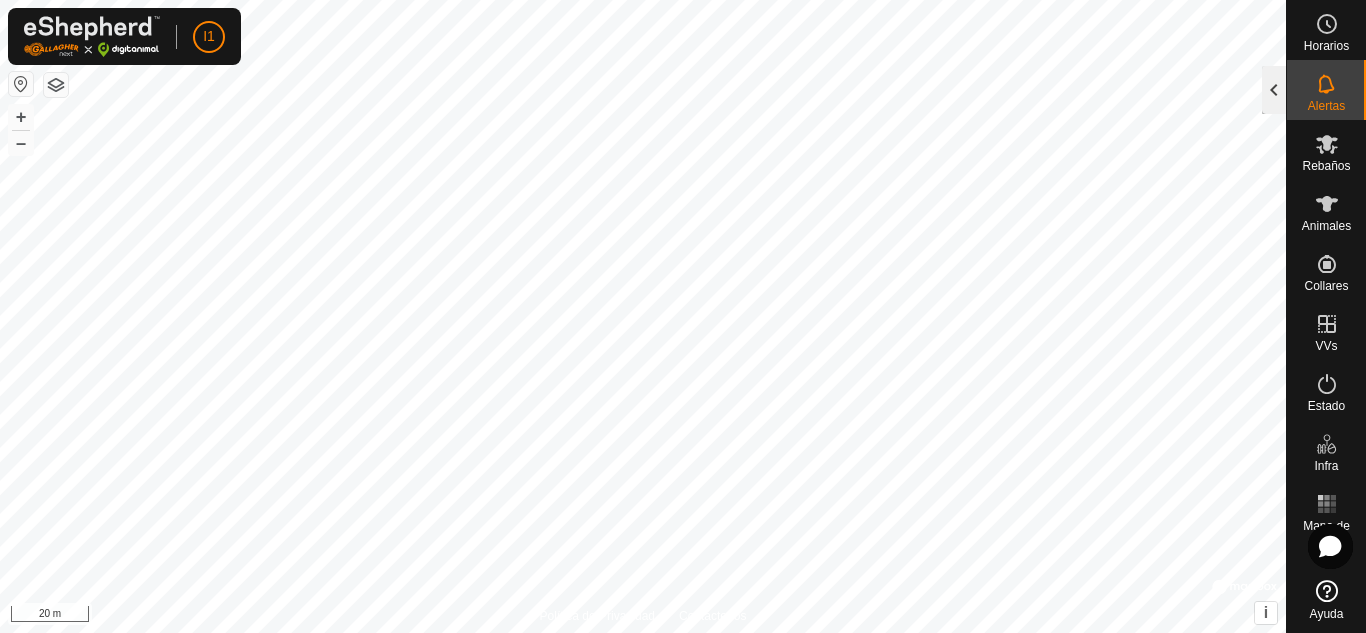 click 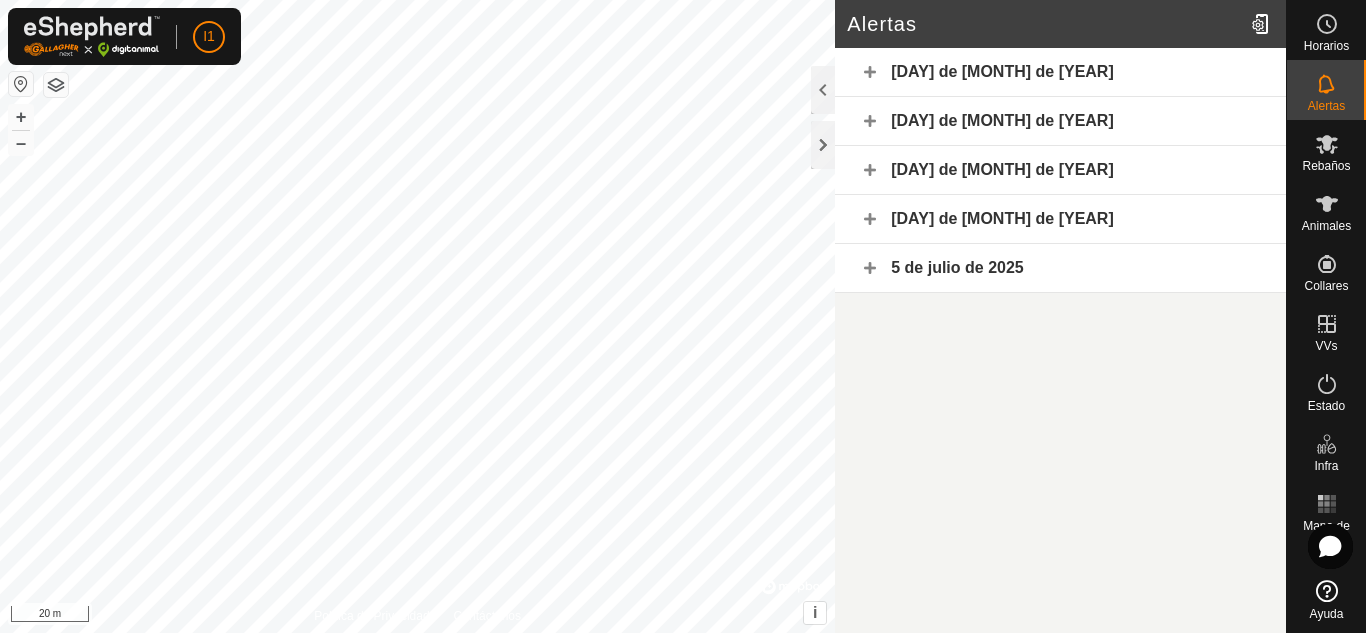 click on "[DAY] de [MONTH] de [YEAR]" 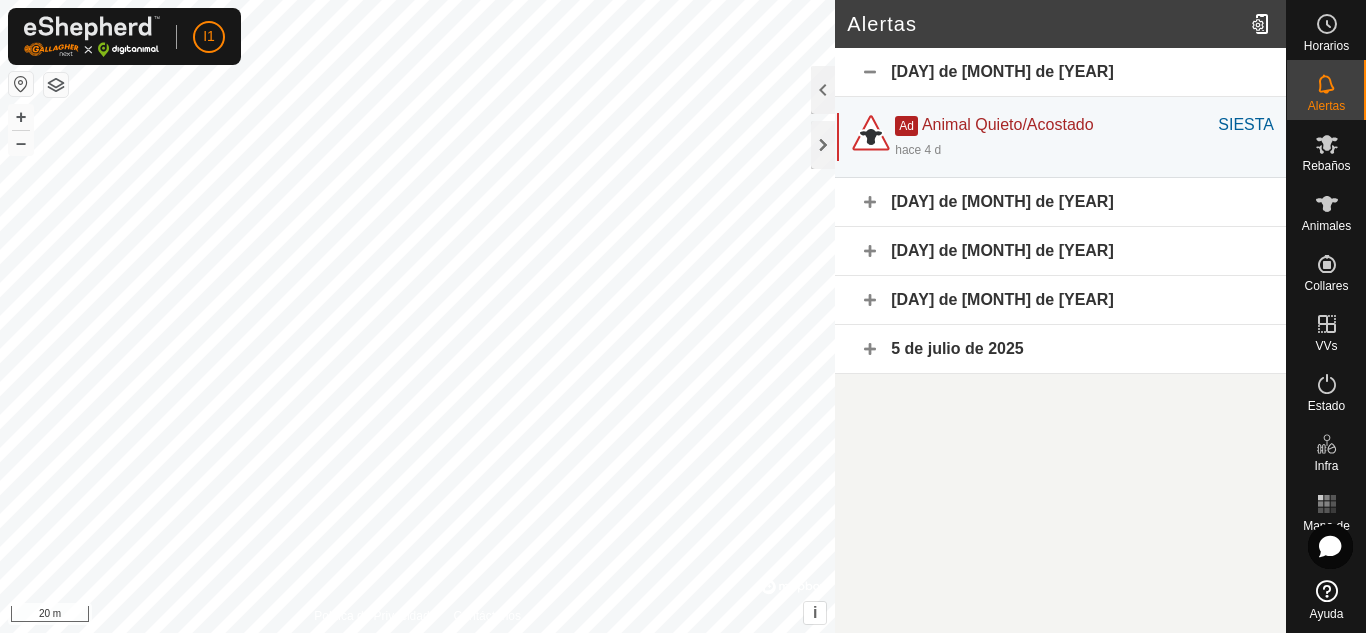 click on "[DAY] de [MONTH] de [YEAR]" 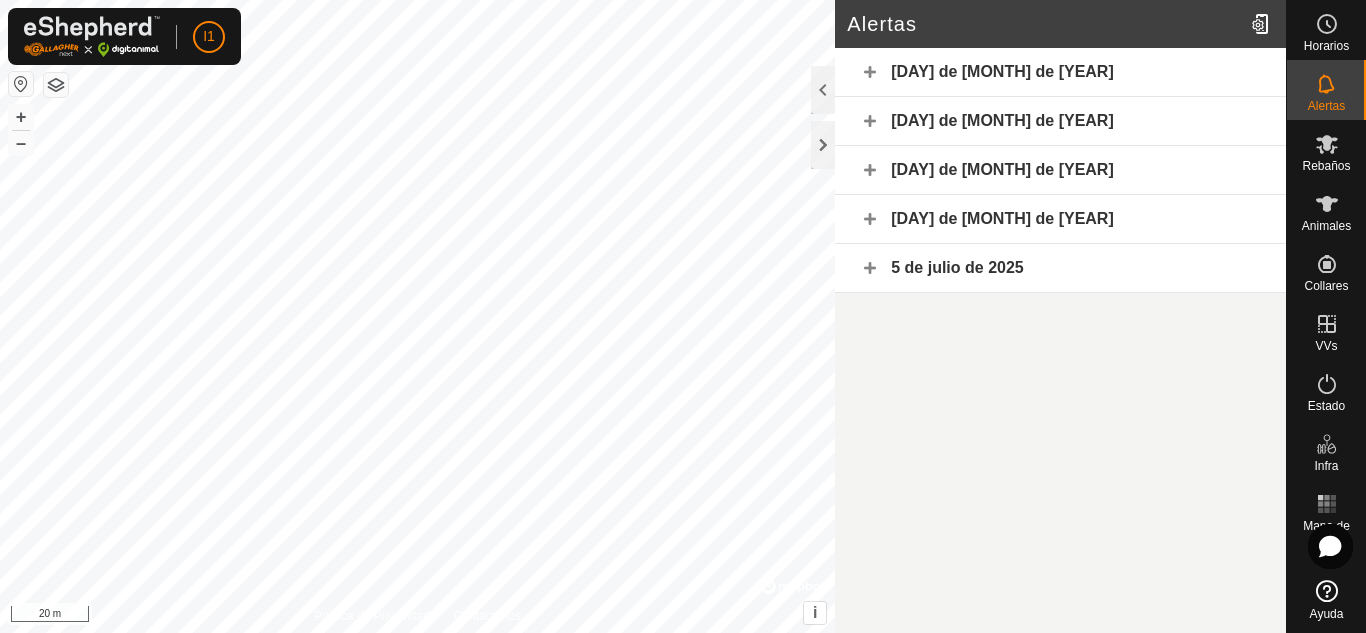 click on "[DAY] de [MONTH] de [YEAR]" 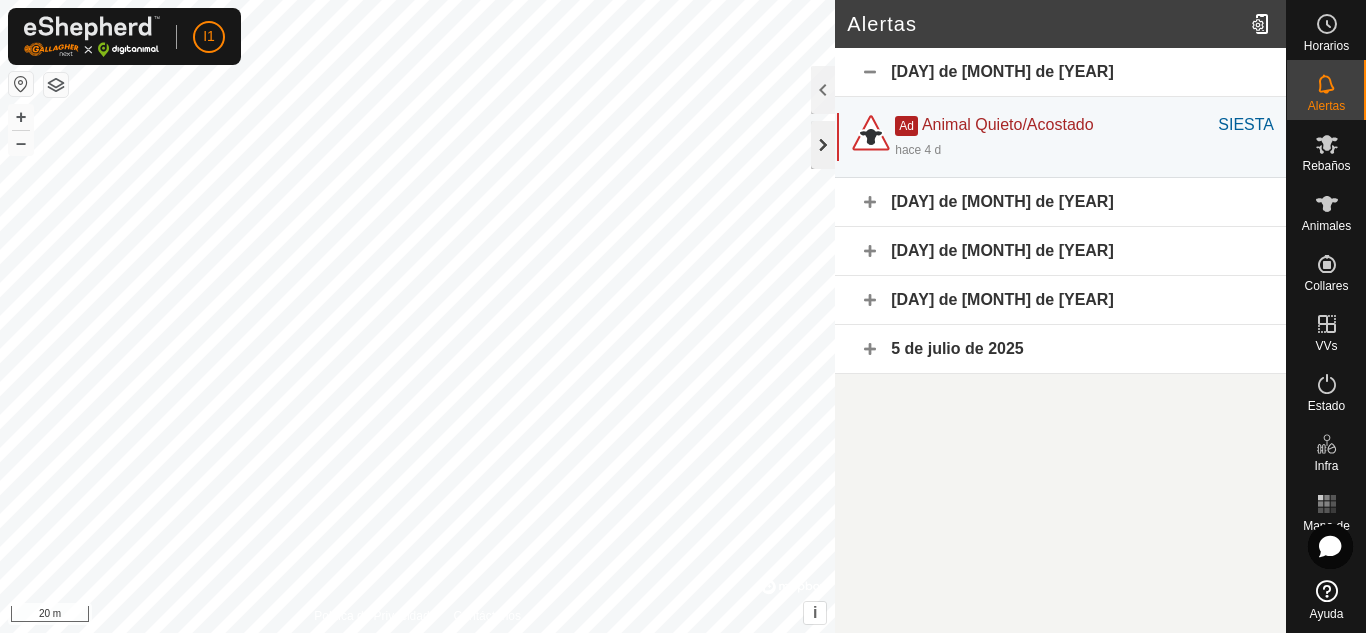 click 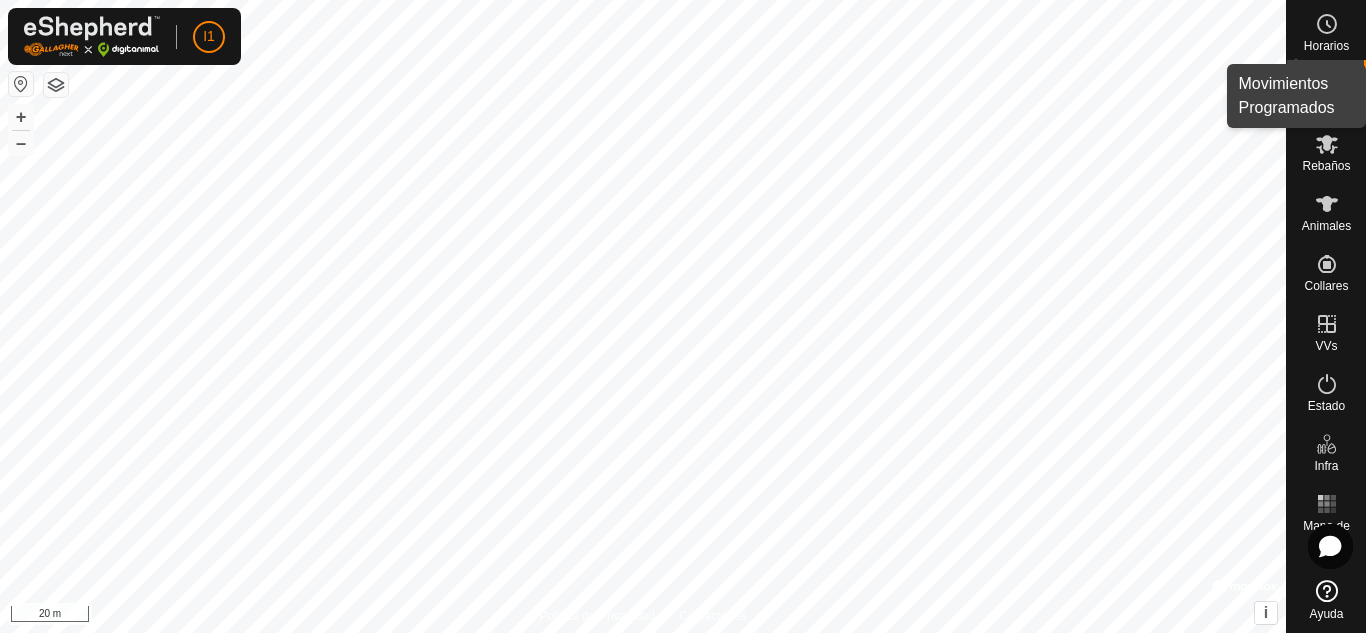 click 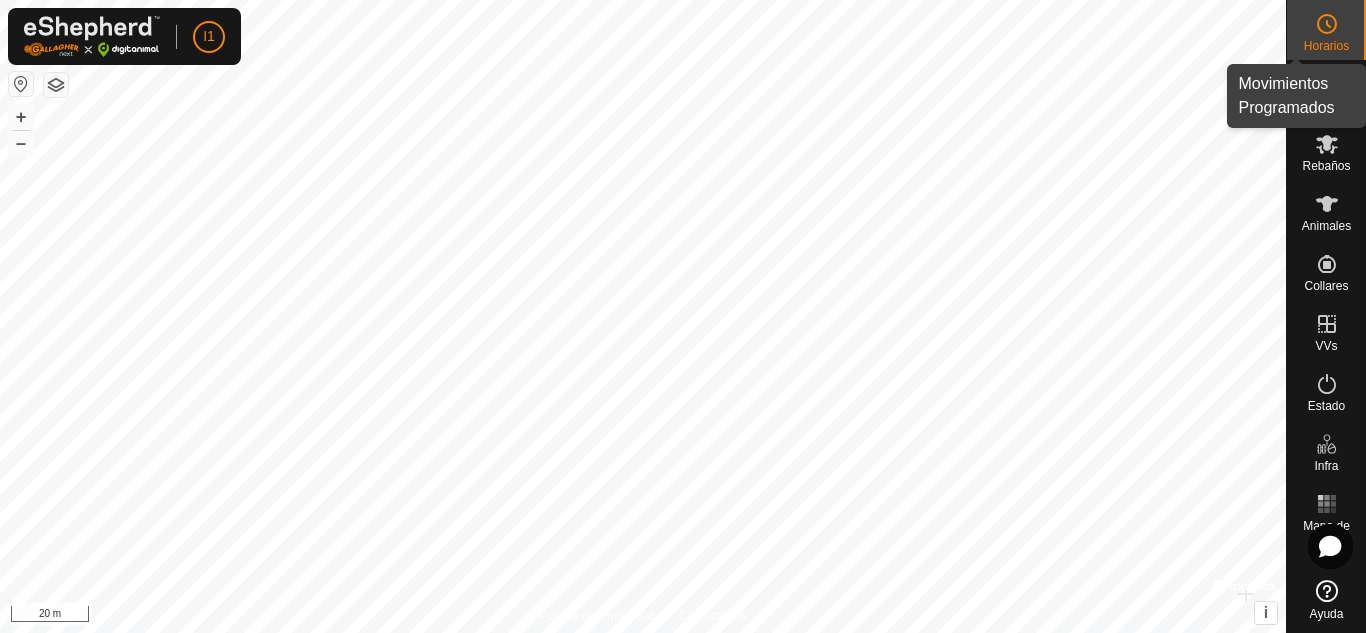 click at bounding box center [1327, 24] 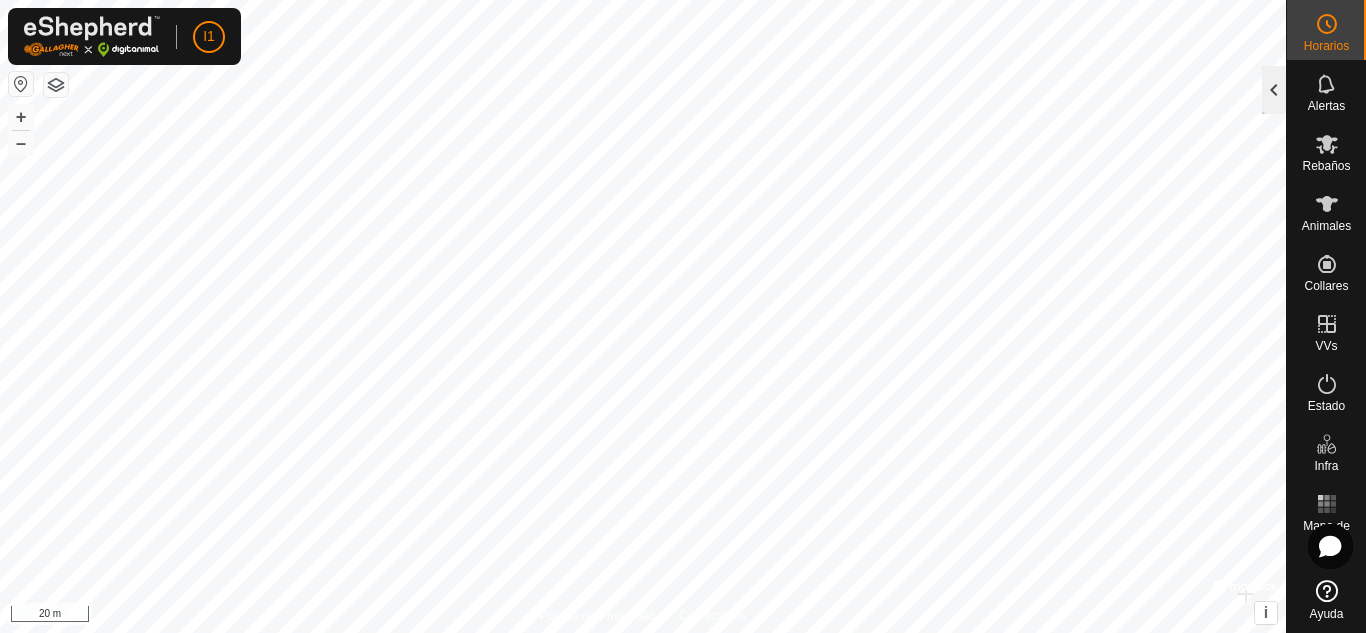 click 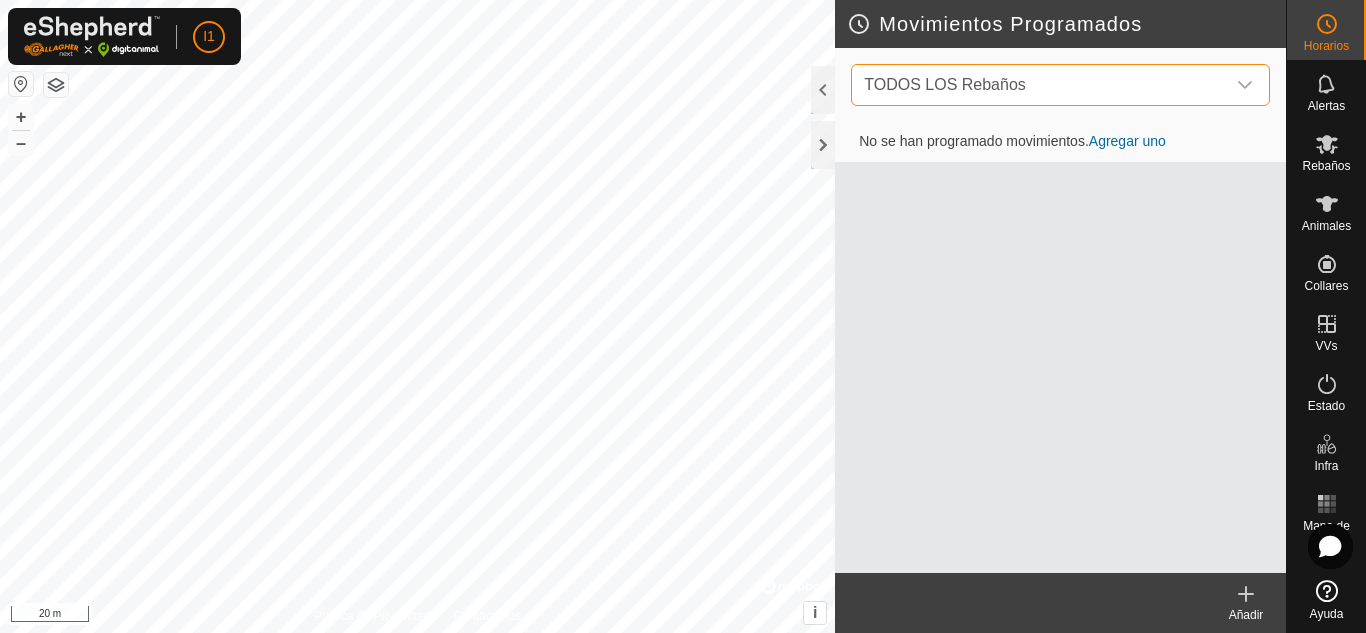 click on "TODOS LOS Rebaños" at bounding box center [1040, 85] 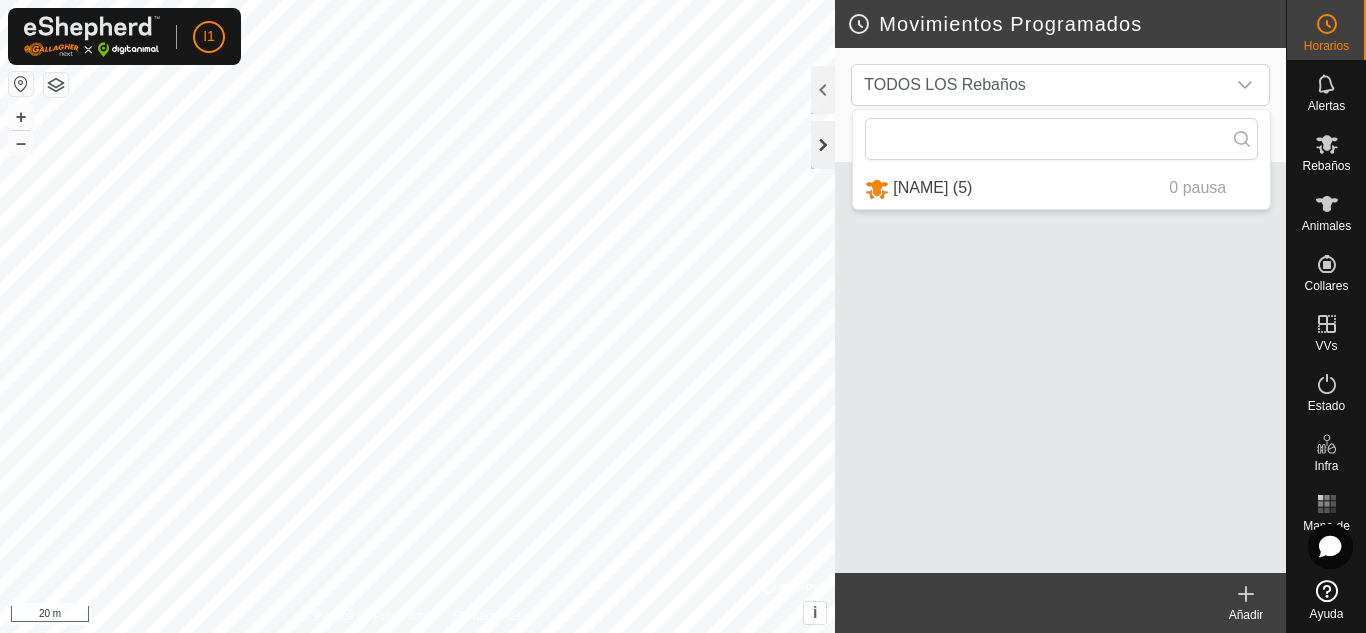 click 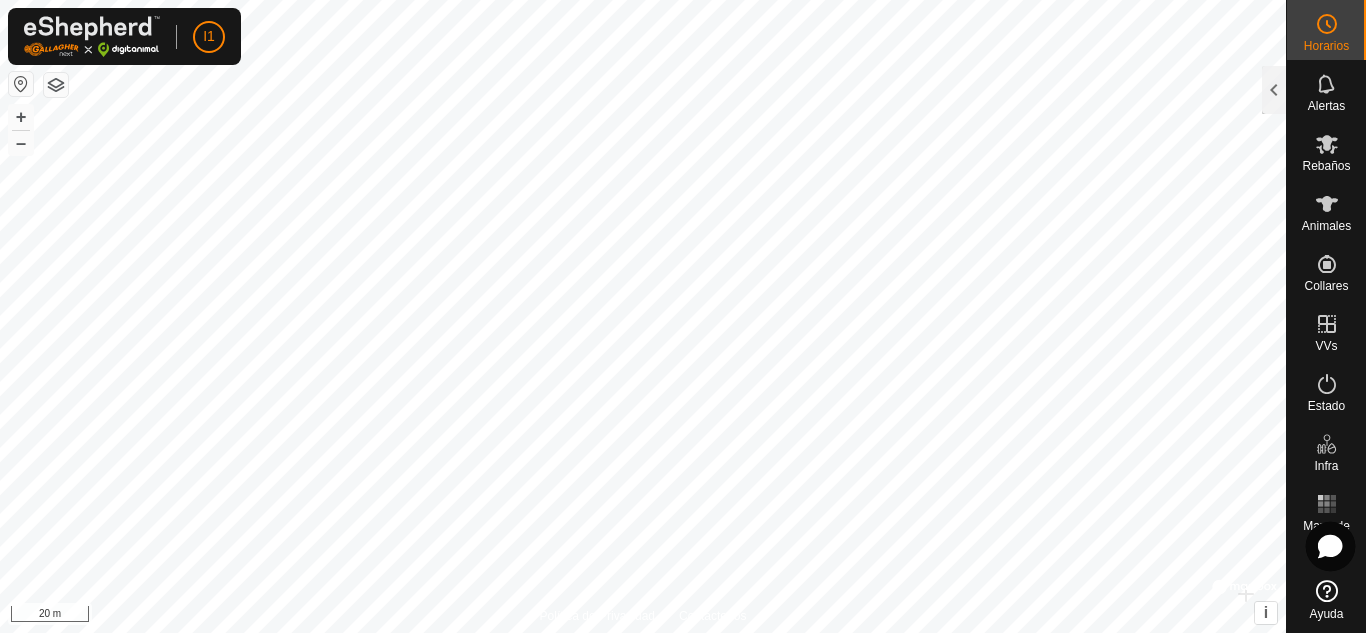click 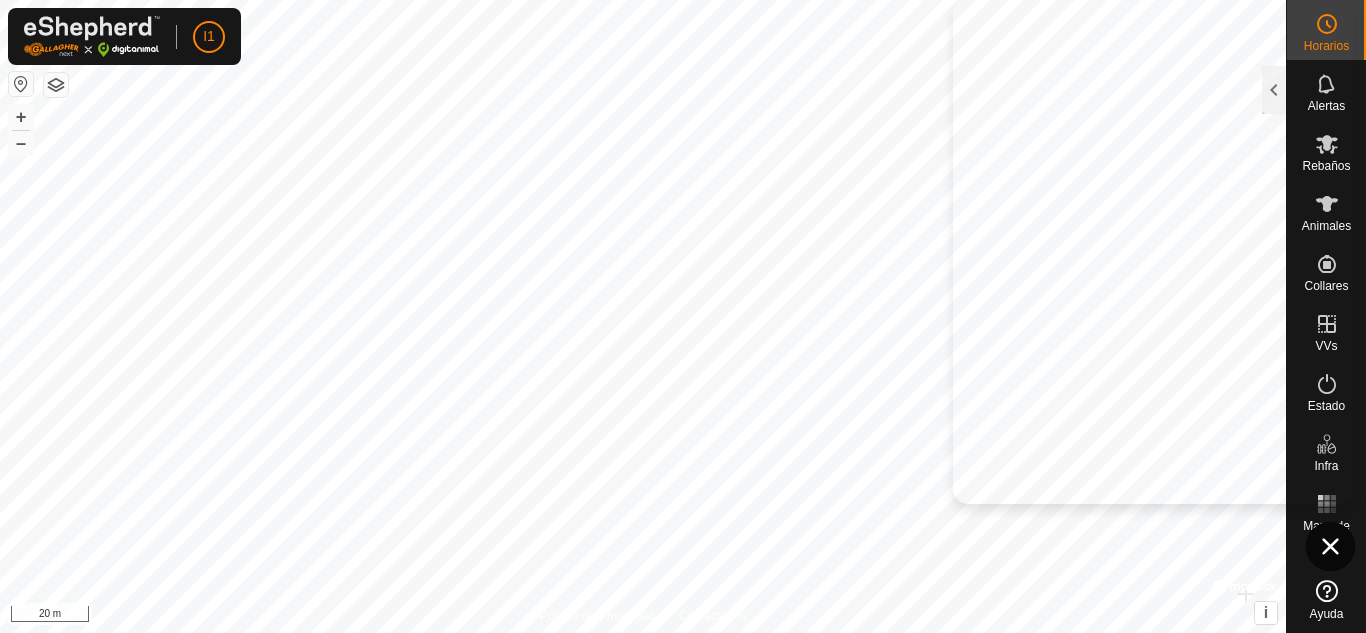 click at bounding box center (0, 0) 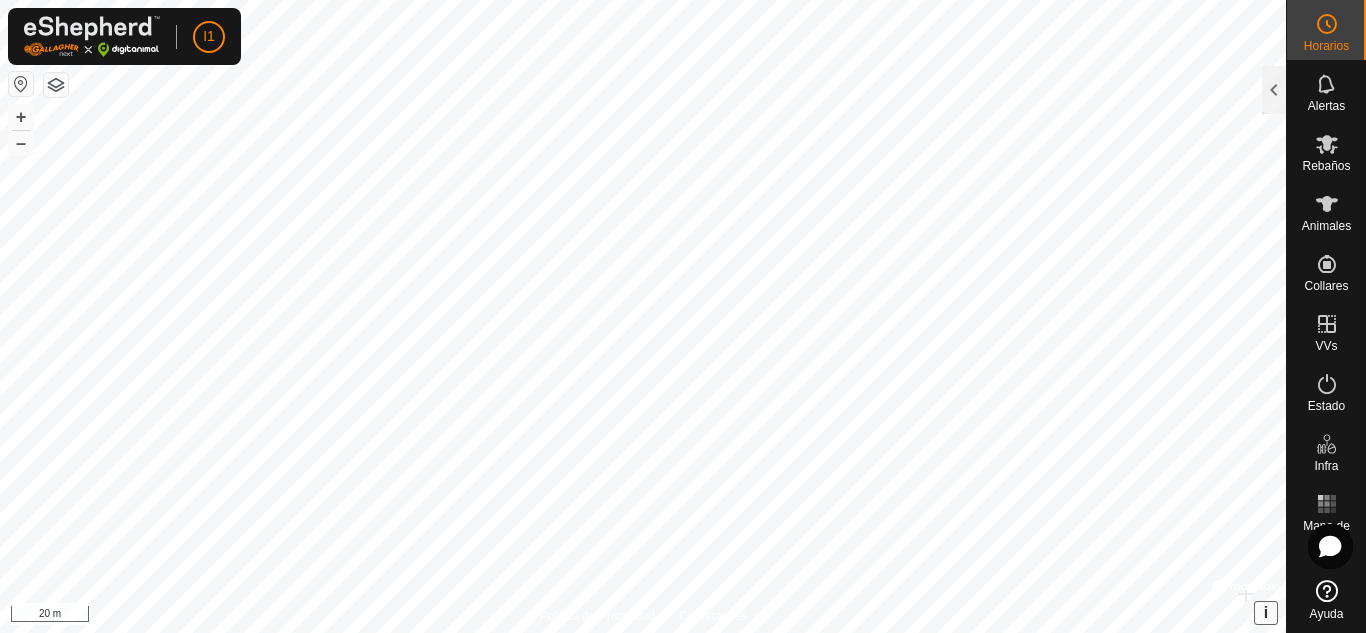 click on "i" at bounding box center (1266, 612) 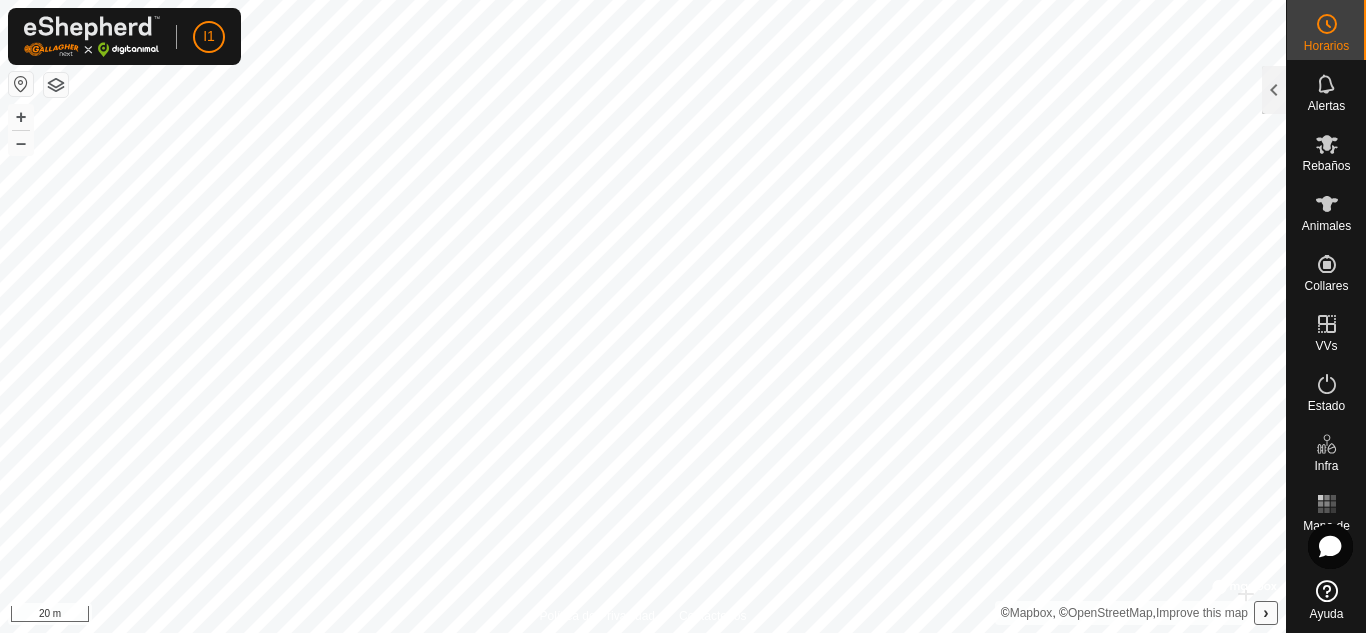 click on "›" at bounding box center [1265, 612] 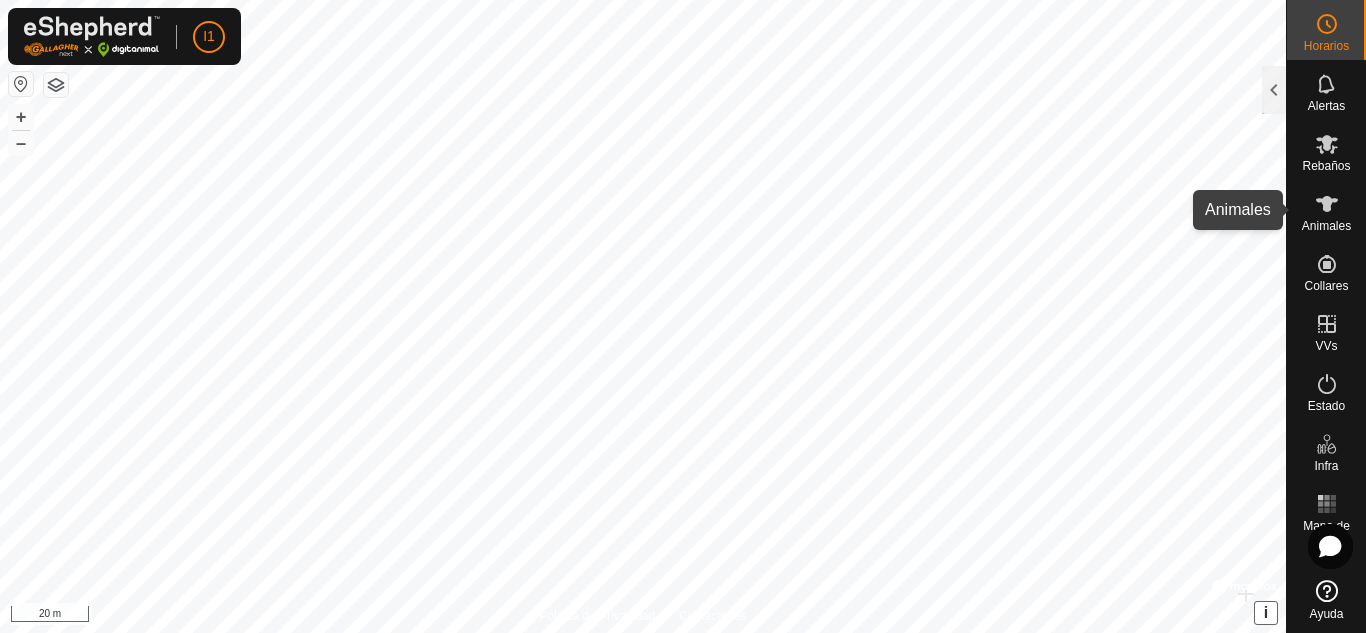 click at bounding box center [1327, 204] 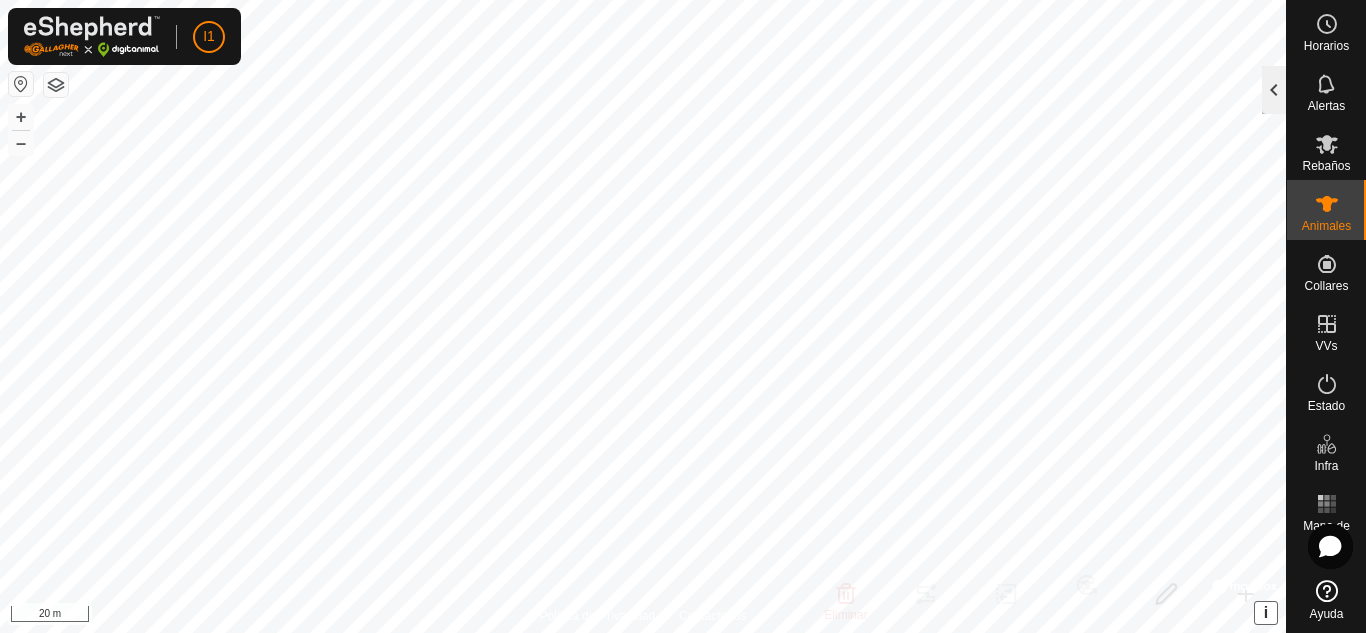 click 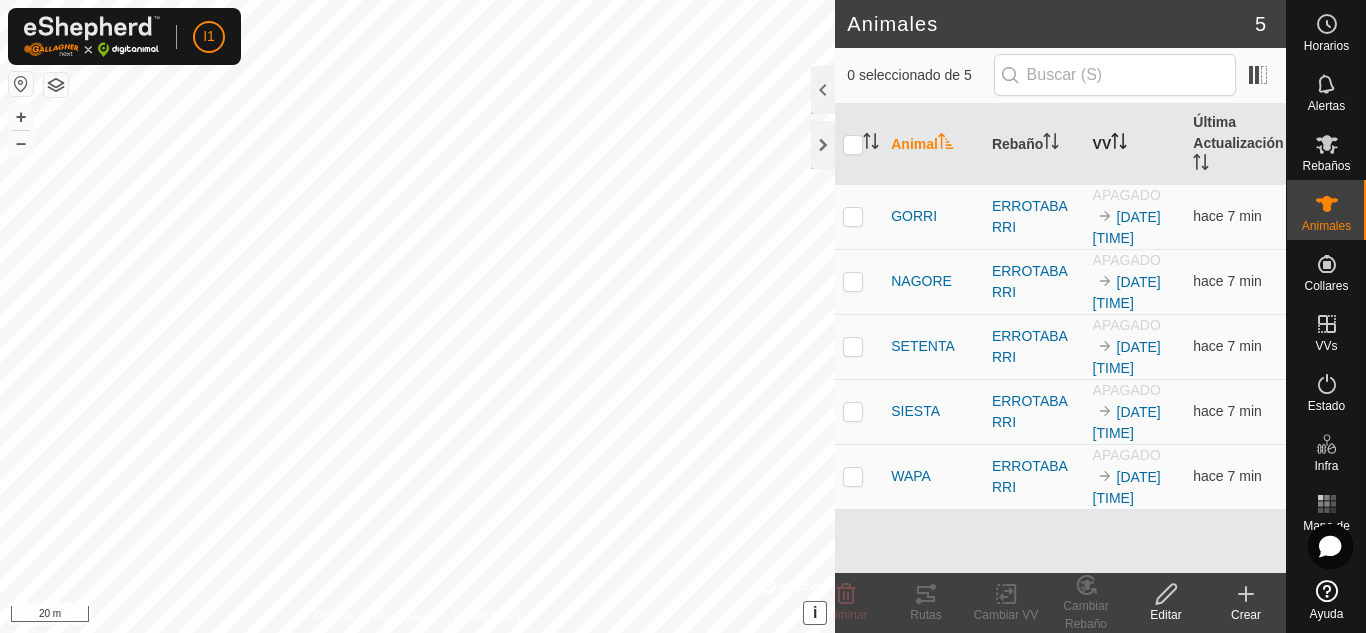 click on "VV" at bounding box center [1135, 144] 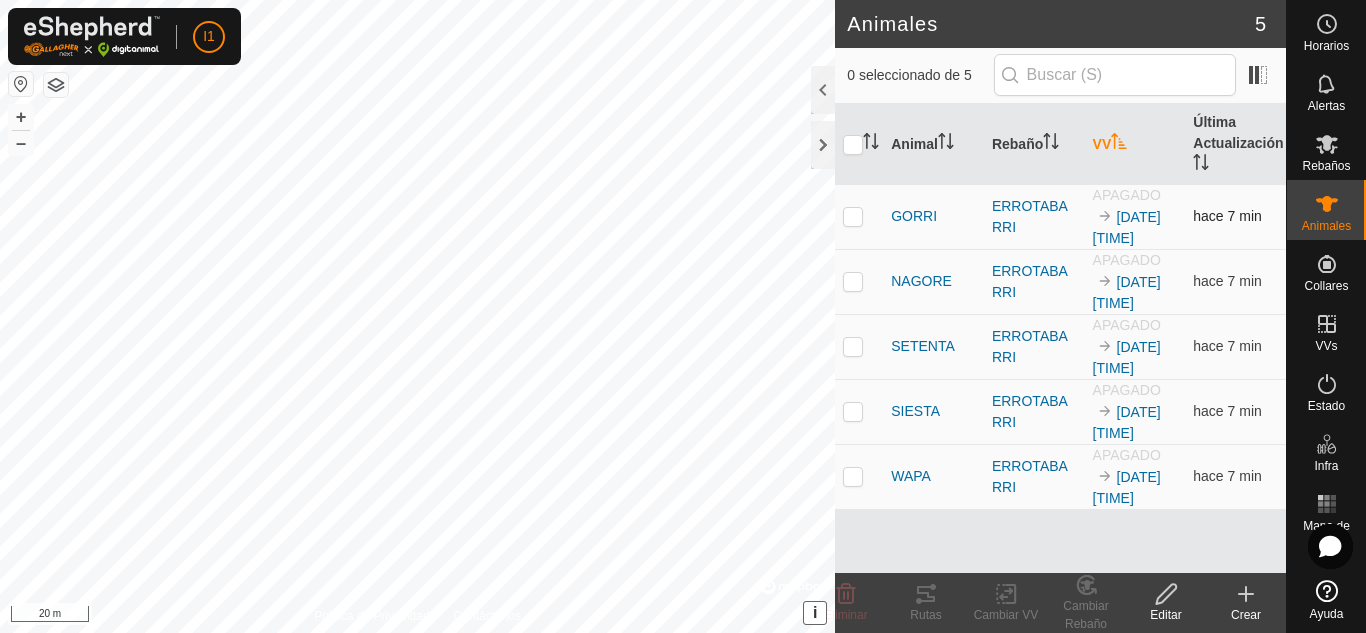 click at bounding box center (859, 216) 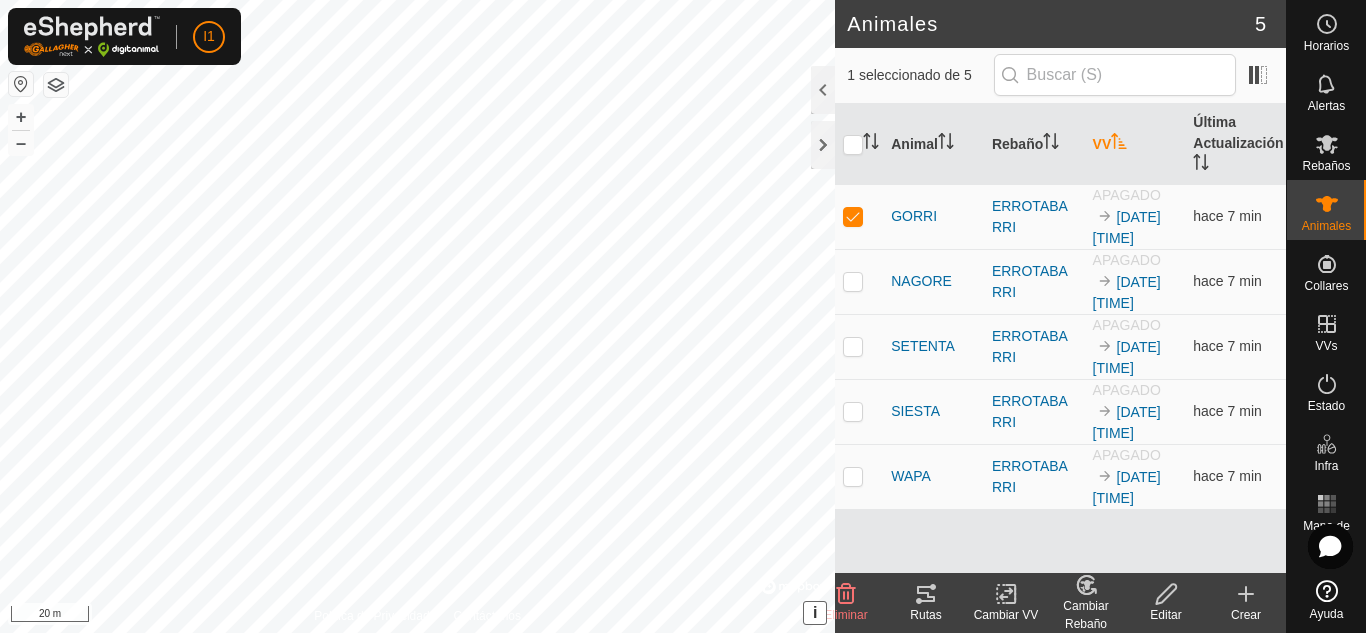 click 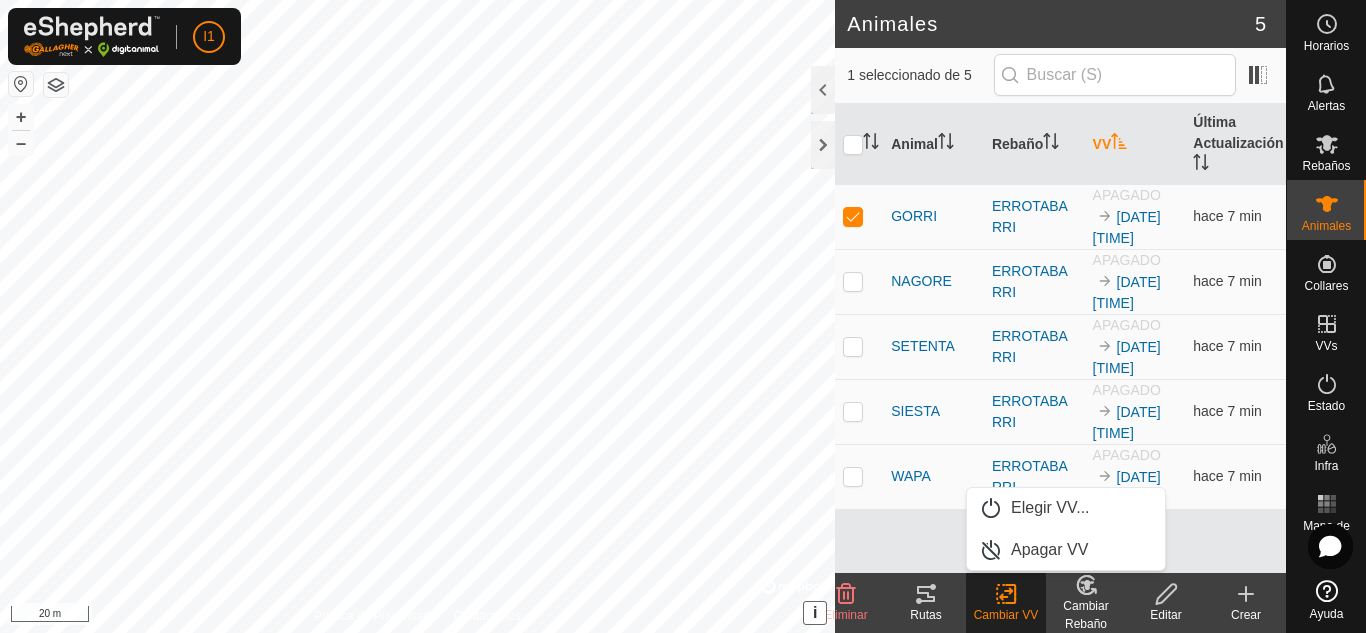 click 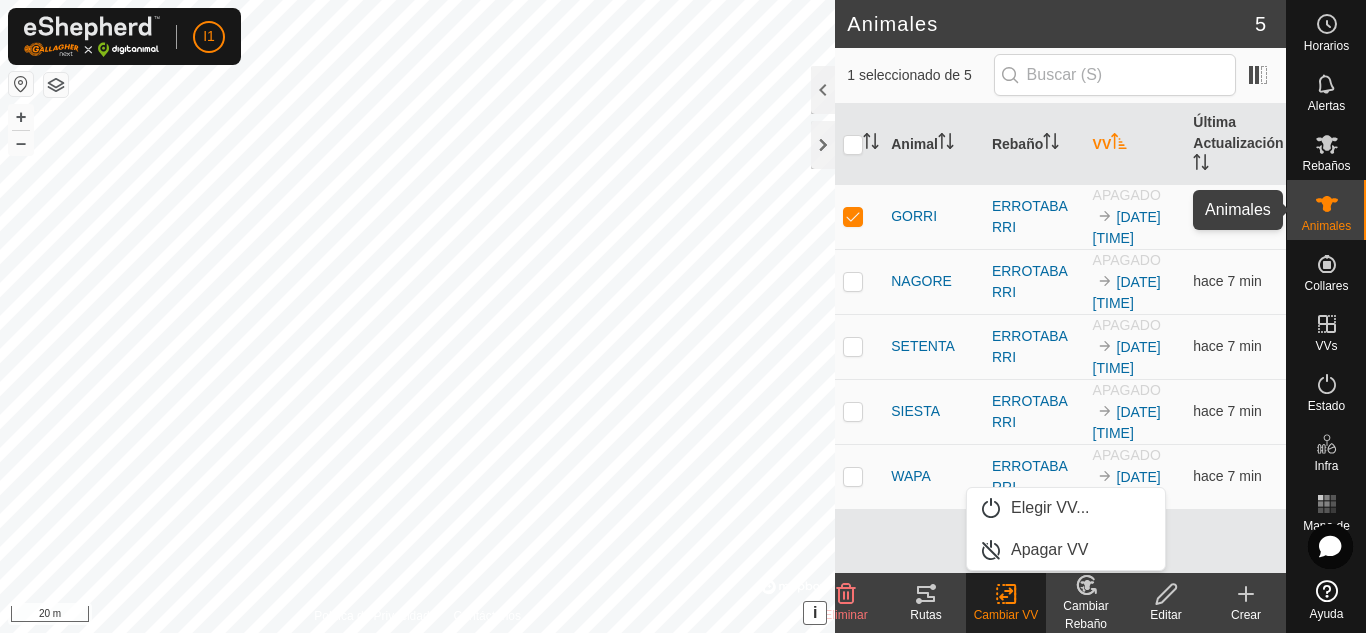 click on "Animales" at bounding box center (1326, 210) 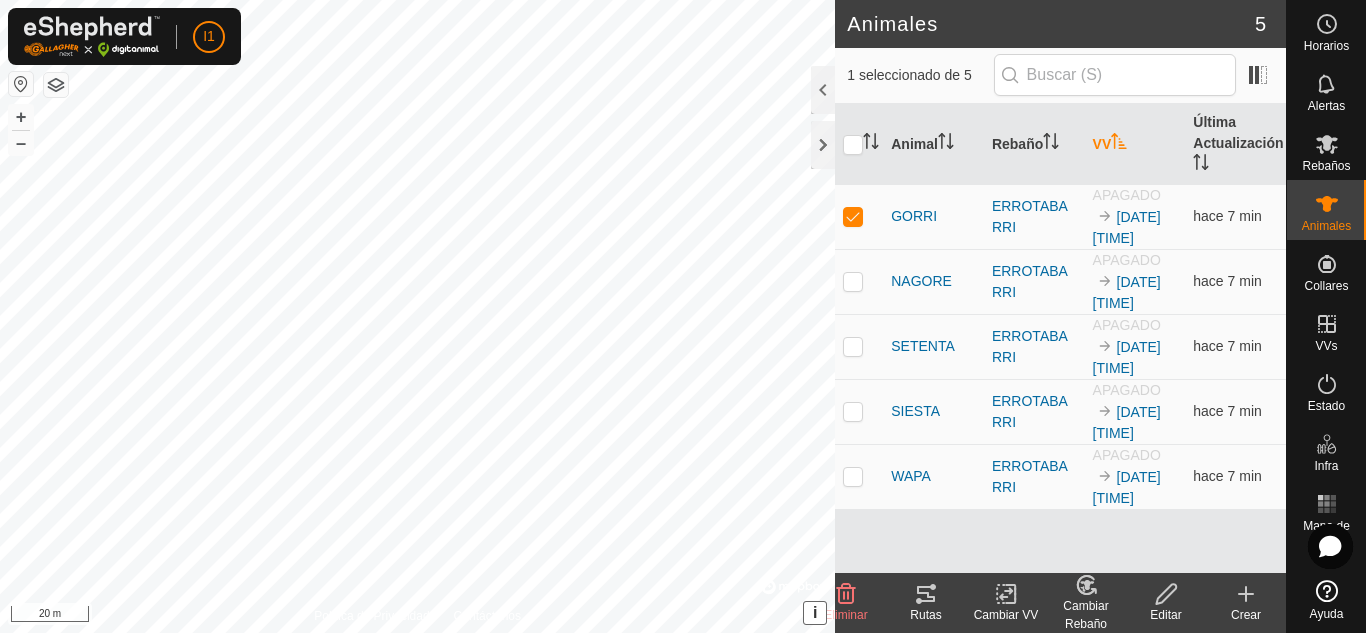 click on "Animales" at bounding box center [1326, 210] 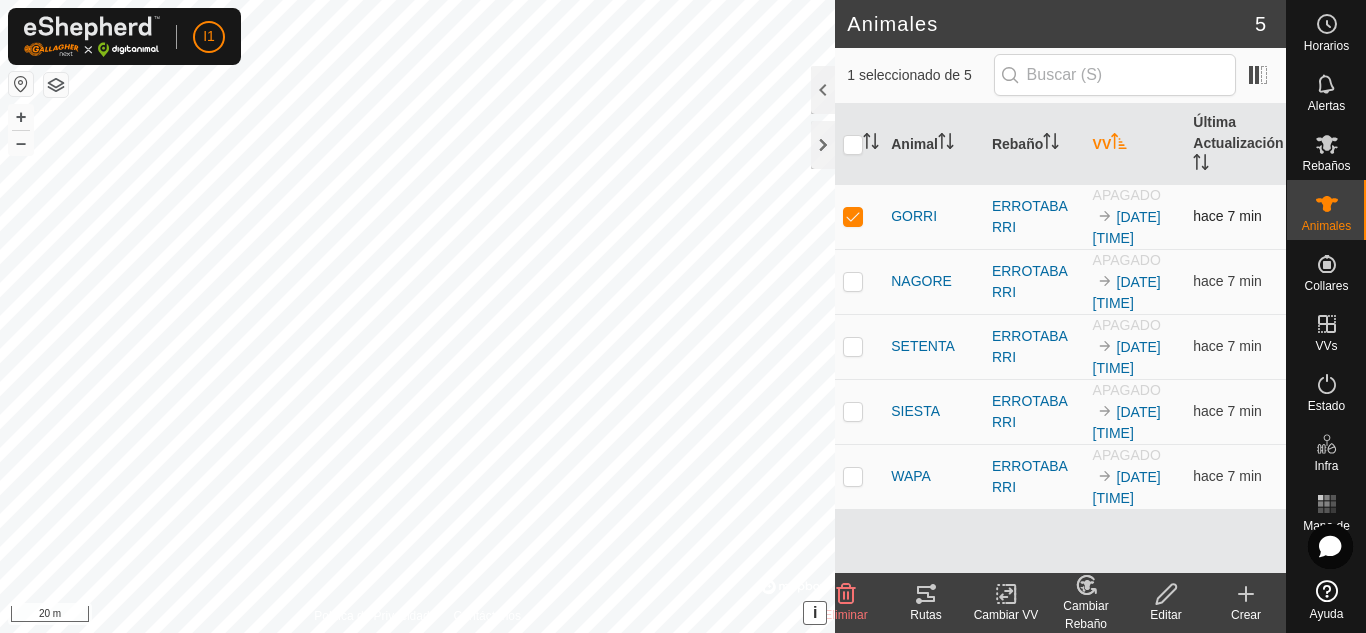 drag, startPoint x: 1348, startPoint y: 202, endPoint x: 1045, endPoint y: 193, distance: 303.13364 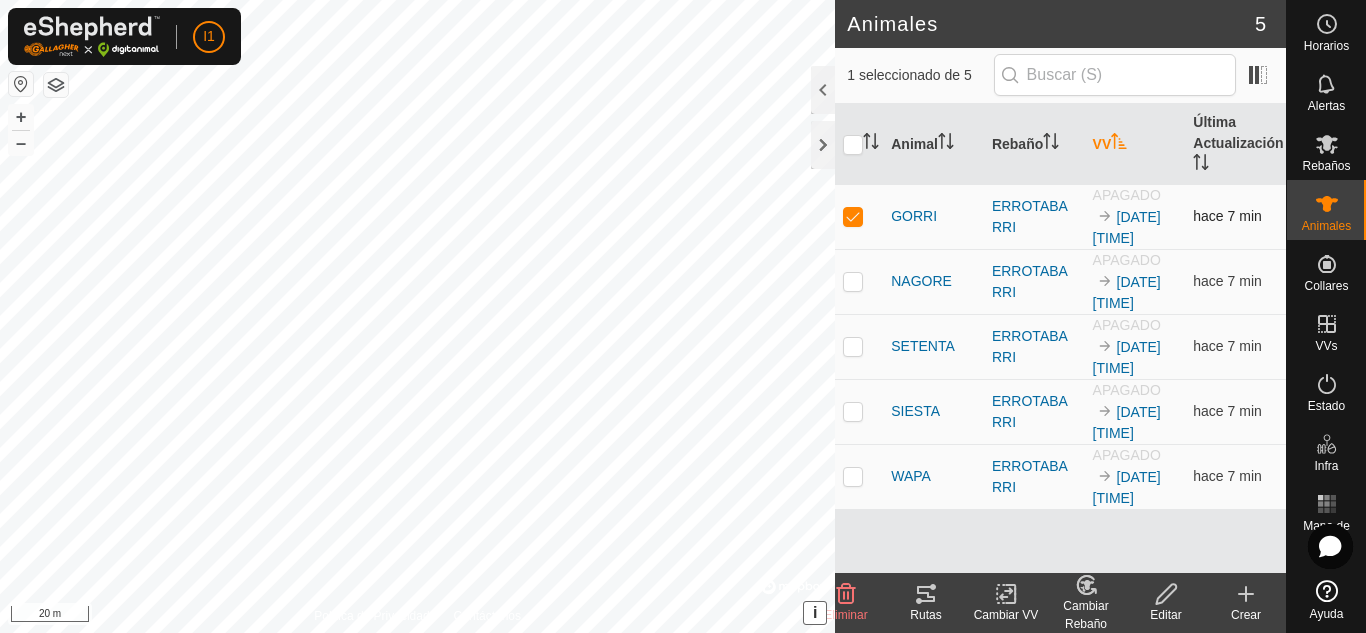 click on "Animales" at bounding box center (1326, 210) 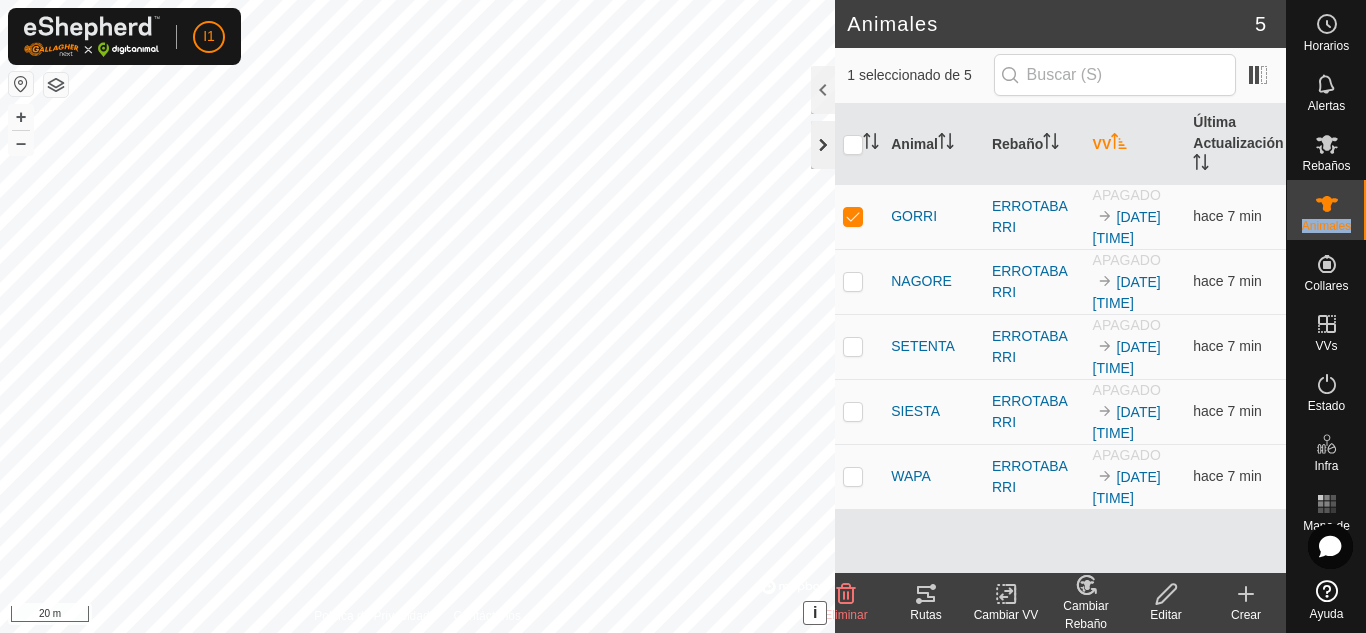 click 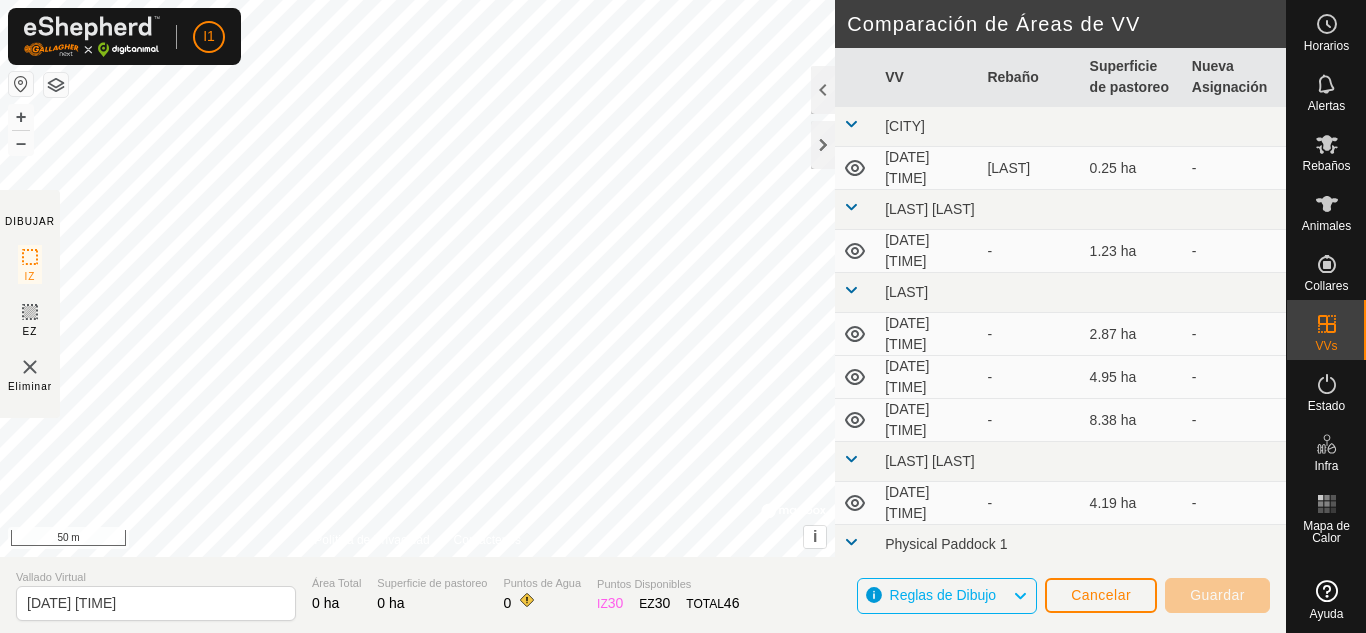 scroll, scrollTop: 0, scrollLeft: 0, axis: both 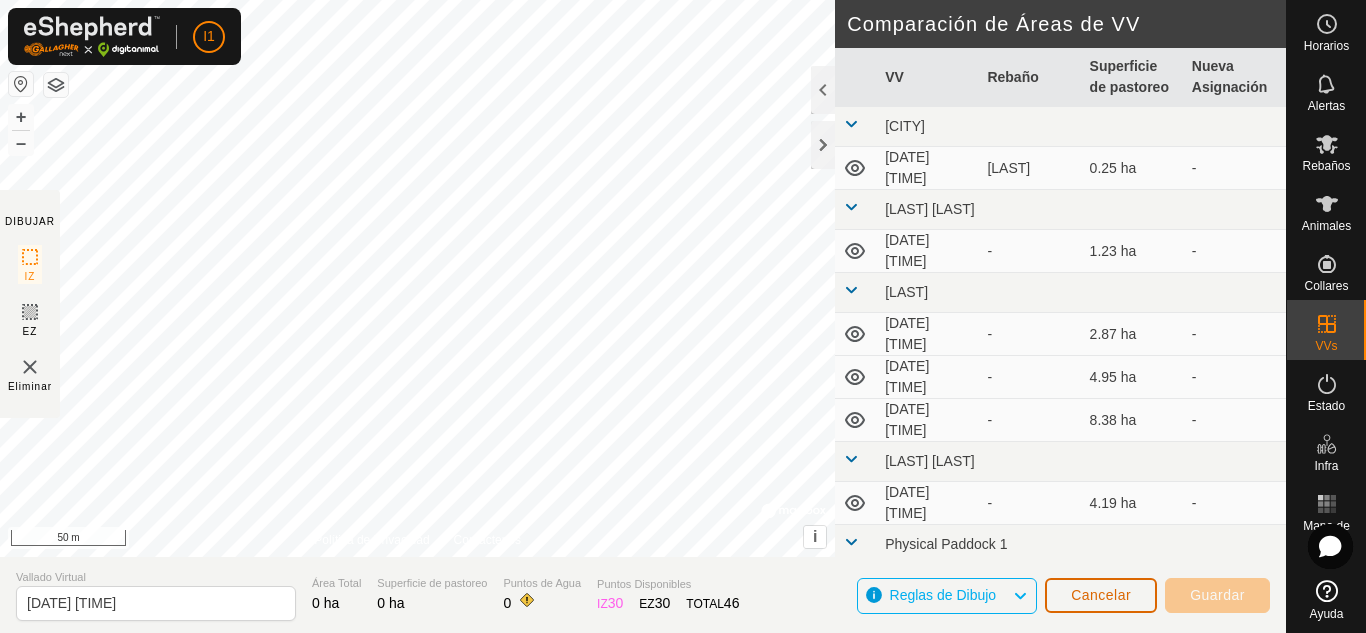 click on "Cancelar" 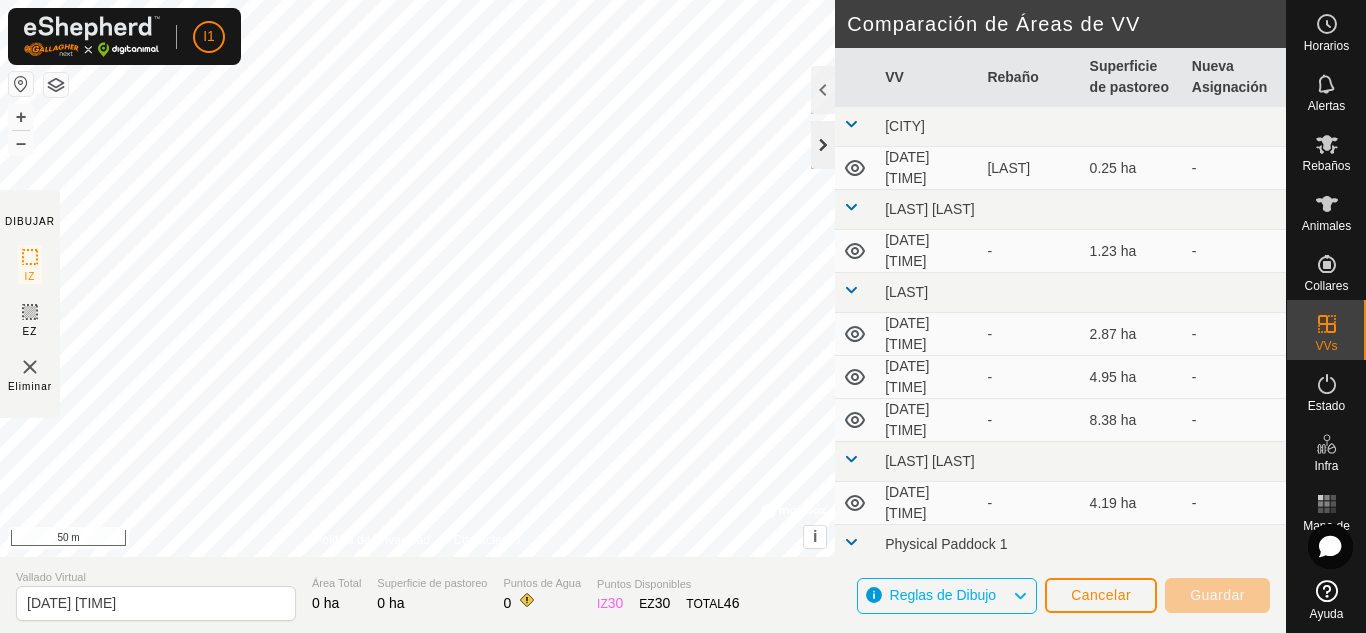 click 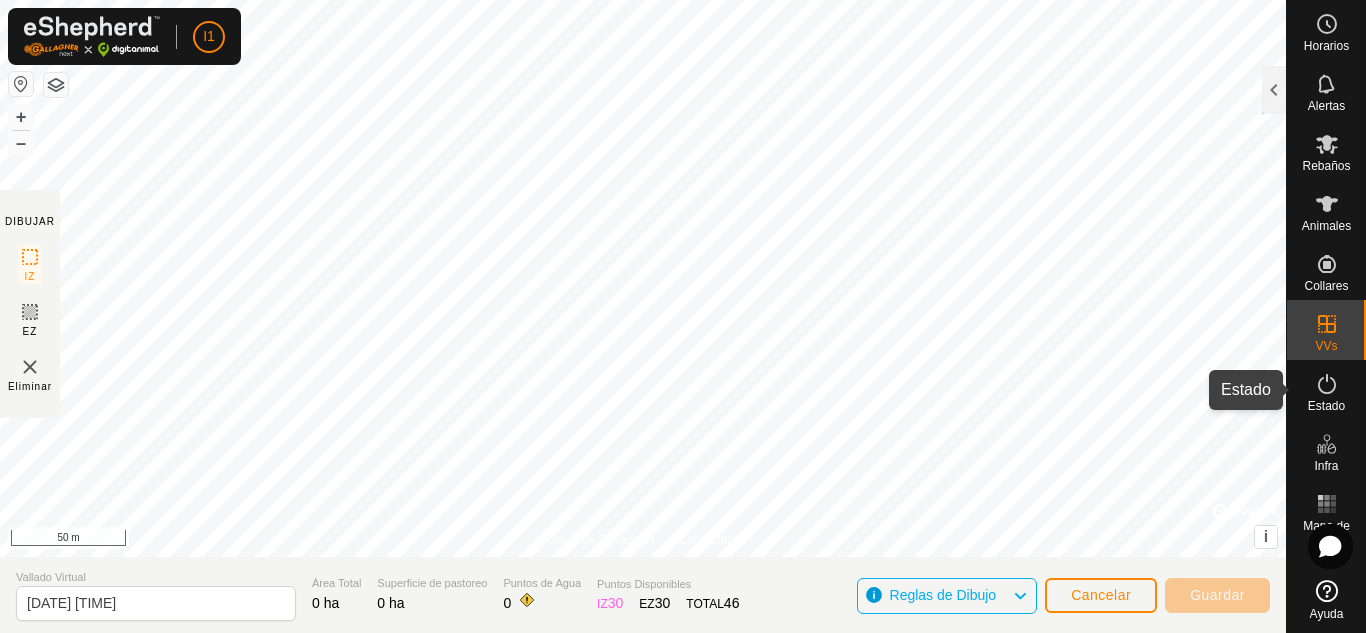 click on "Estado" at bounding box center (1326, 390) 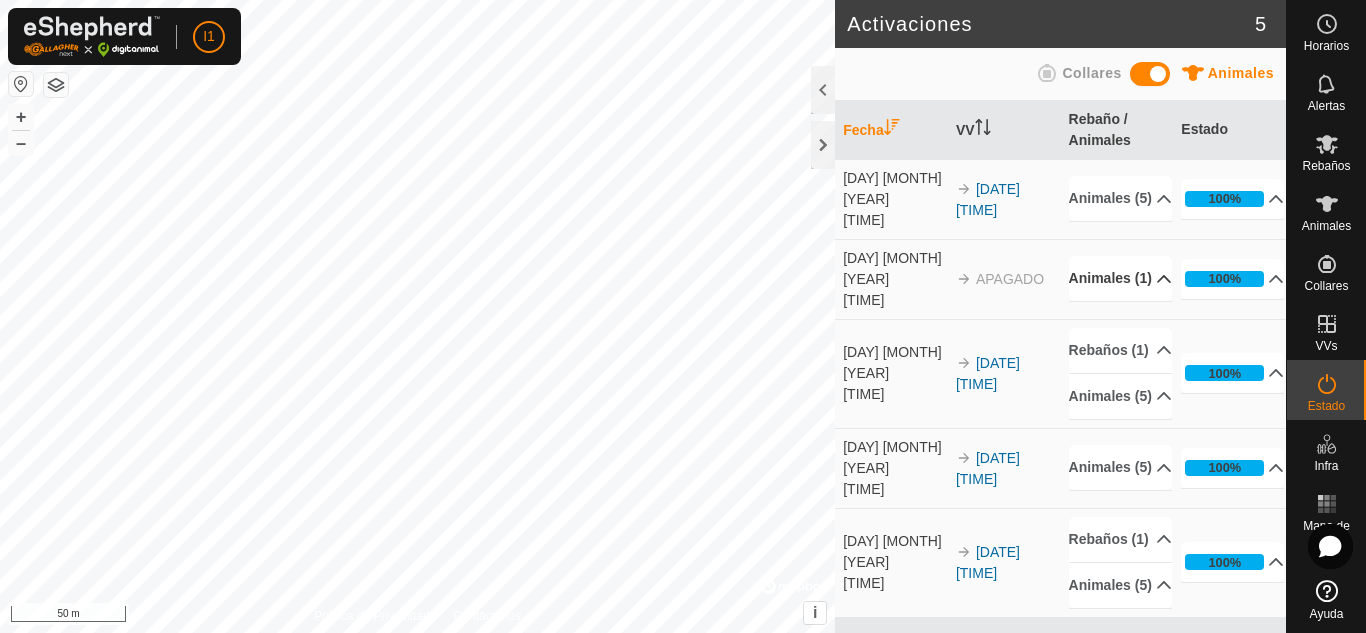 click on "Animales (1)" at bounding box center [1120, 278] 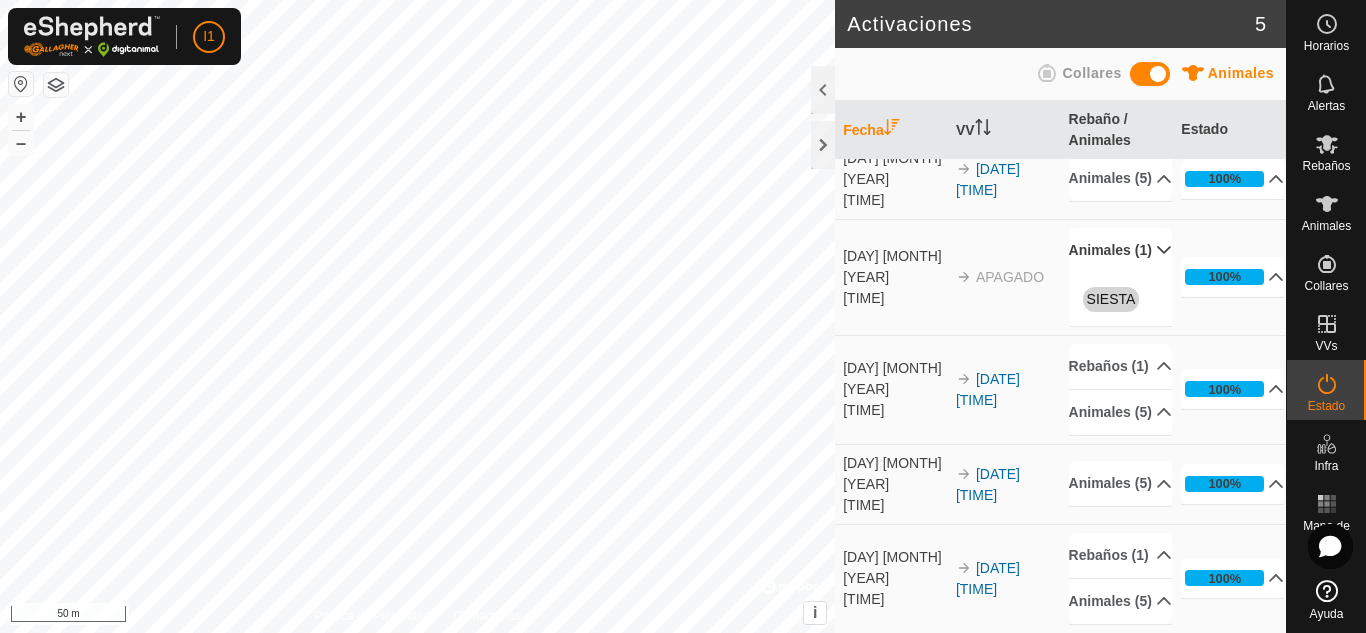scroll, scrollTop: 0, scrollLeft: 0, axis: both 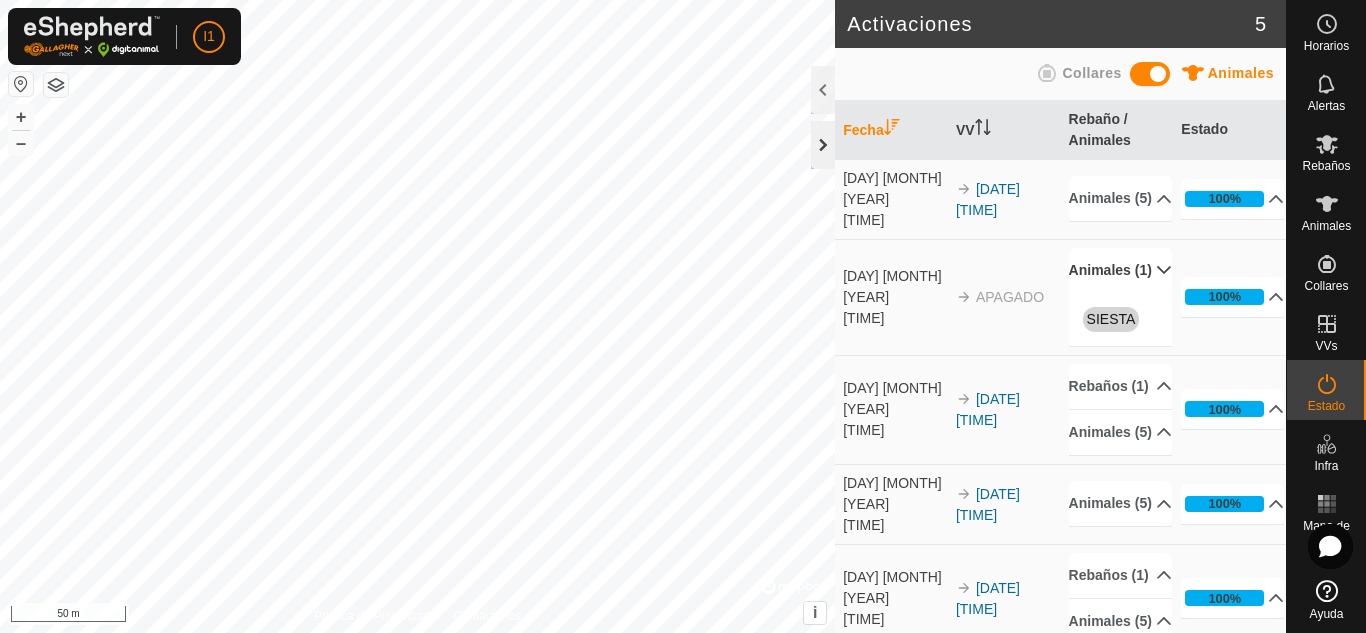 click 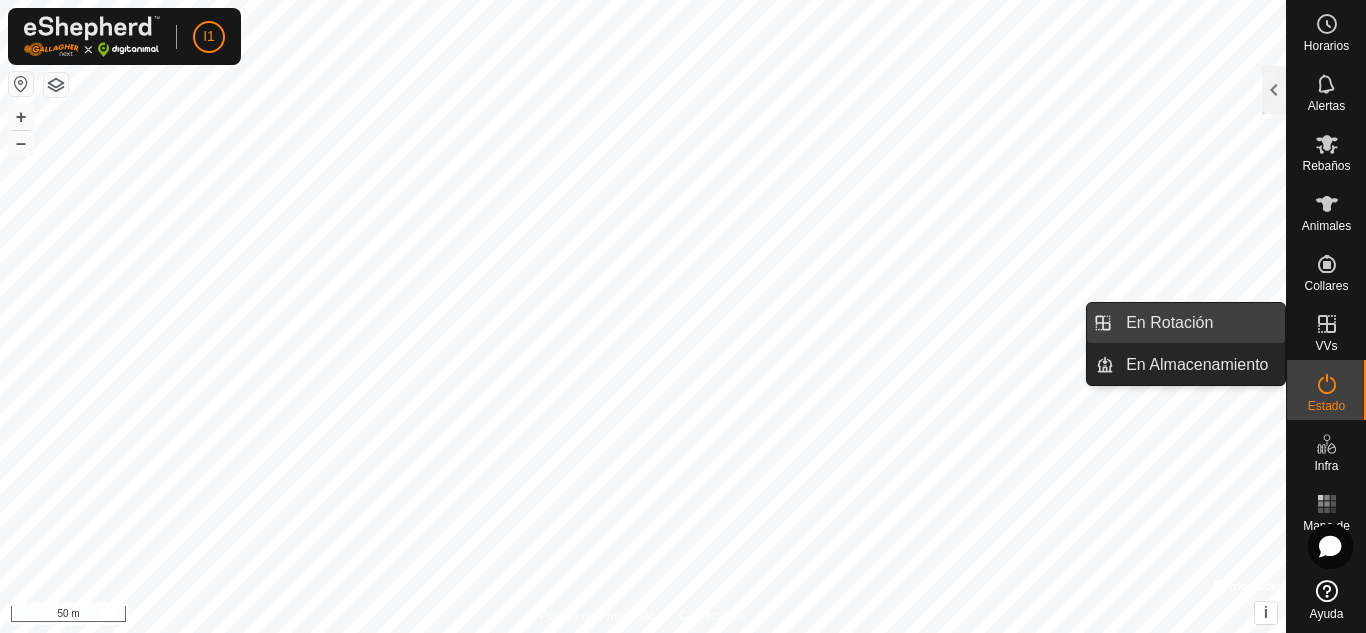 click on "En Rotación" at bounding box center [1199, 323] 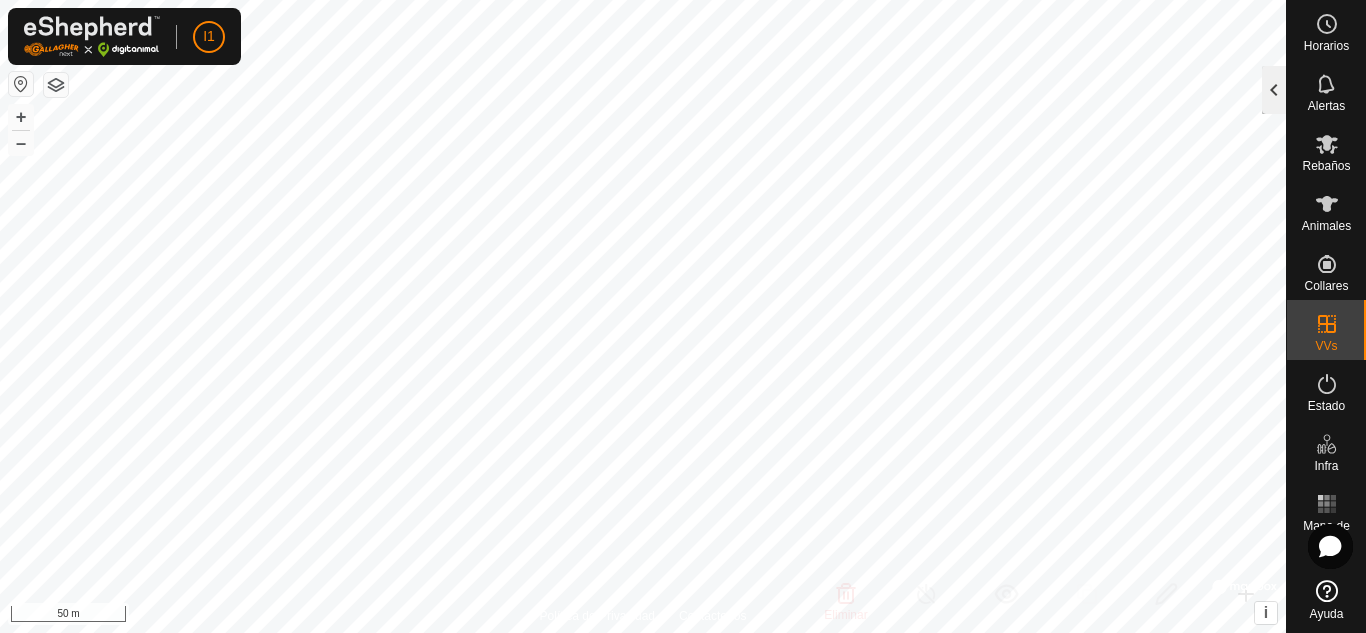 click 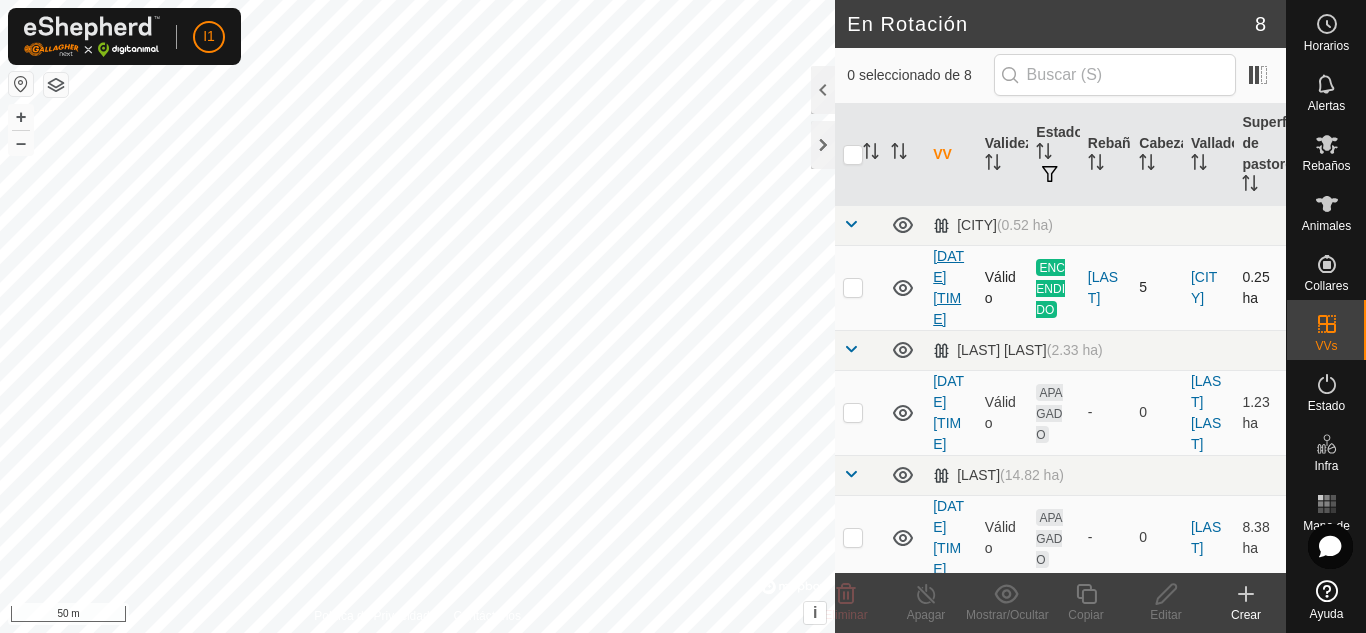 click on "[DATE] [TIME]" at bounding box center [948, 287] 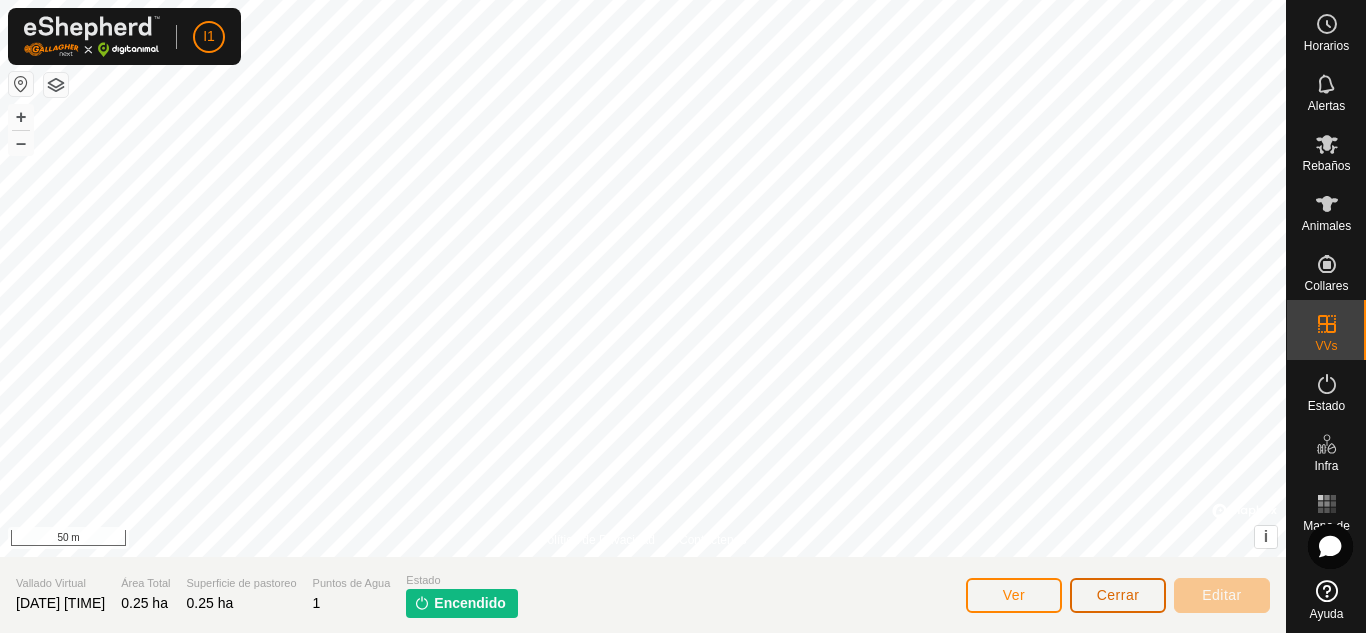 click on "Cerrar" 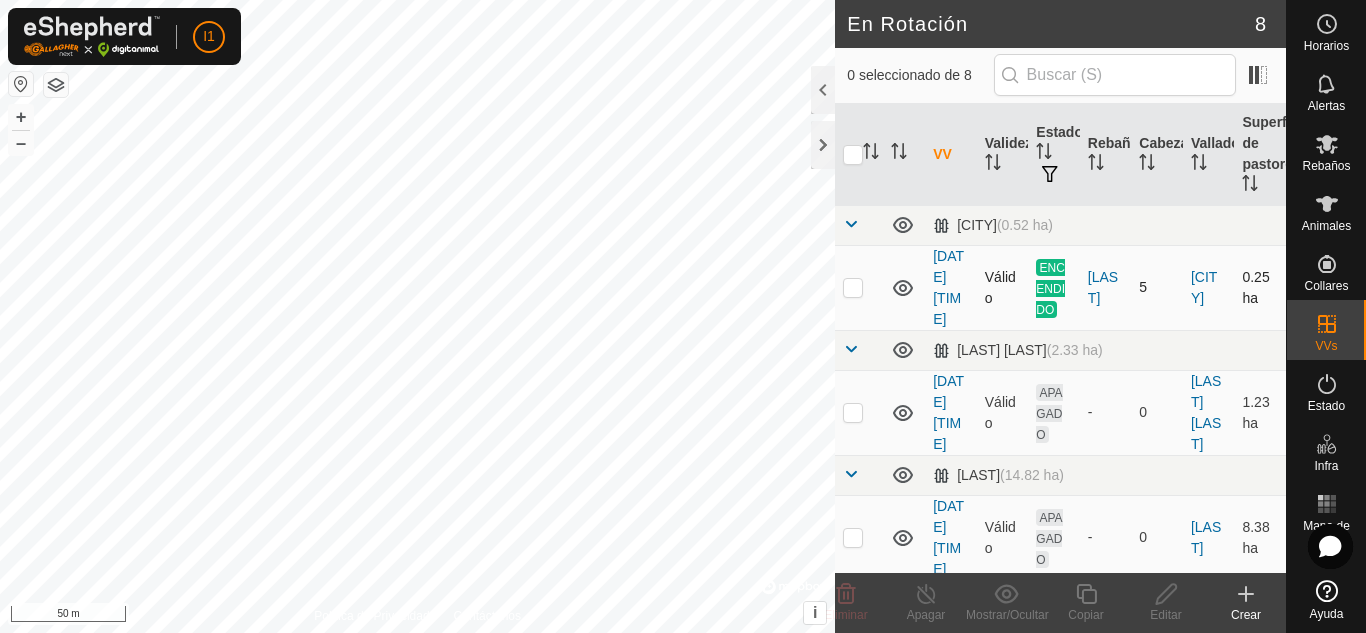 click at bounding box center [853, 287] 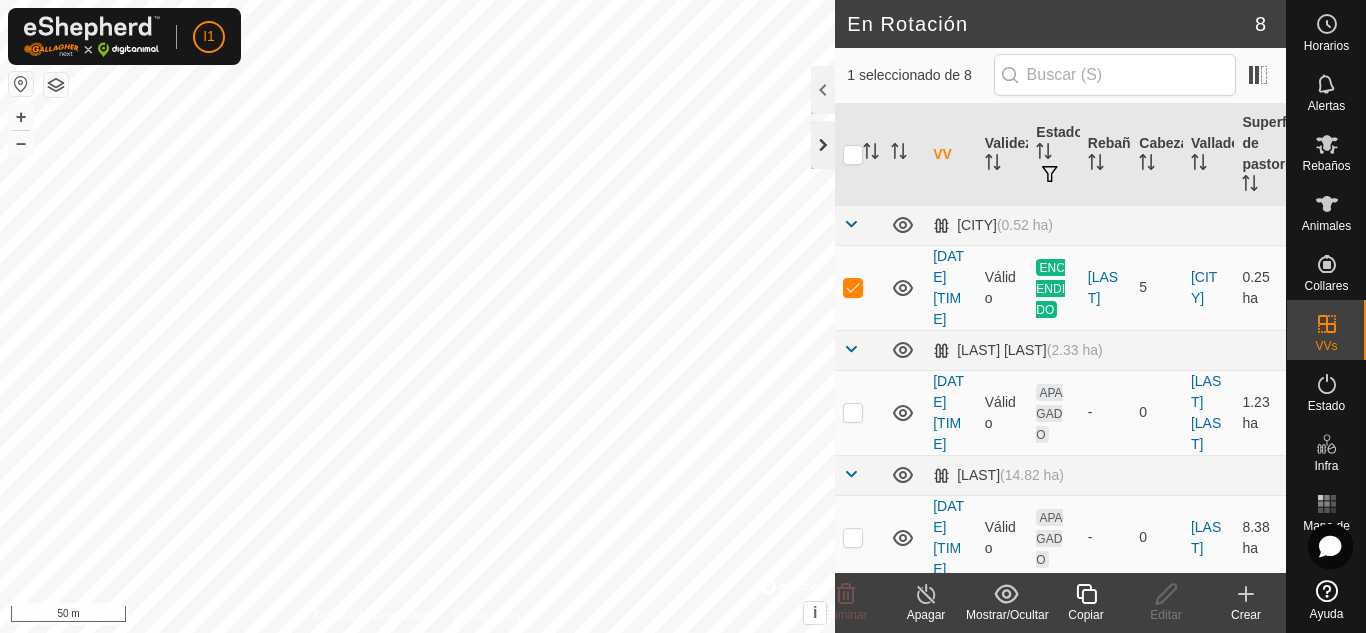 click 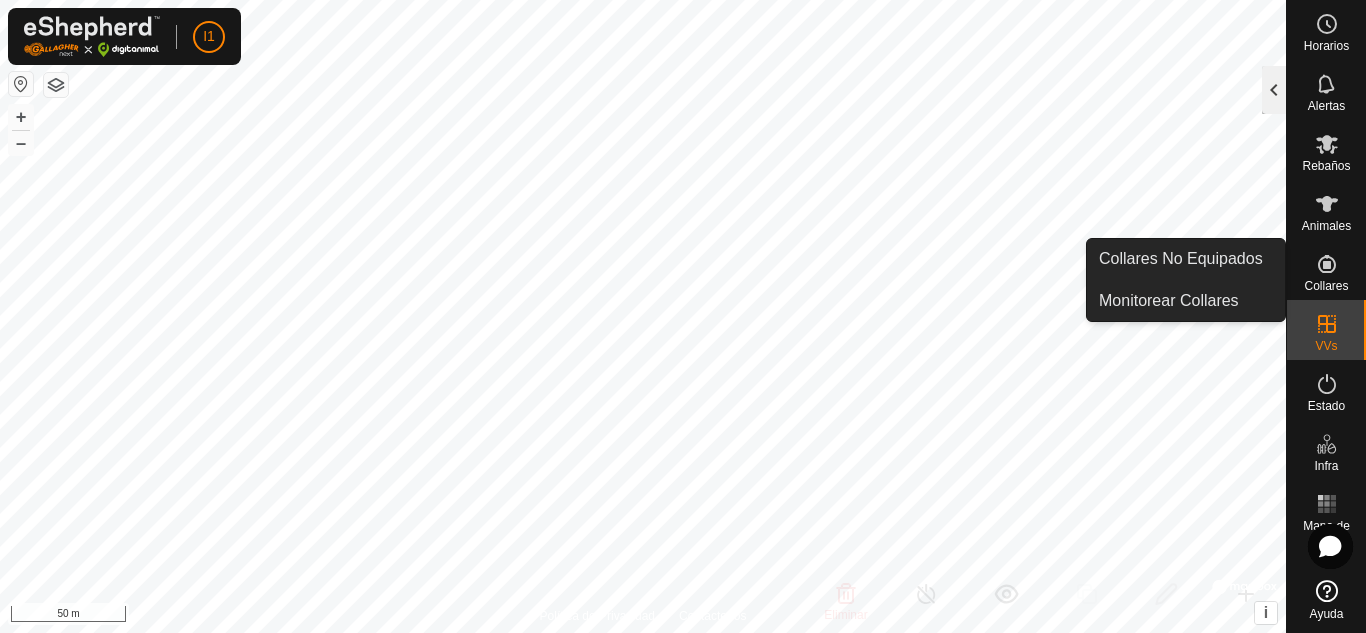 click 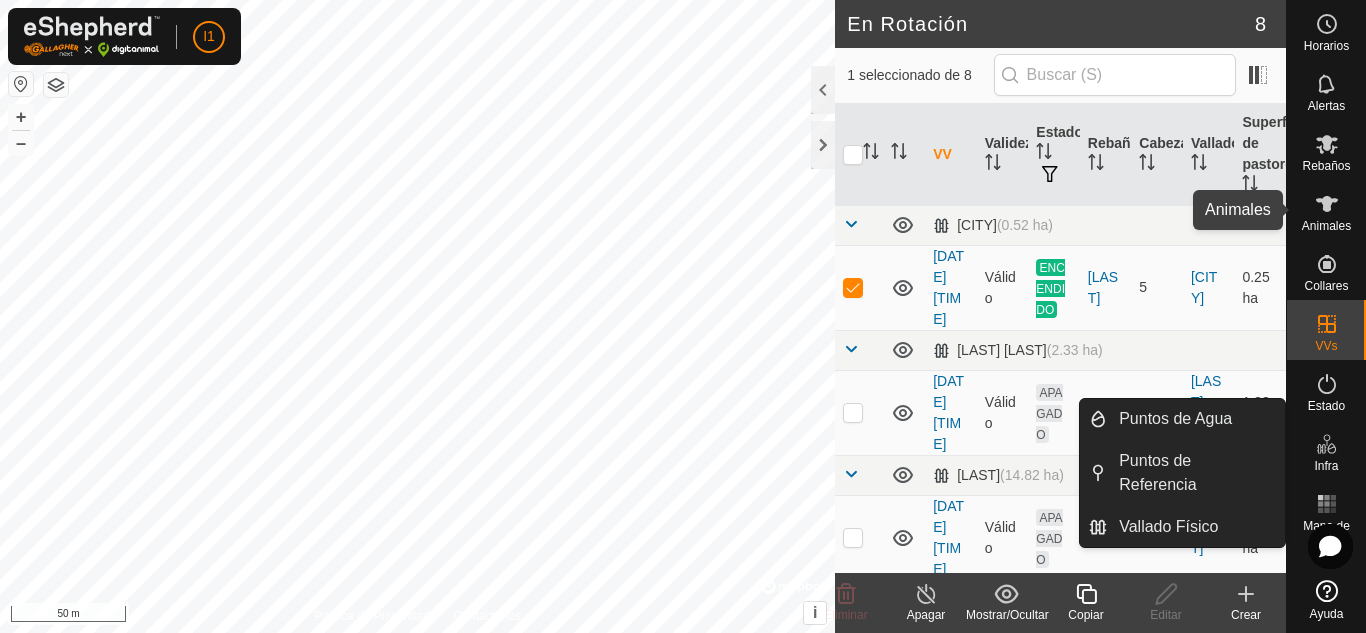 click on "Animales" at bounding box center (1326, 226) 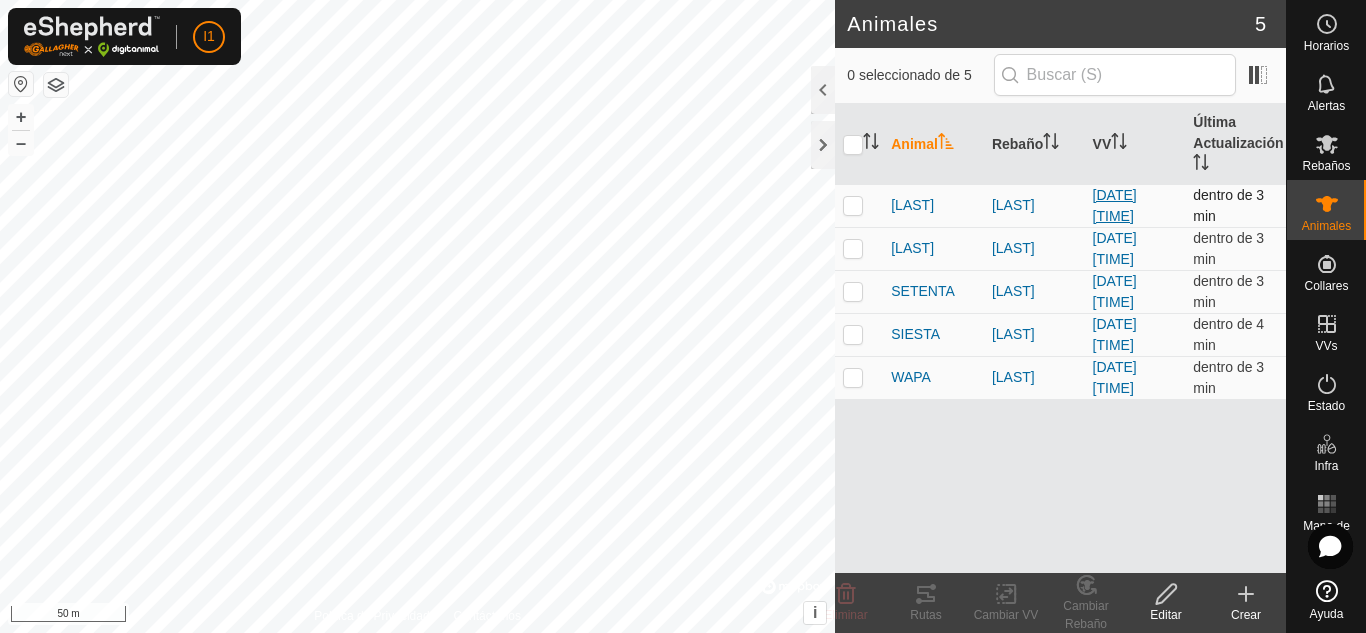 click on "[DATE] [TIME]" at bounding box center [1115, 205] 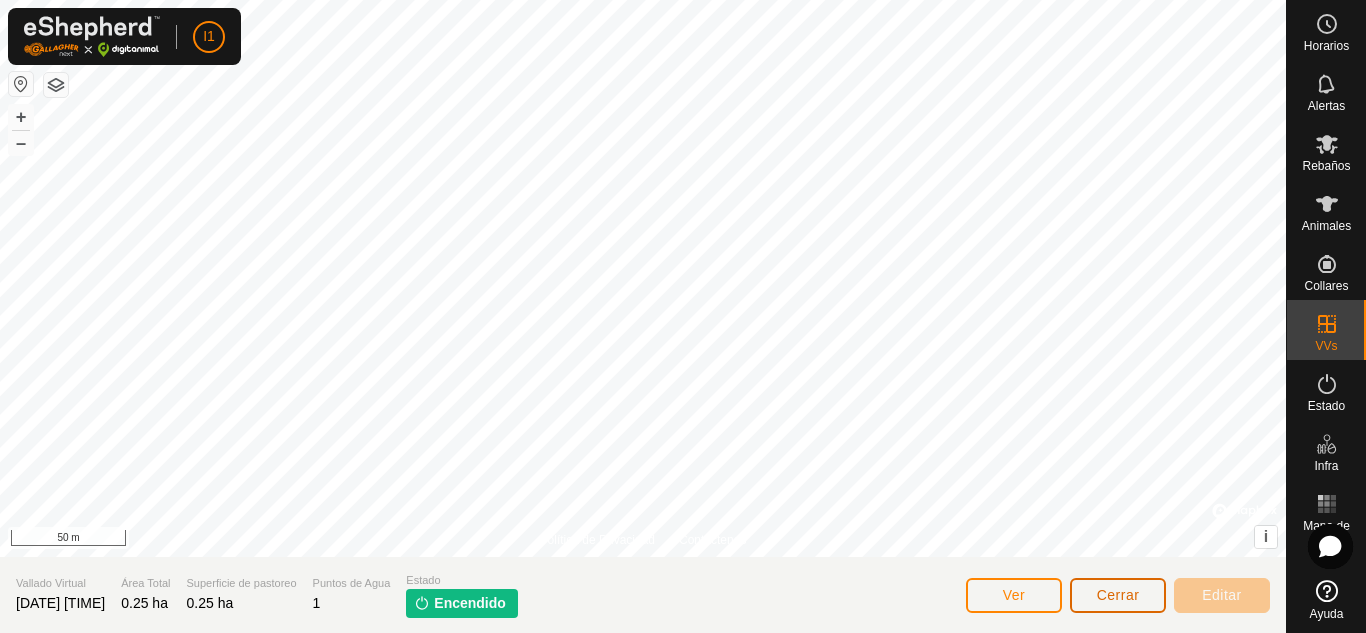 click on "Cerrar" 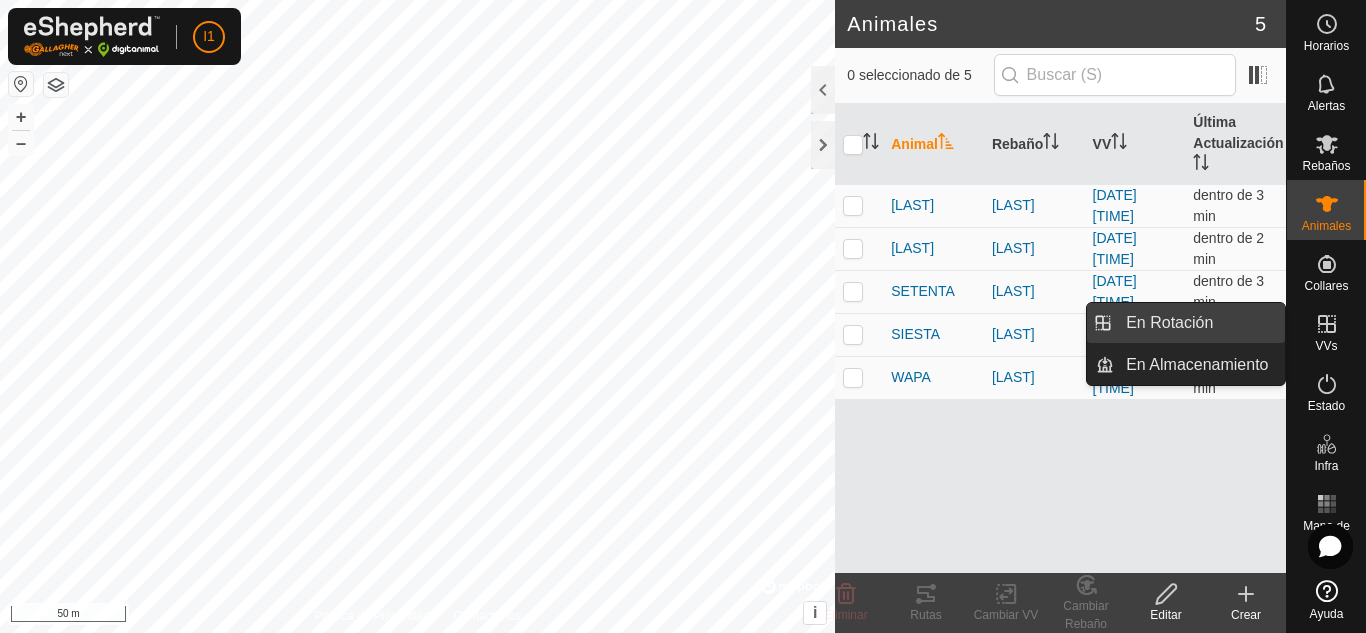 click on "En Rotación" at bounding box center (1199, 323) 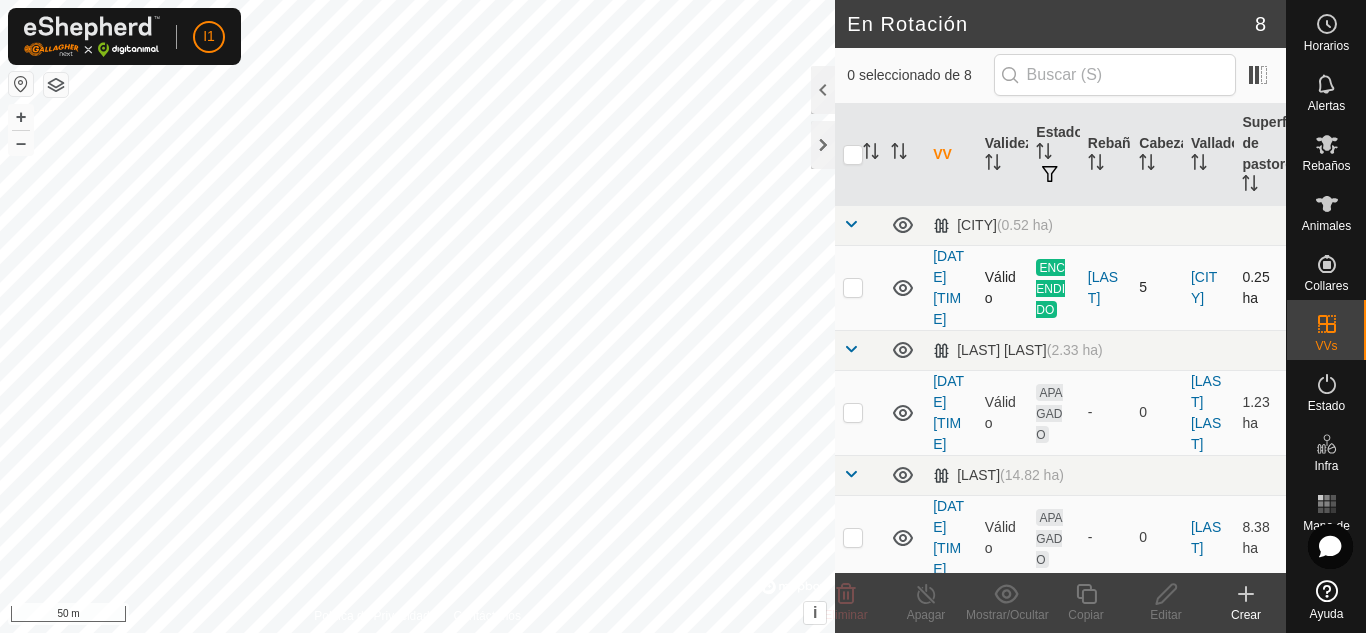 click at bounding box center (853, 287) 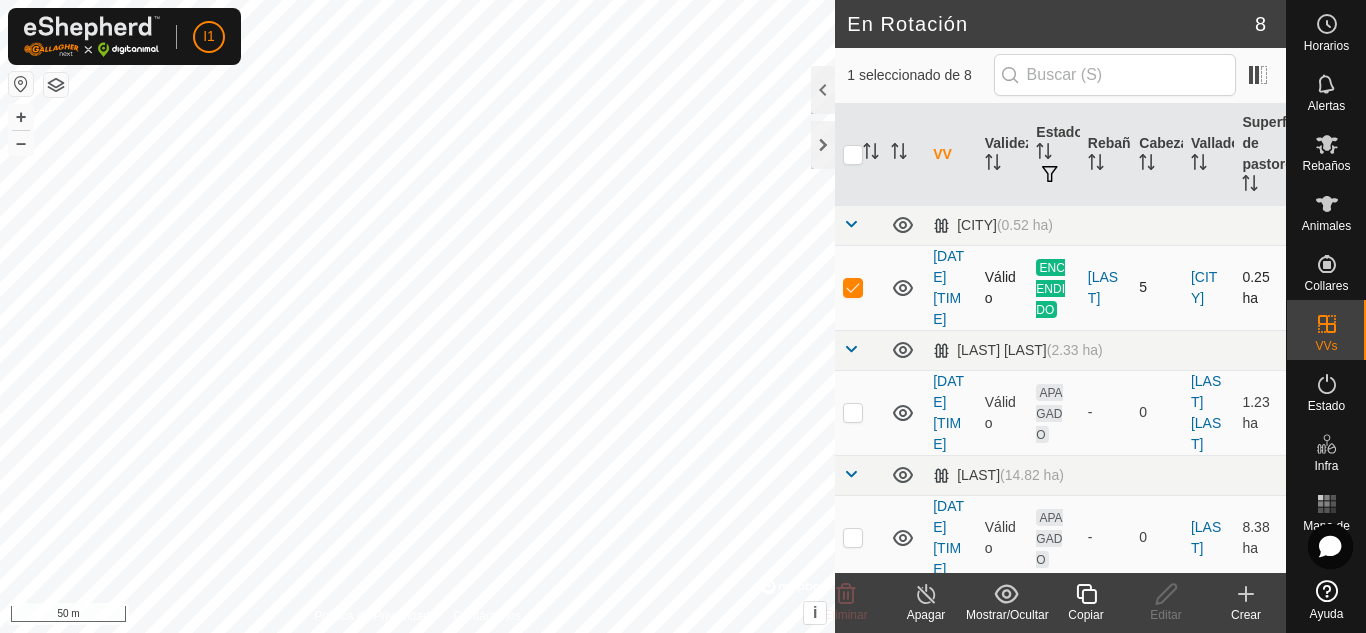 click at bounding box center [853, 287] 